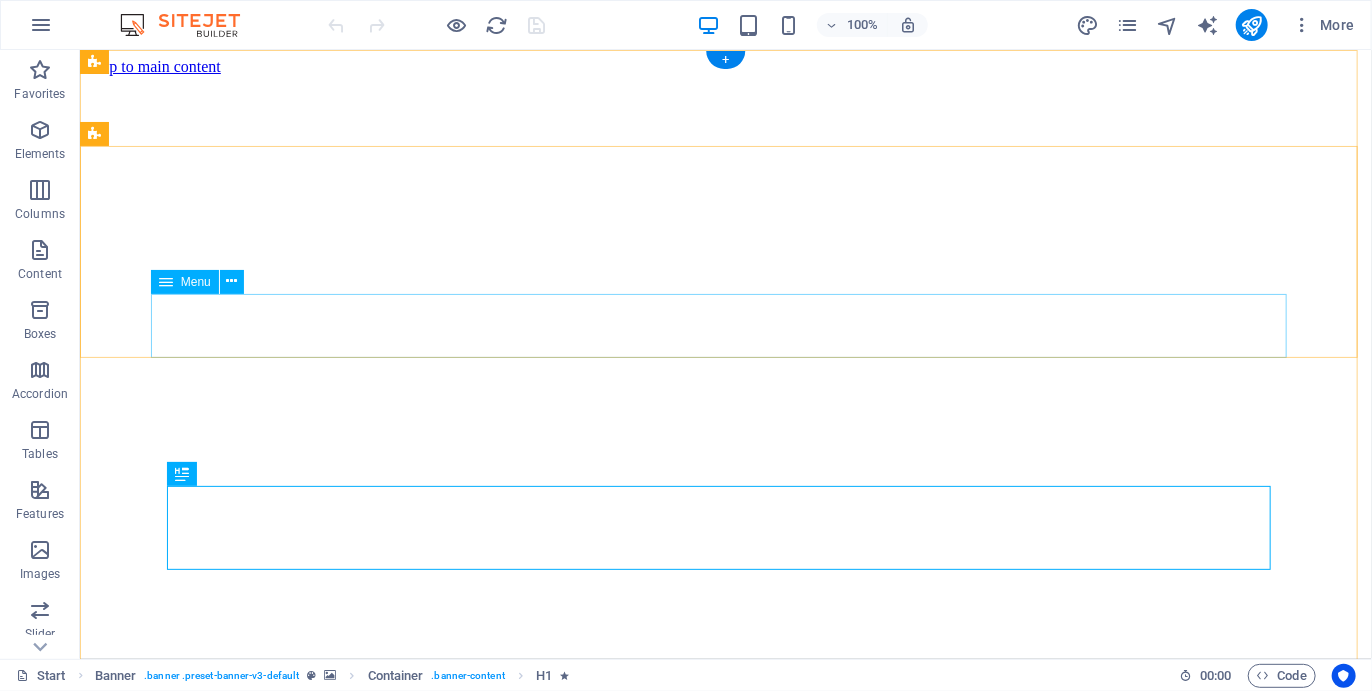 scroll, scrollTop: 0, scrollLeft: 0, axis: both 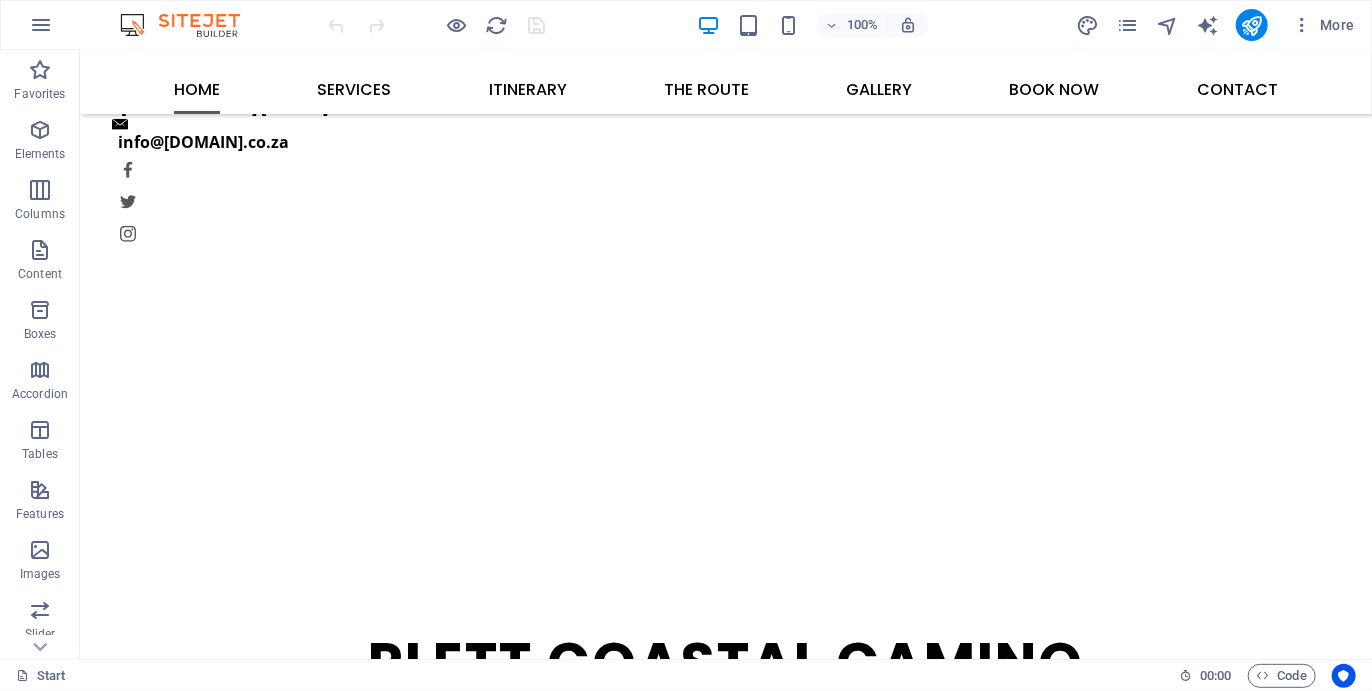 click at bounding box center [725, 1934] 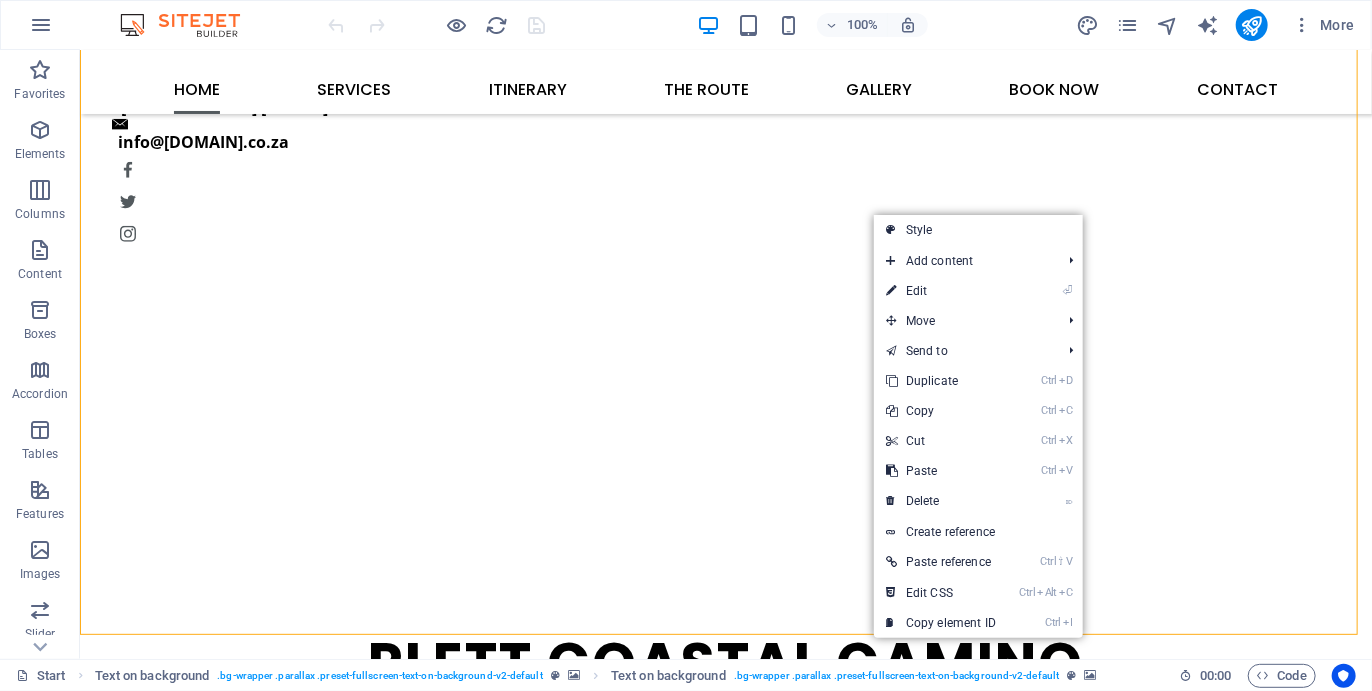 click on "⏎  Edit" at bounding box center [941, 291] 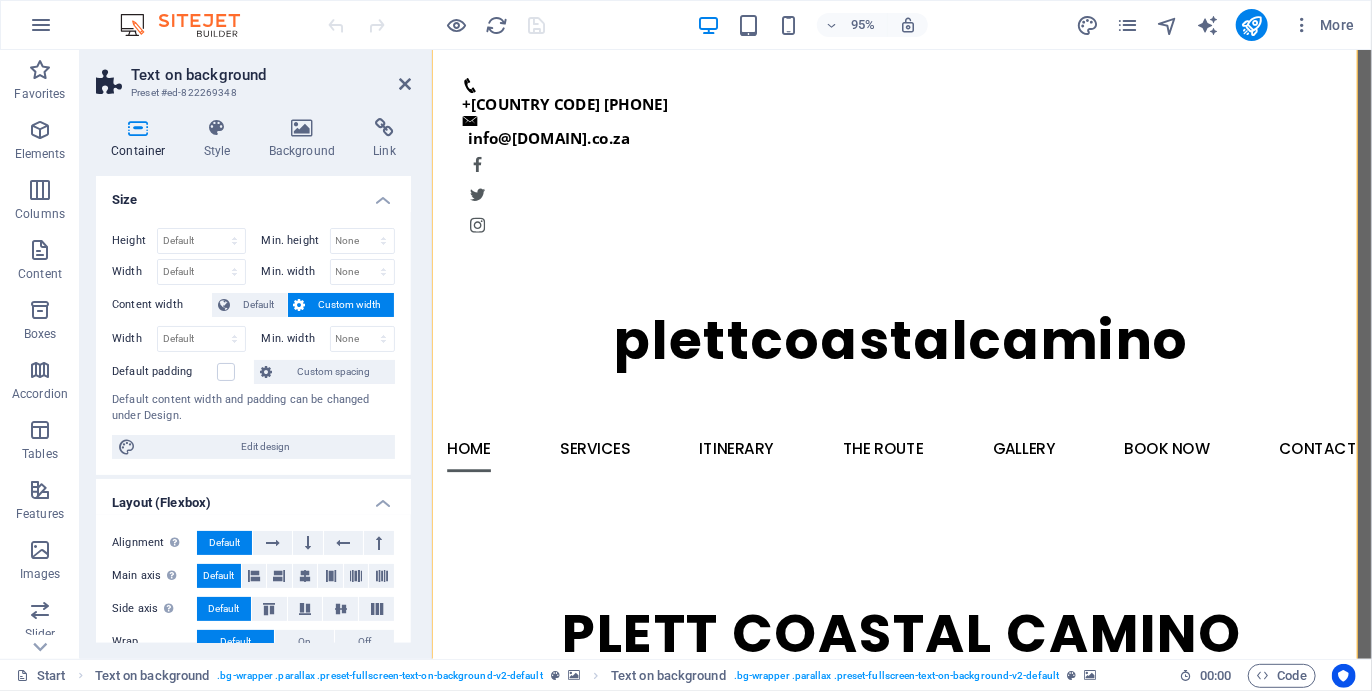 click at bounding box center (302, 128) 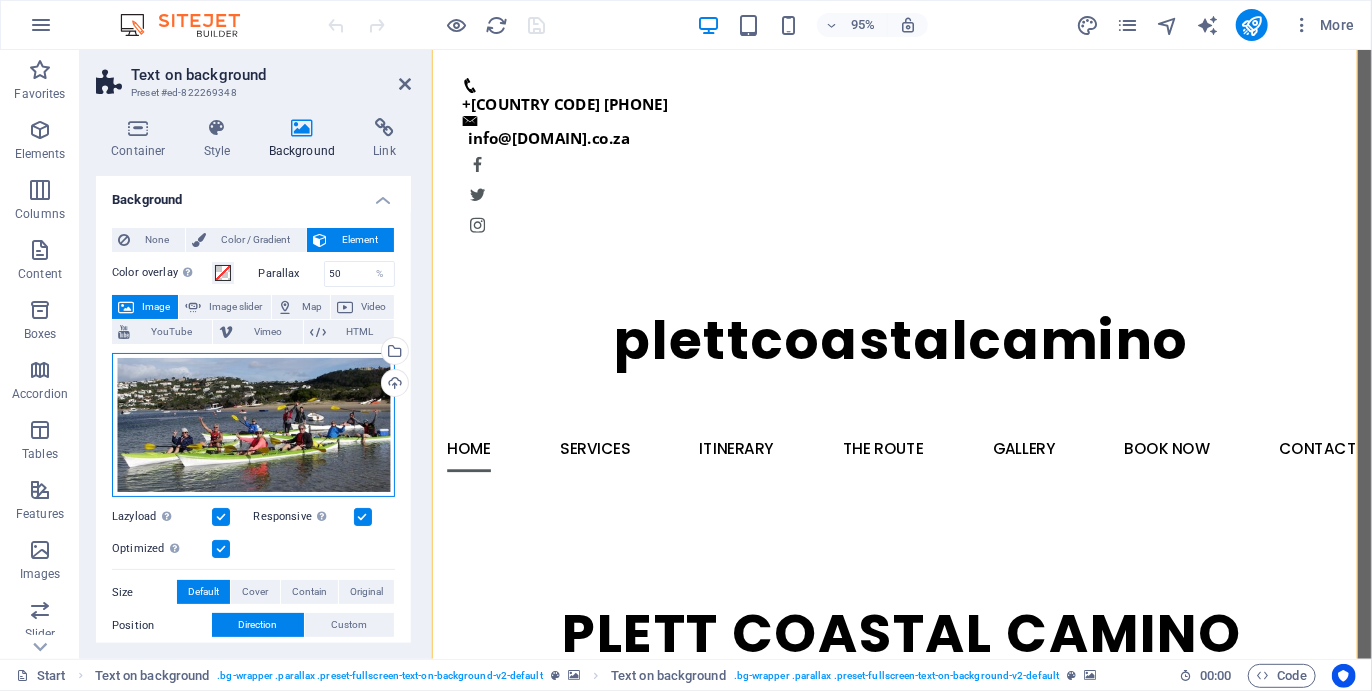 click on "Drag files here, click to choose files or select files from Files or our free stock photos & videos" at bounding box center [253, 425] 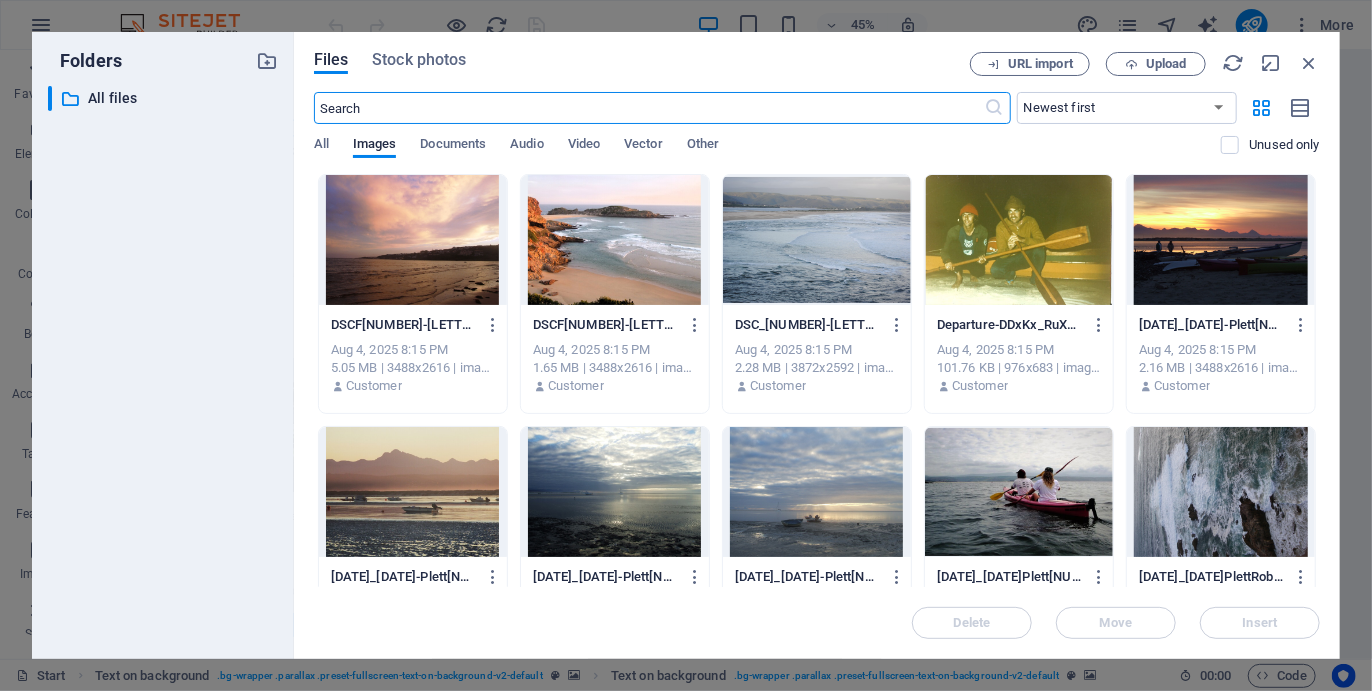 scroll, scrollTop: 1357, scrollLeft: 0, axis: vertical 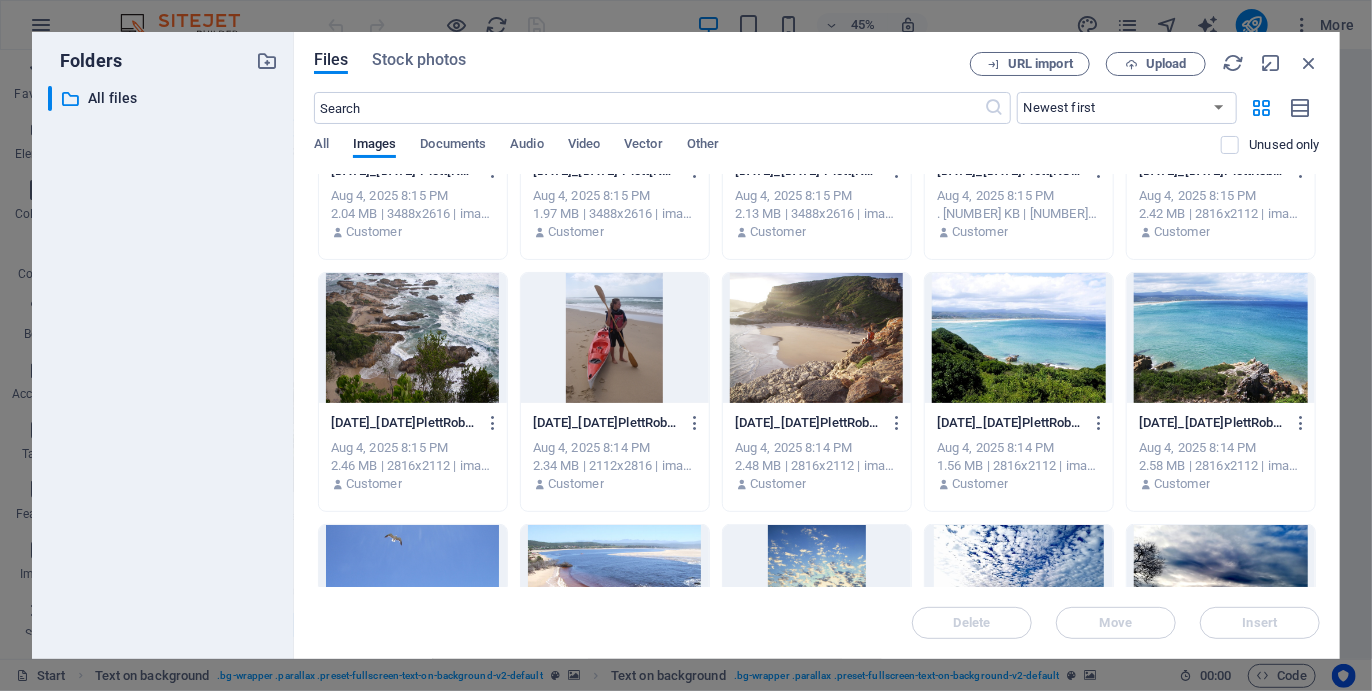 click at bounding box center (817, 338) 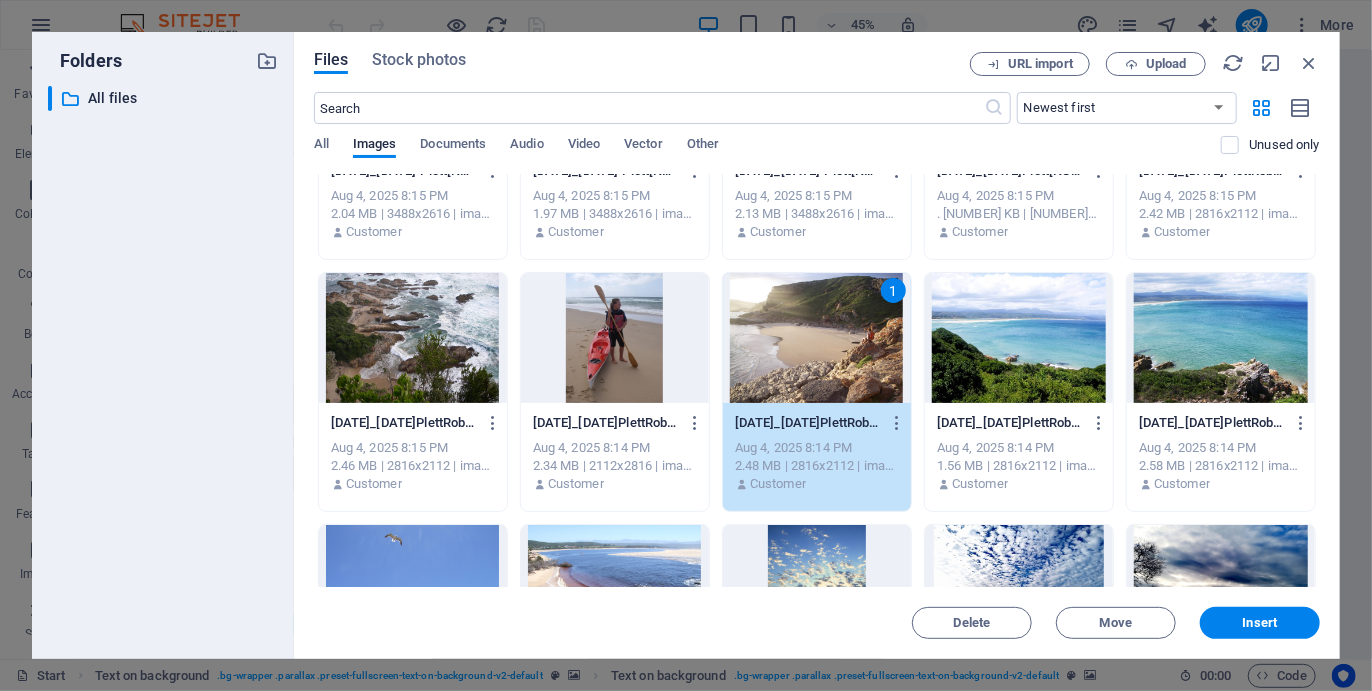 click on "Insert" at bounding box center [1260, 623] 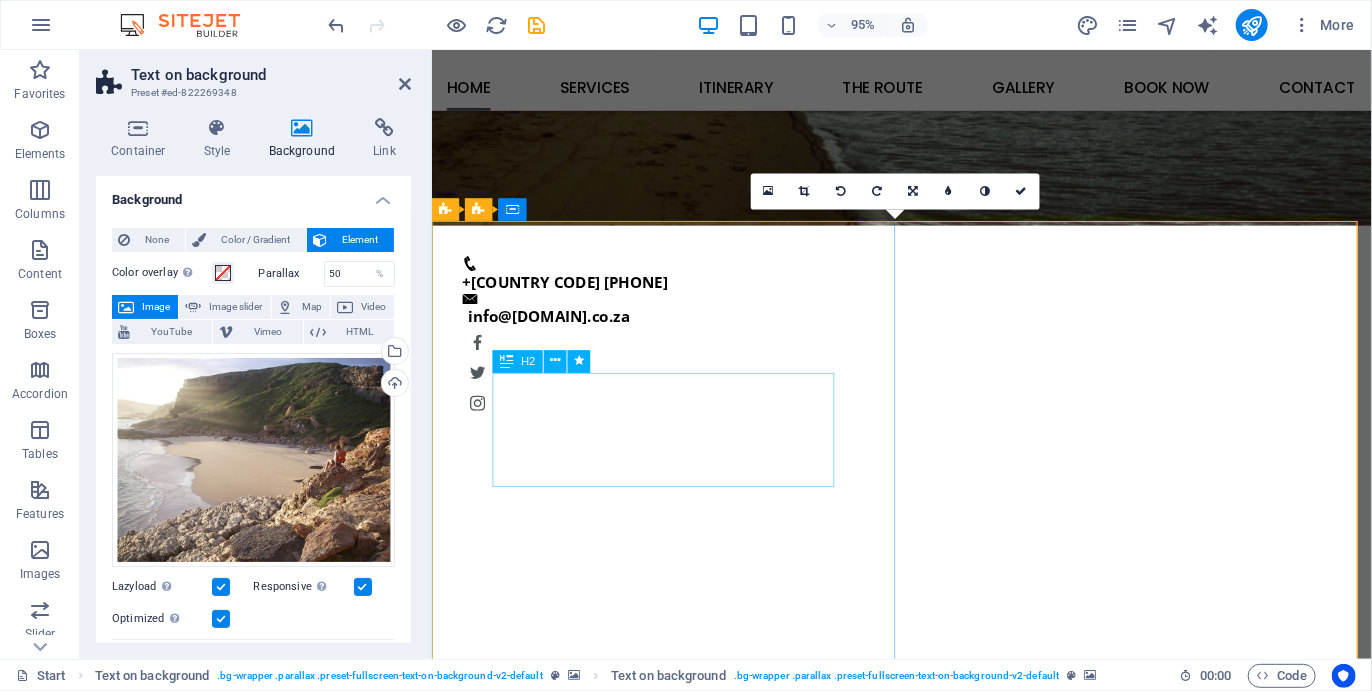scroll, scrollTop: 607, scrollLeft: 0, axis: vertical 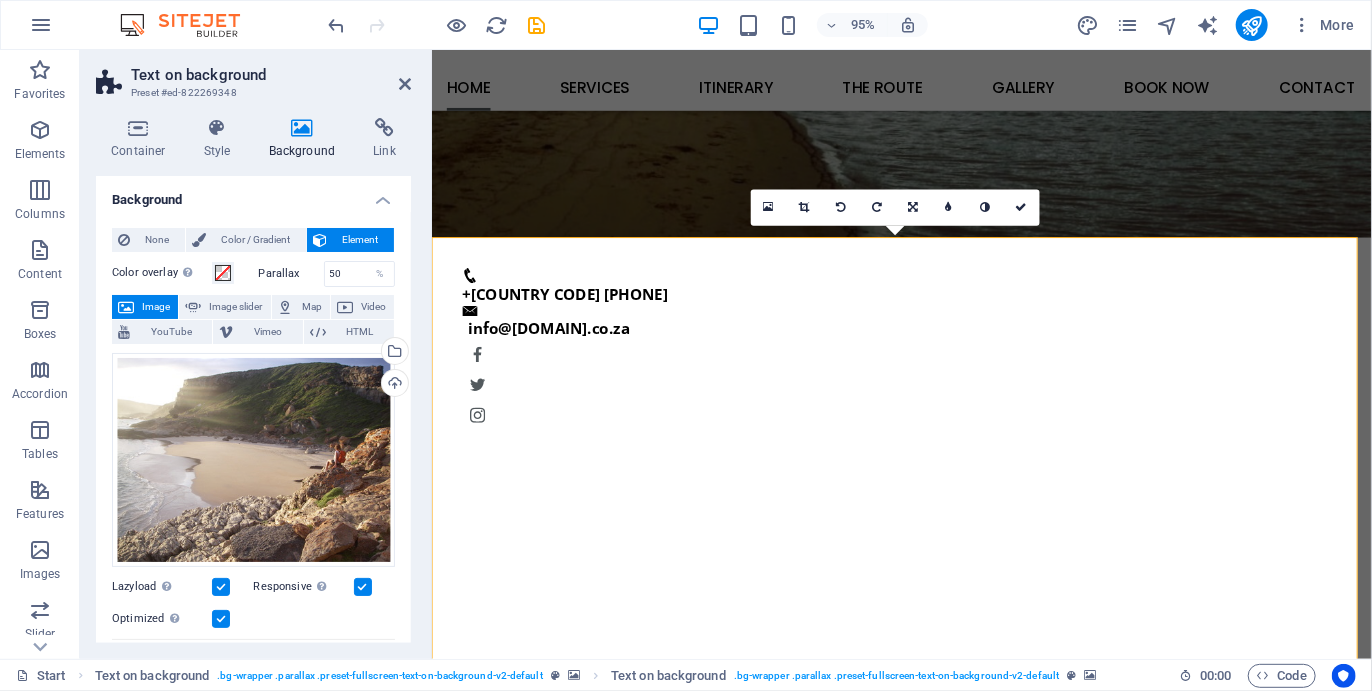 click at bounding box center (1021, 207) 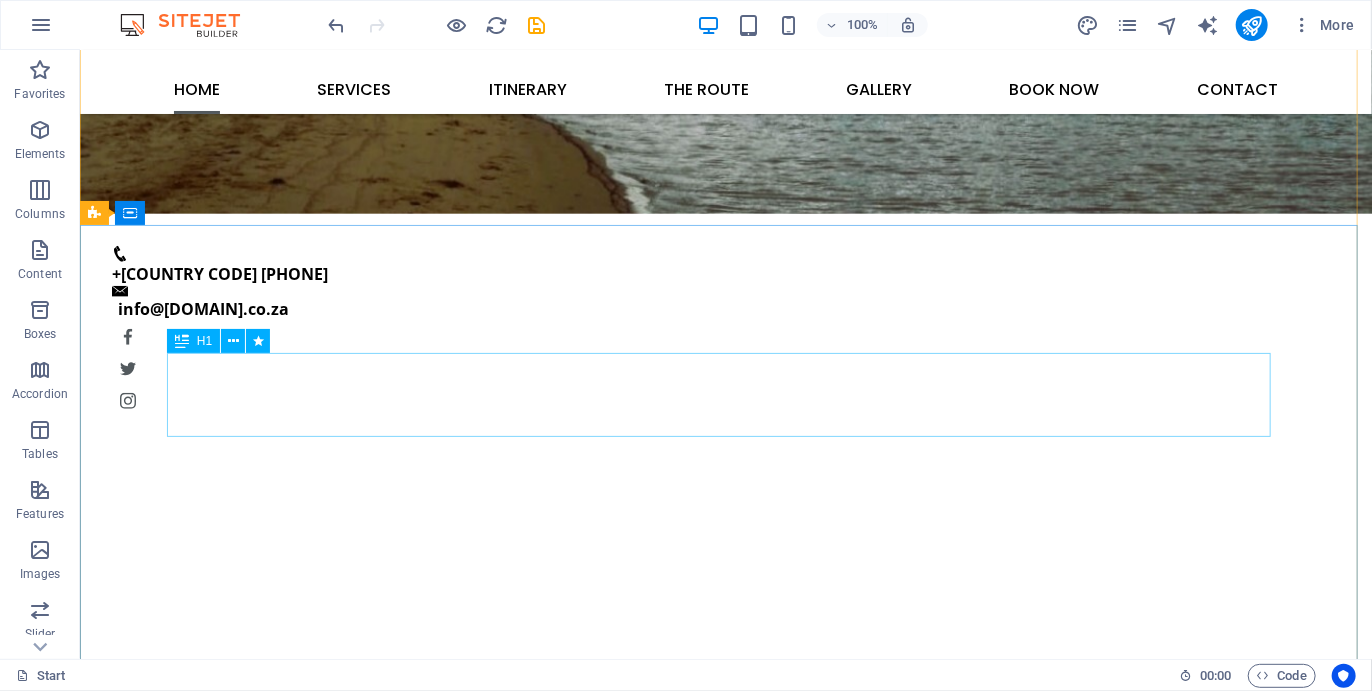scroll, scrollTop: 0, scrollLeft: 0, axis: both 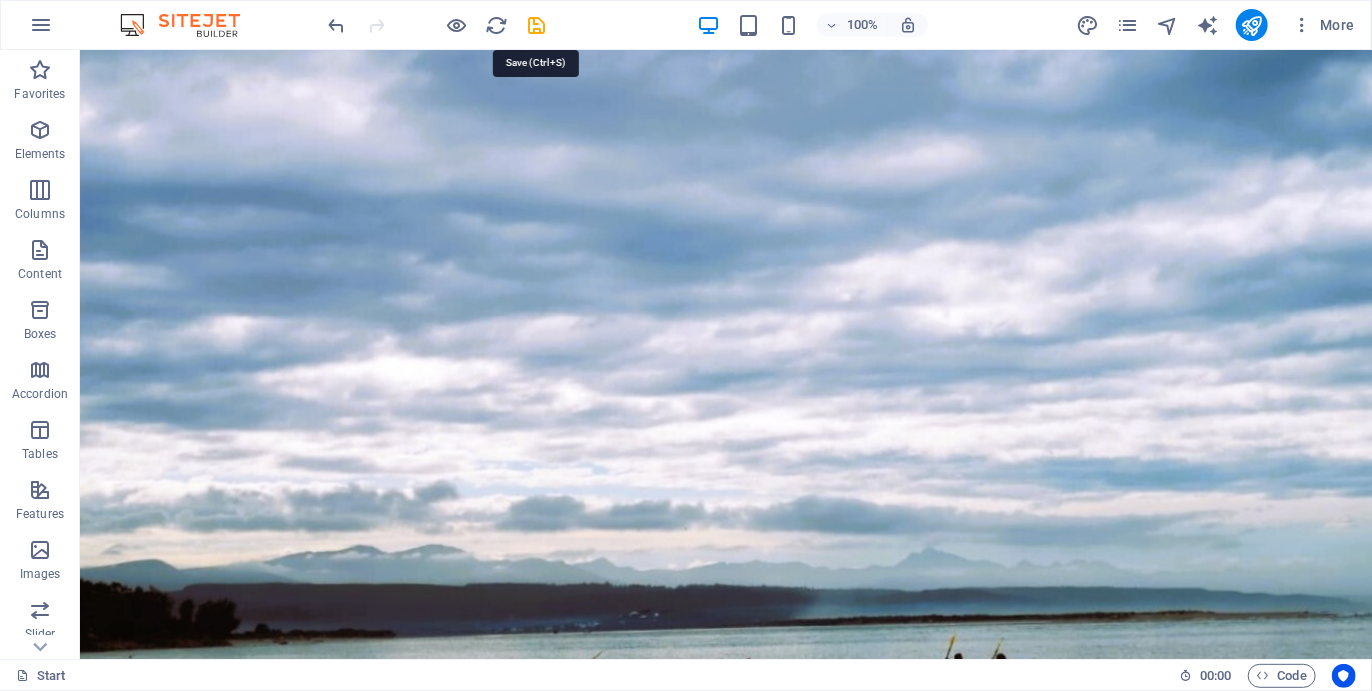 click at bounding box center [537, 25] 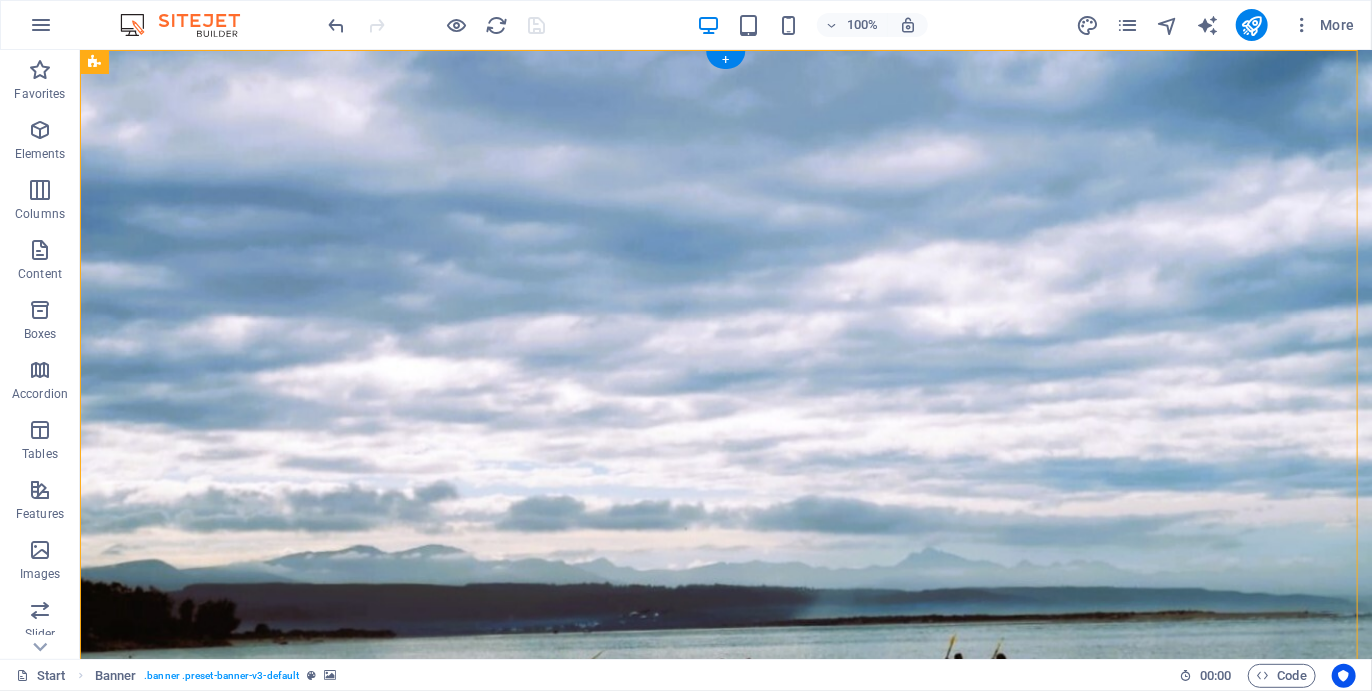 drag, startPoint x: 770, startPoint y: 435, endPoint x: 868, endPoint y: 295, distance: 170.89178 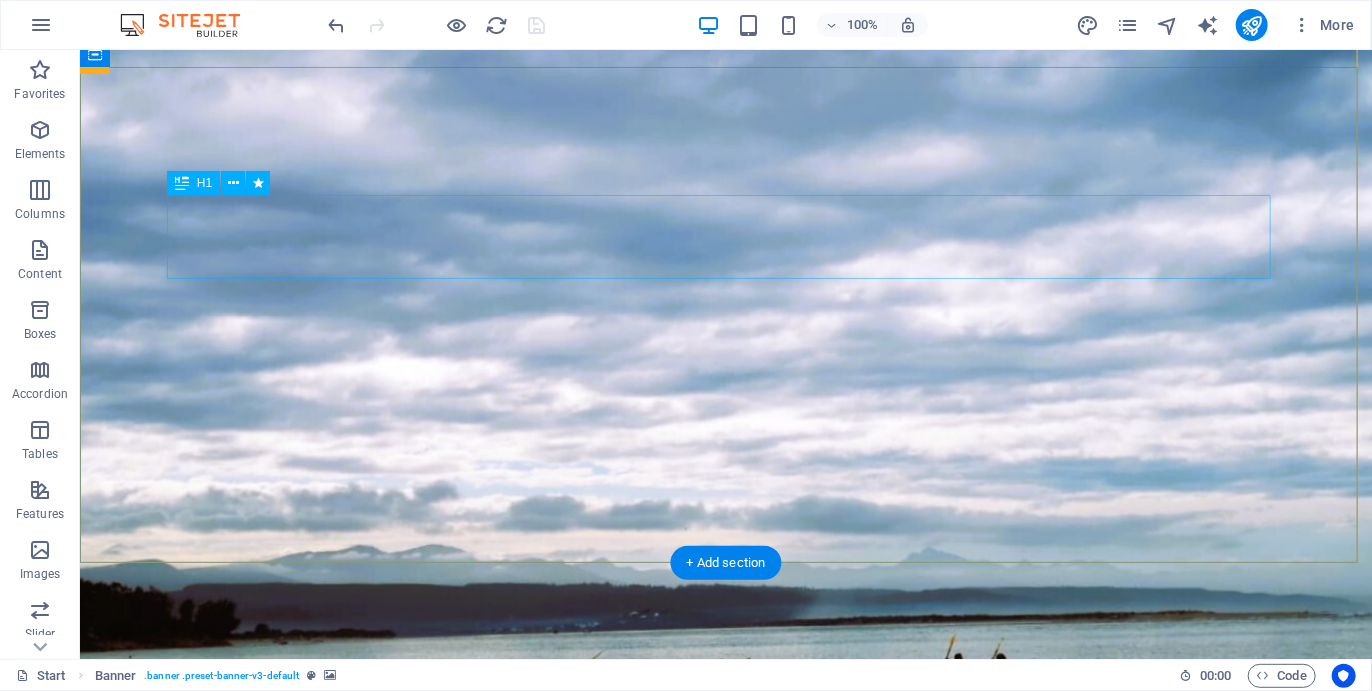 scroll, scrollTop: 0, scrollLeft: 0, axis: both 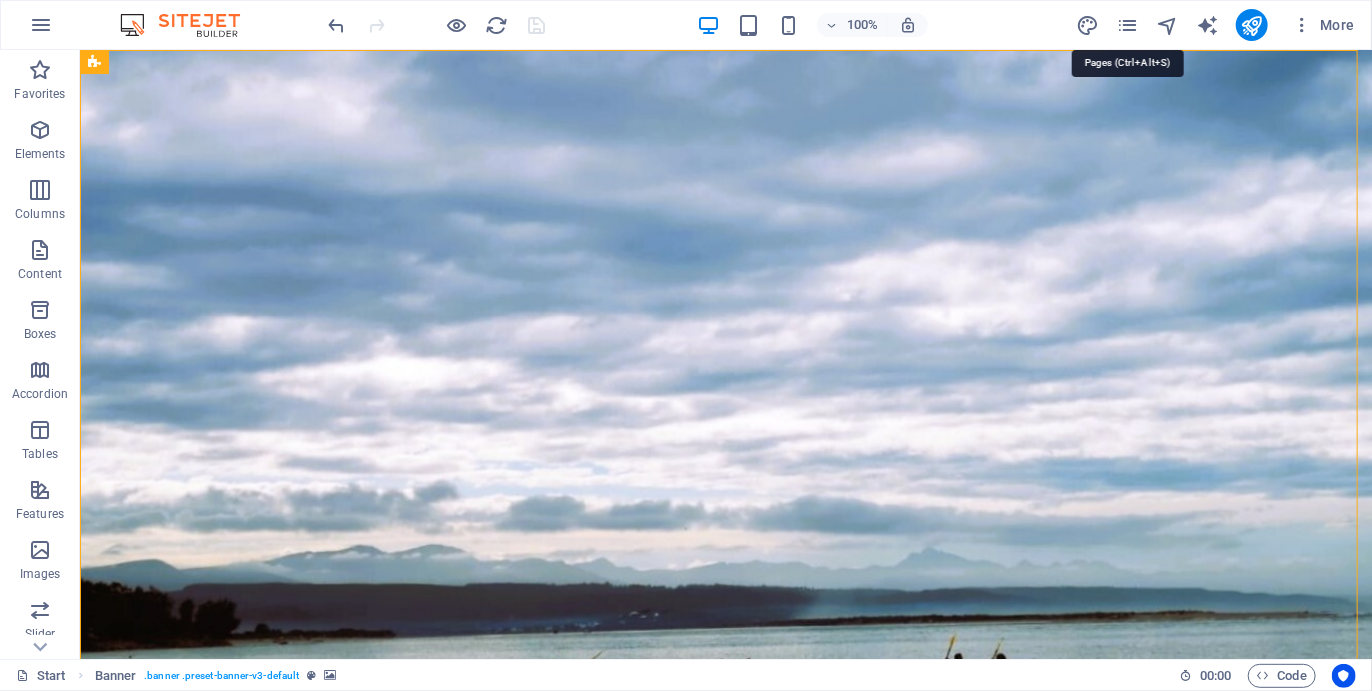 click at bounding box center [1127, 25] 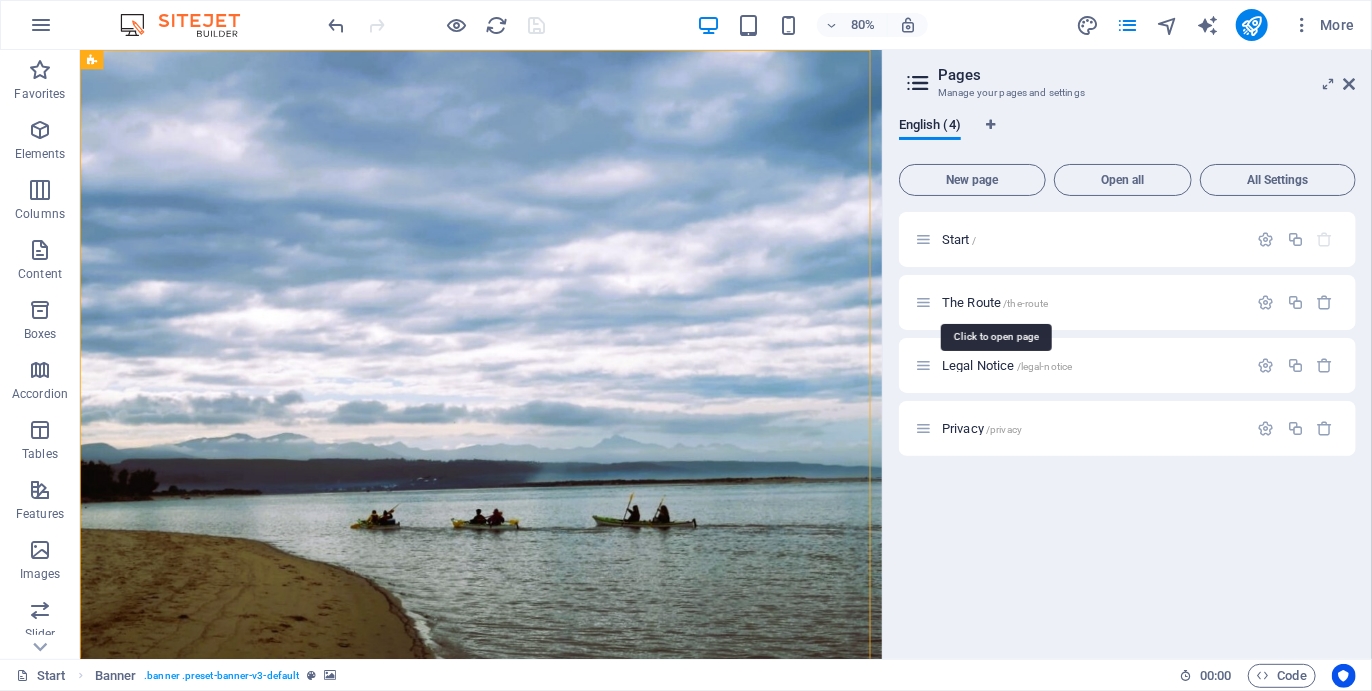 click on "The Route  /the-route" at bounding box center [995, 302] 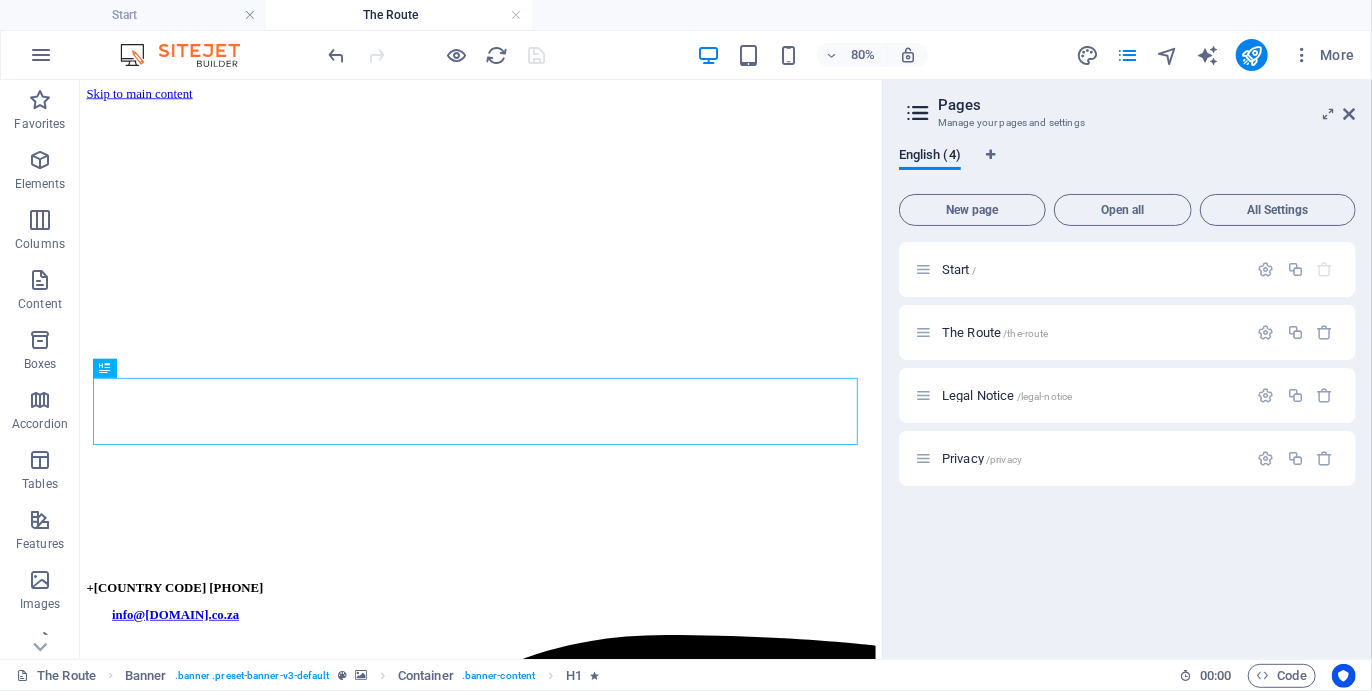 scroll, scrollTop: 0, scrollLeft: 0, axis: both 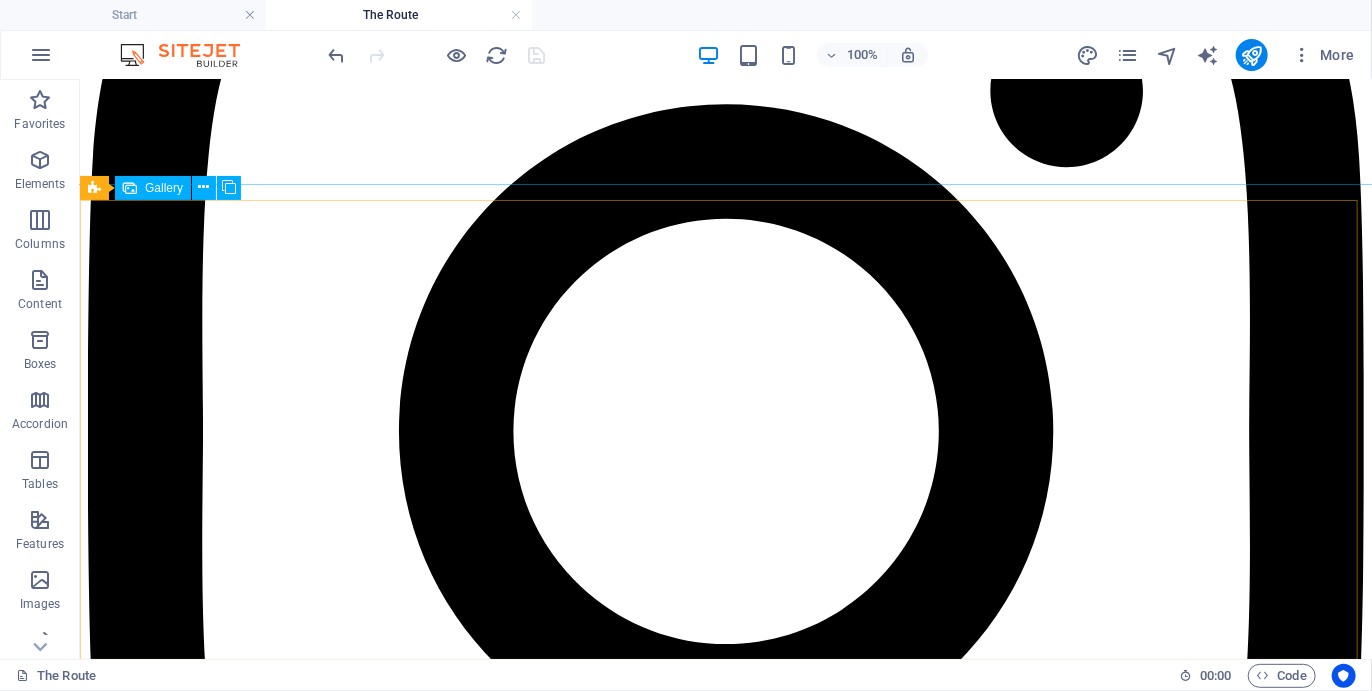 click at bounding box center [204, 187] 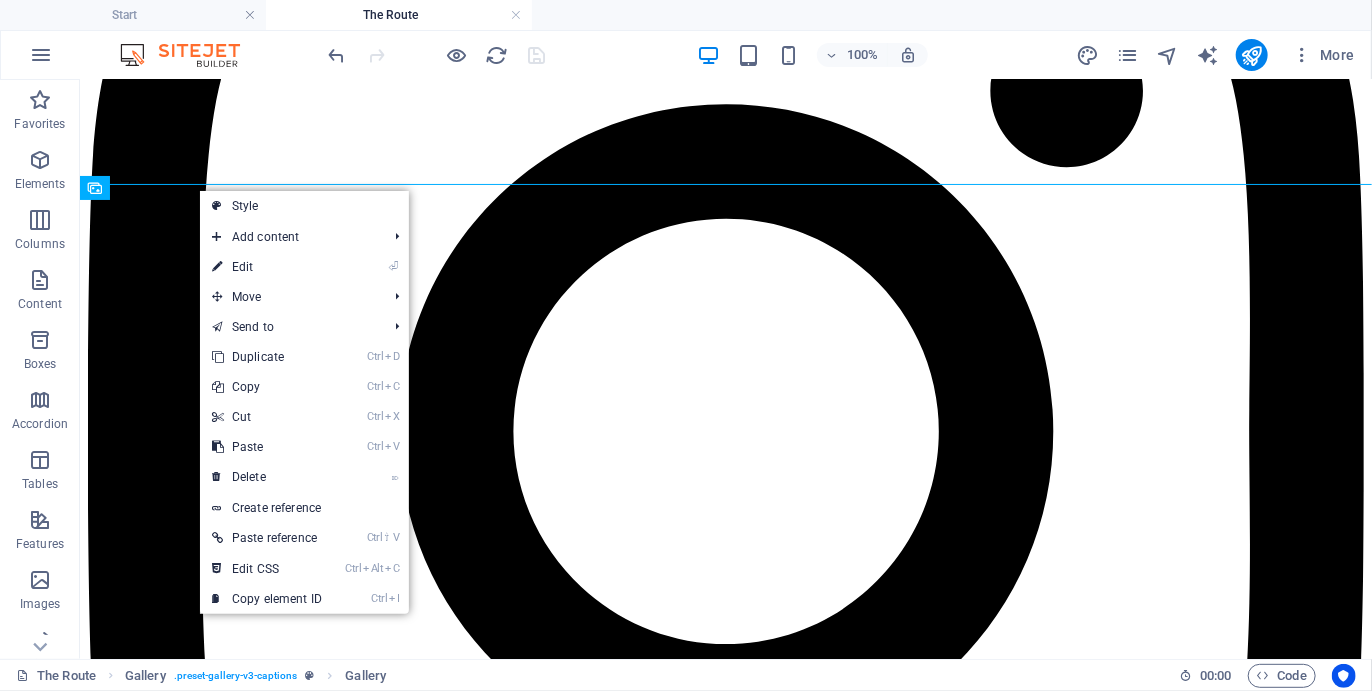 click on "⏎  Edit" at bounding box center [267, 267] 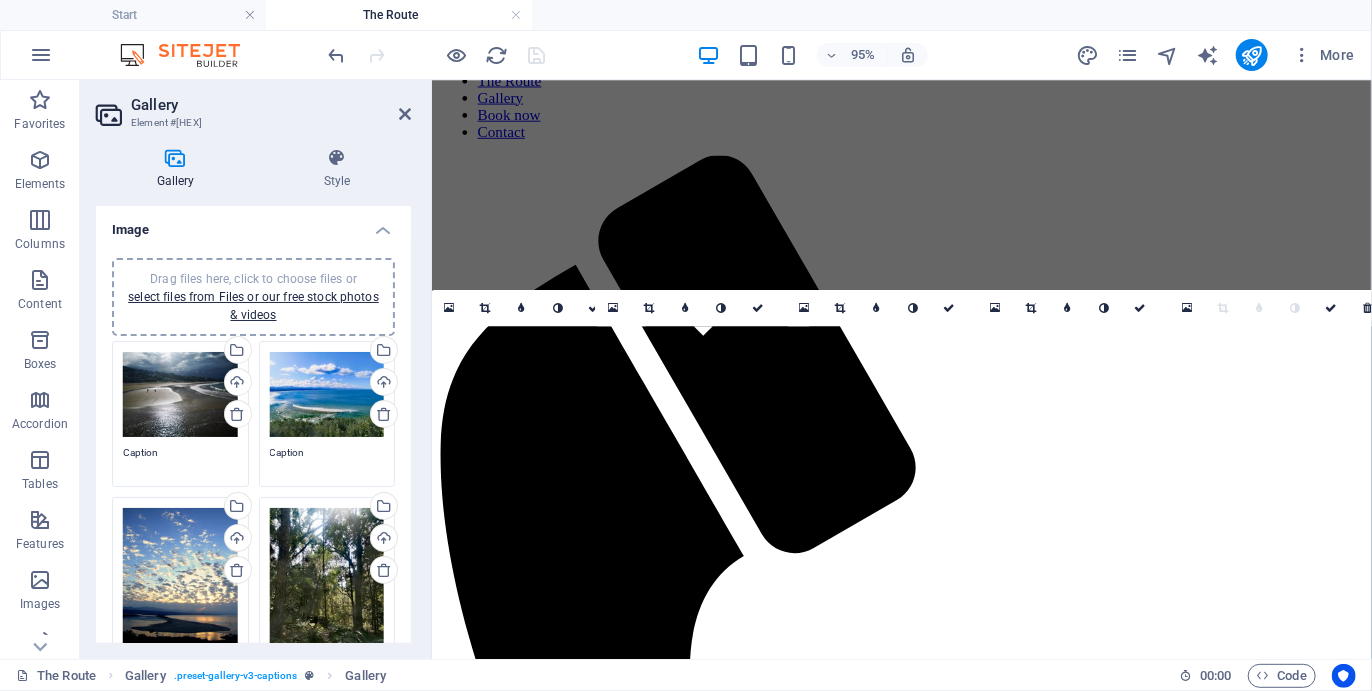 scroll, scrollTop: 4462, scrollLeft: 0, axis: vertical 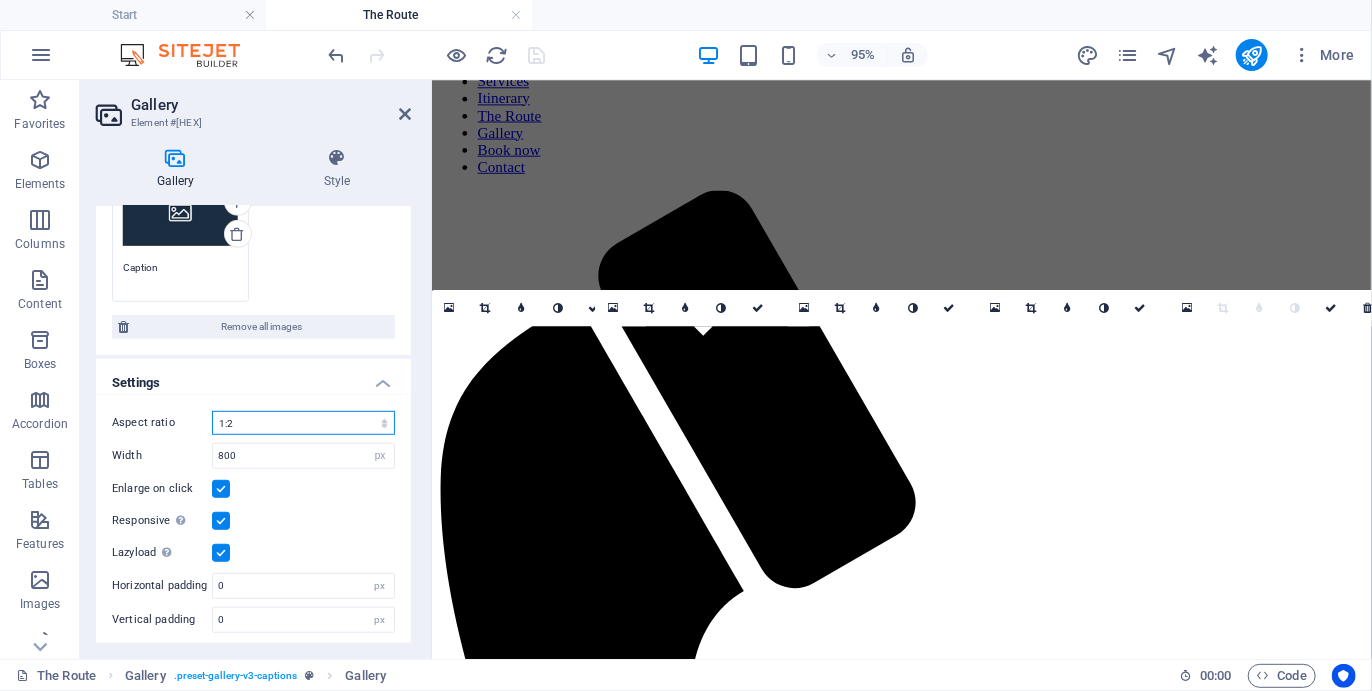 click on "No fixed aspect ratio 16:9 16:10 4:3 1:1 1:2 2:1" at bounding box center (303, 423) 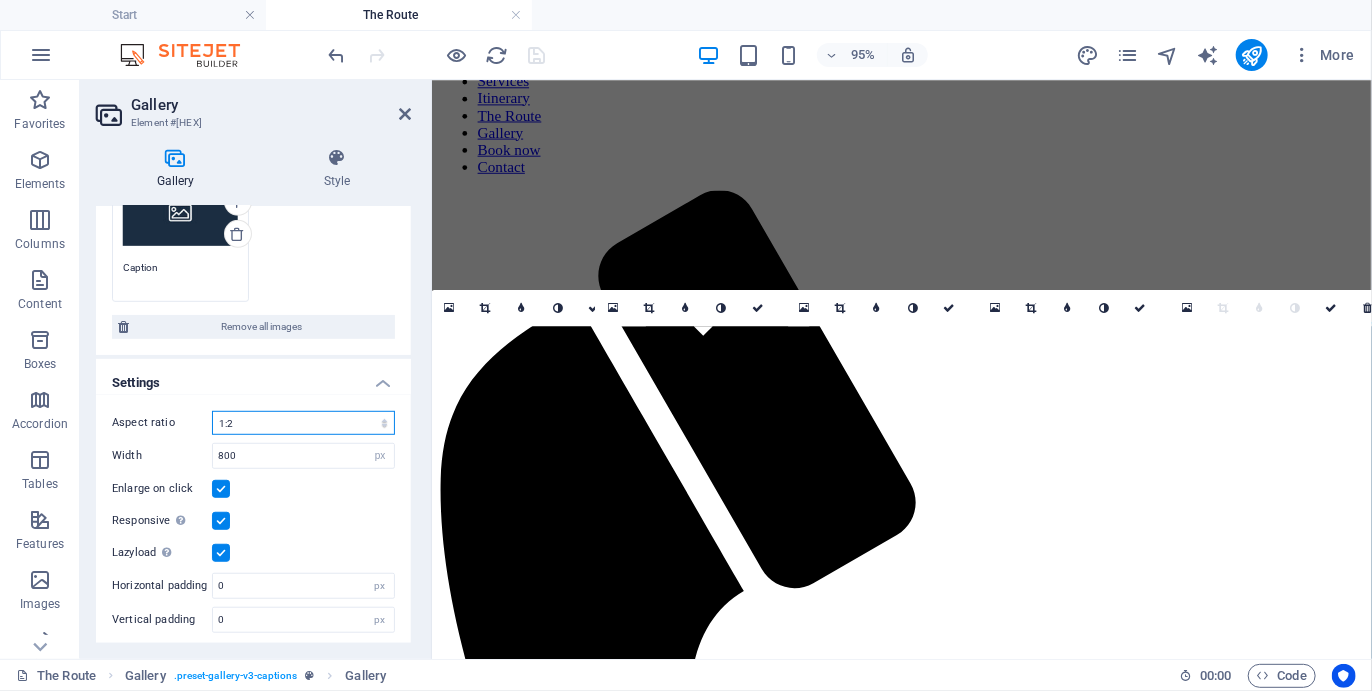 select on "6" 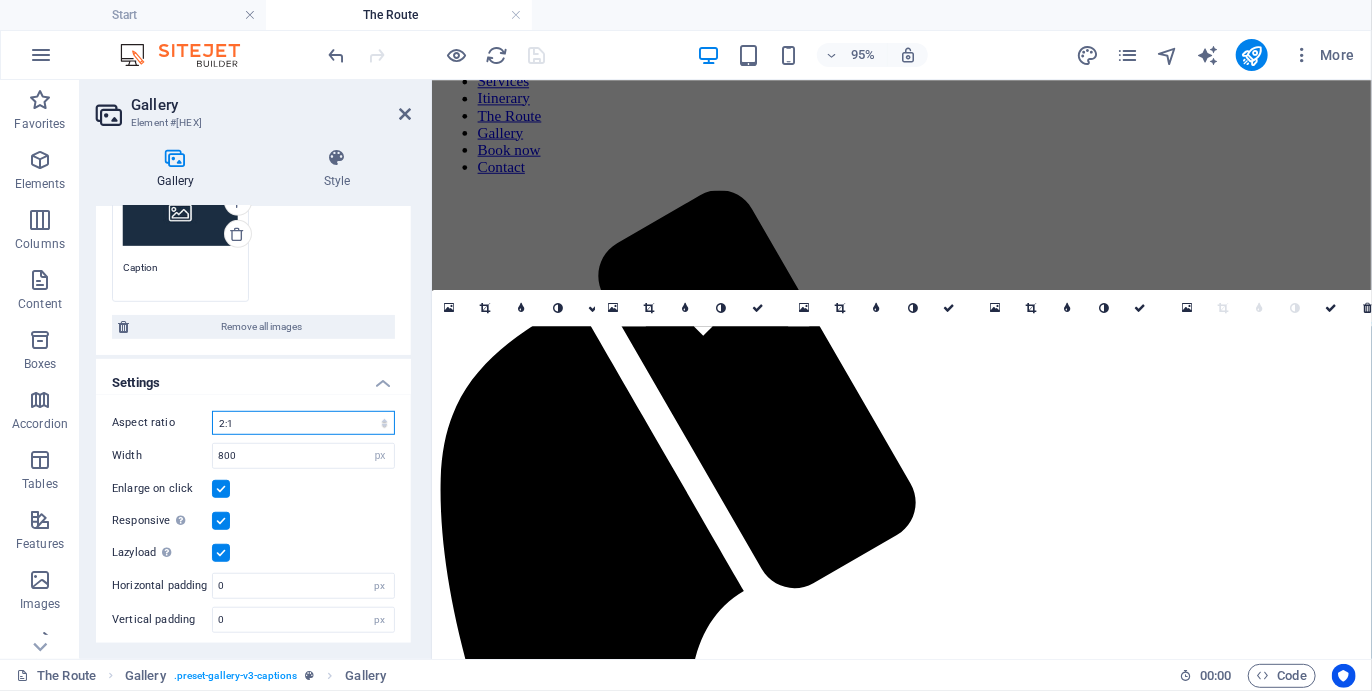 click on "No fixed aspect ratio 16:9 16:10 4:3 1:1 1:2 2:1" at bounding box center [303, 423] 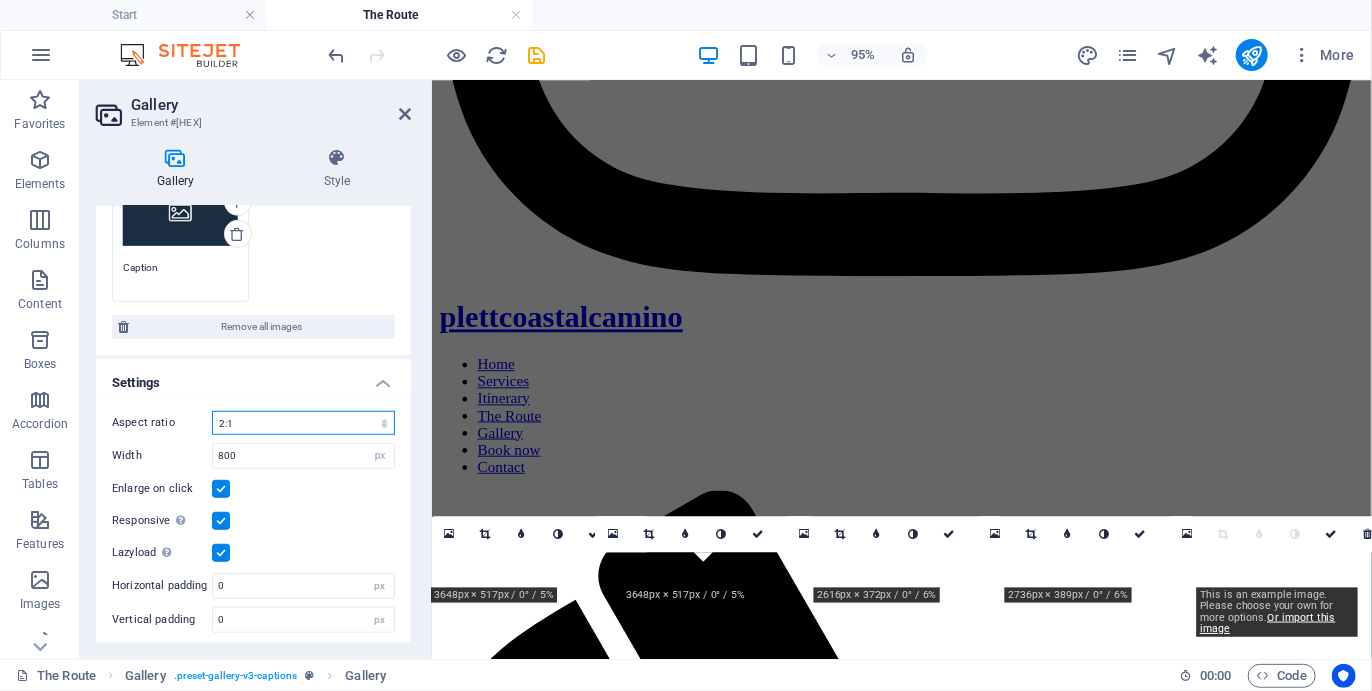 scroll, scrollTop: 4224, scrollLeft: 0, axis: vertical 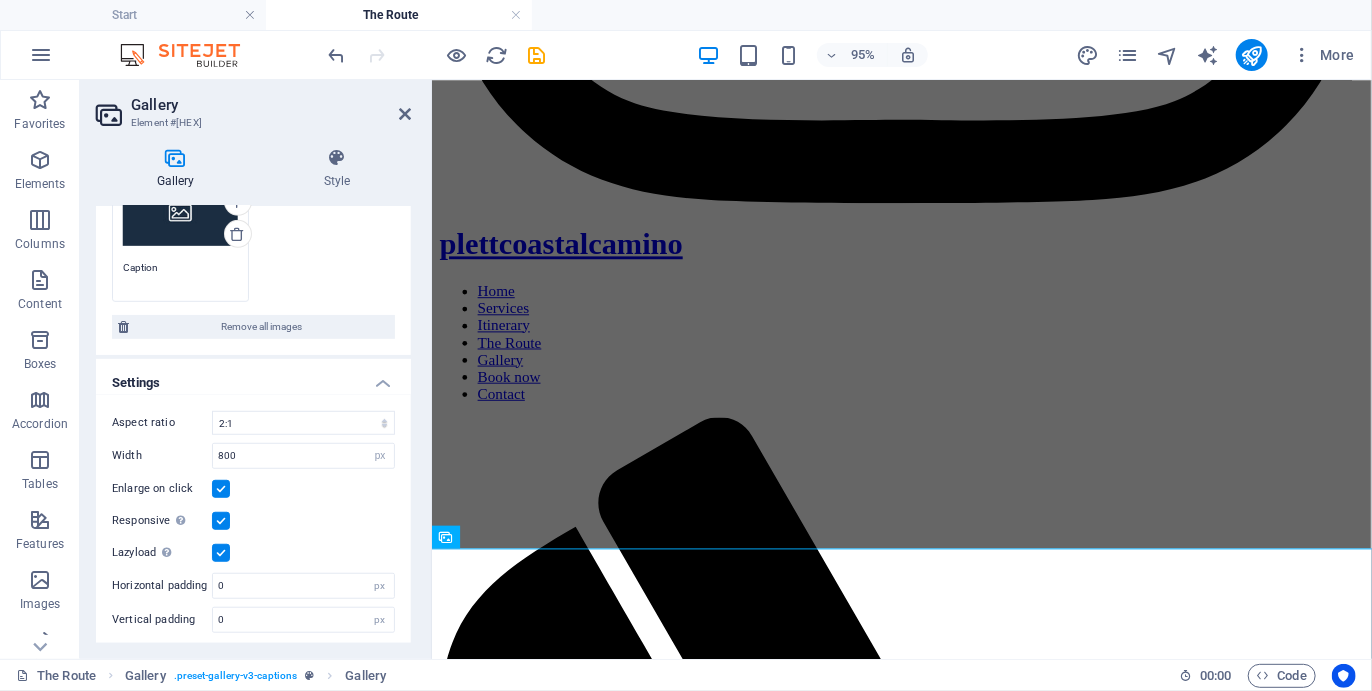 click at bounding box center (337, 158) 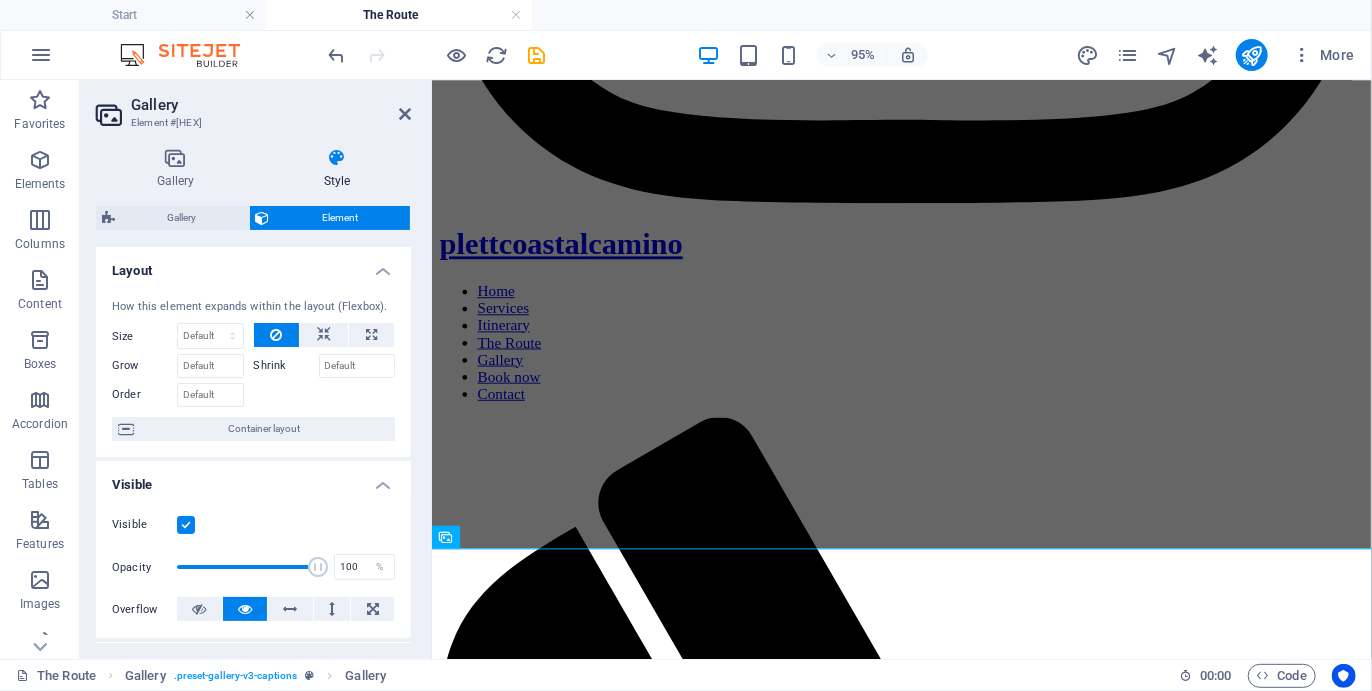 click at bounding box center (405, 114) 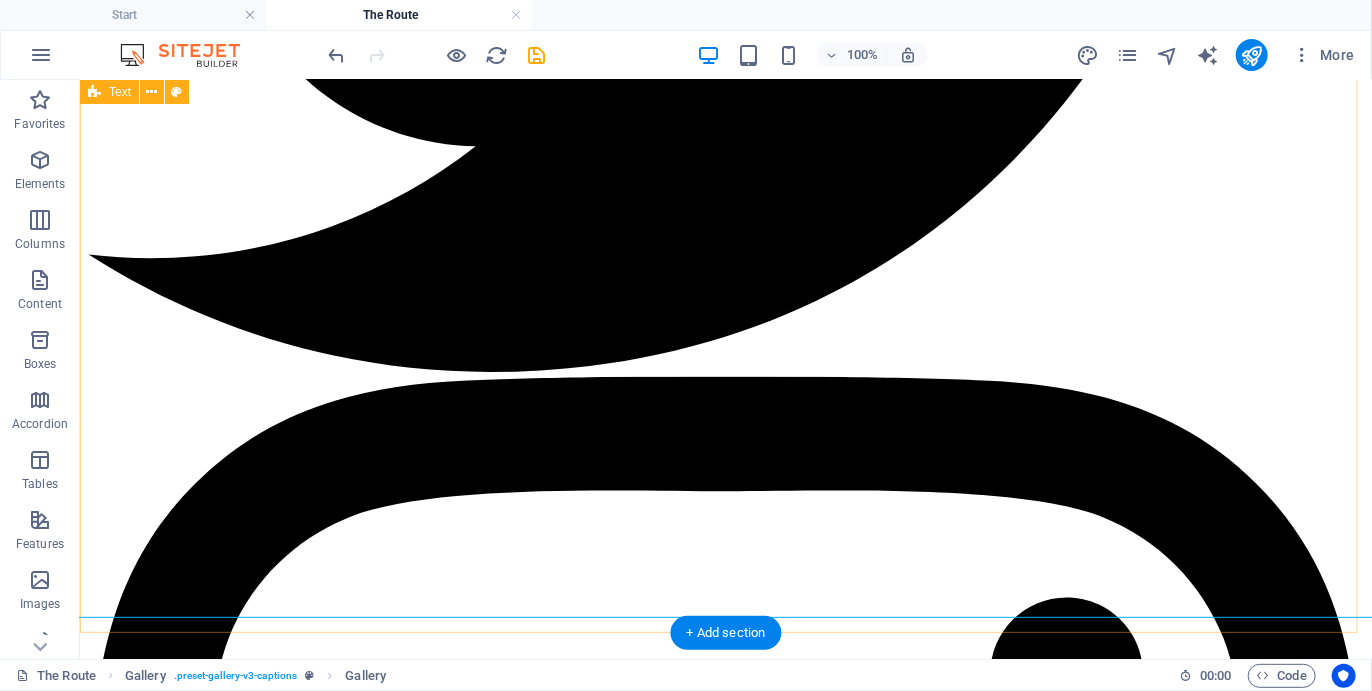 scroll, scrollTop: 4177, scrollLeft: 0, axis: vertical 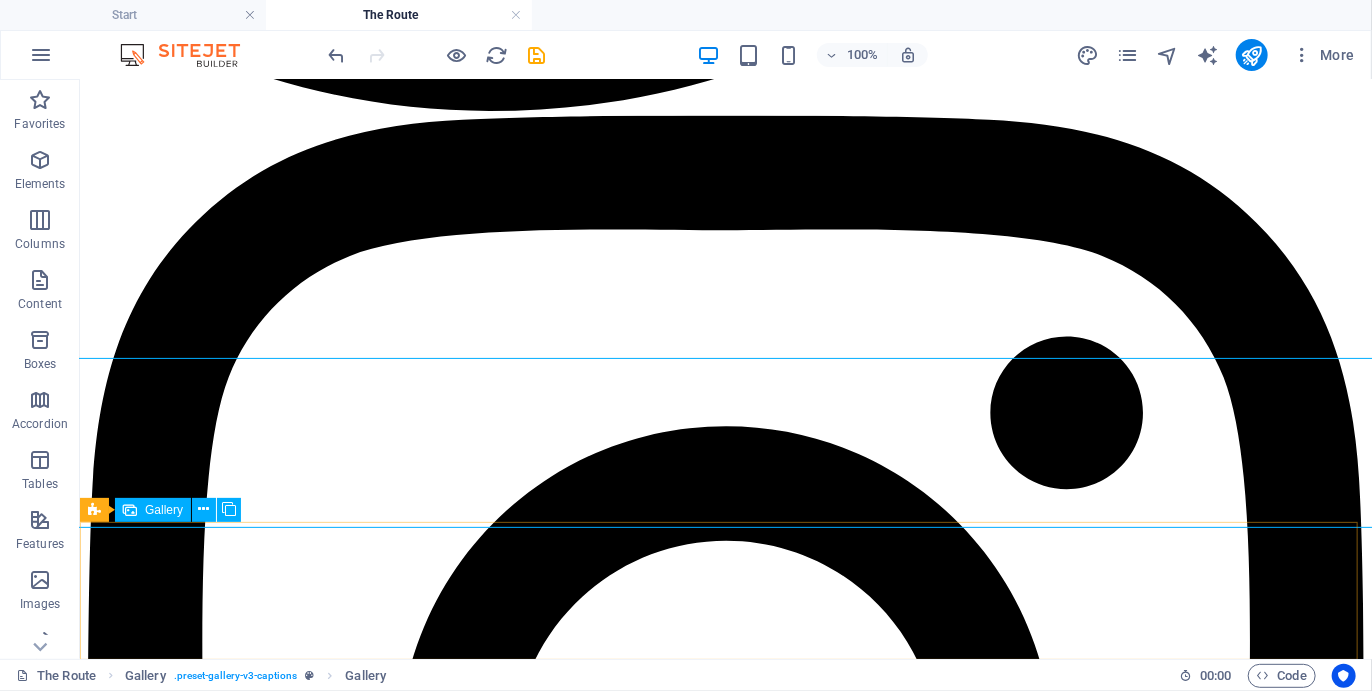 click at bounding box center (204, 510) 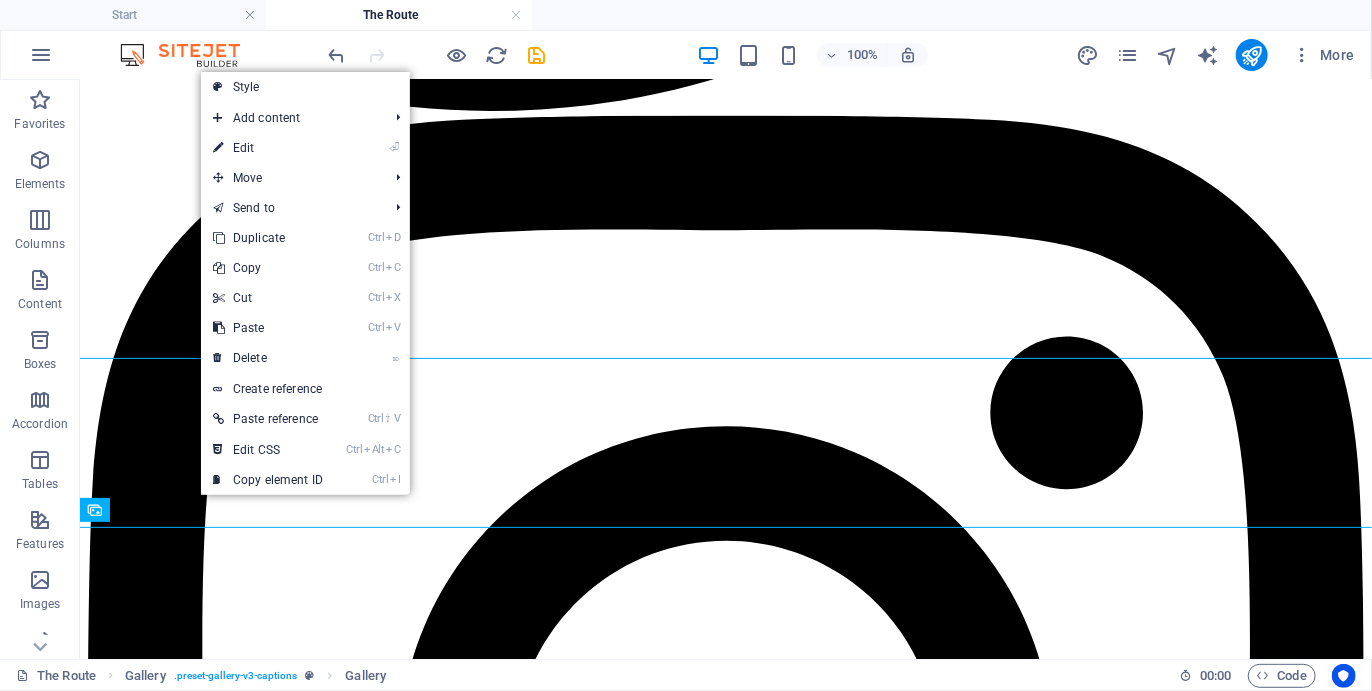 click on "⏎  Edit" at bounding box center [268, 148] 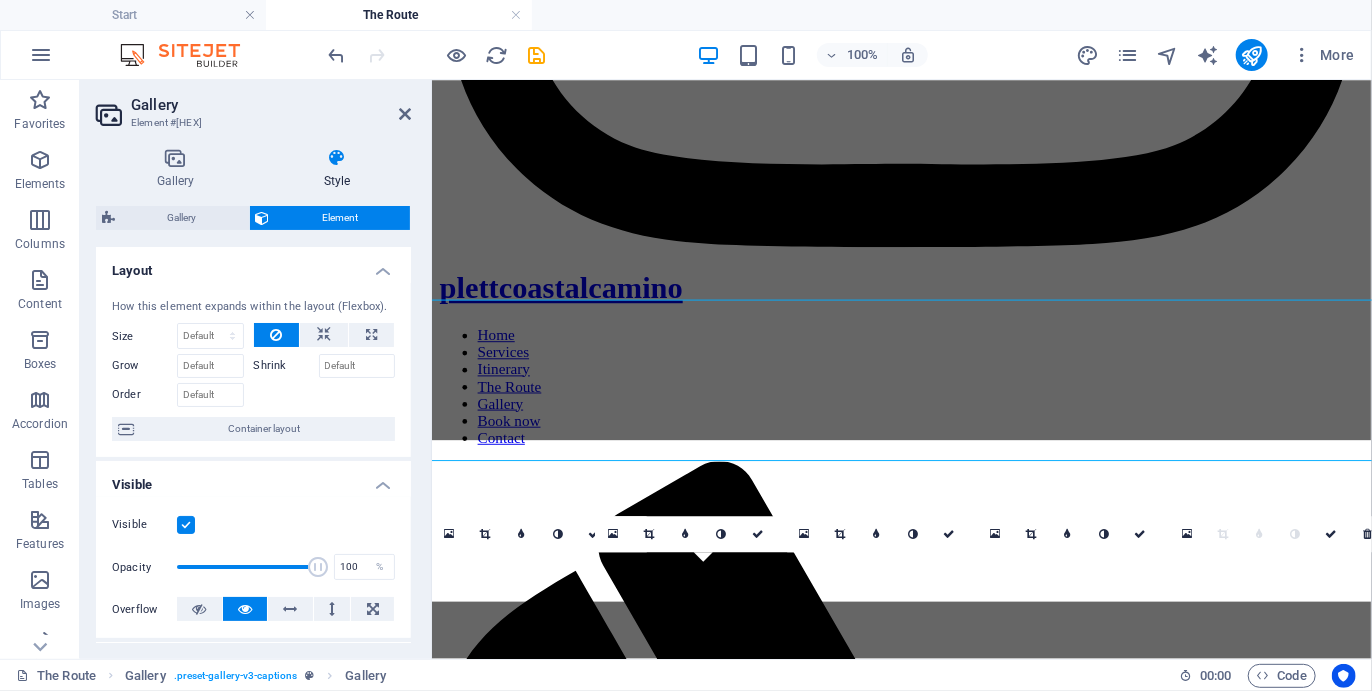 scroll, scrollTop: 4224, scrollLeft: 0, axis: vertical 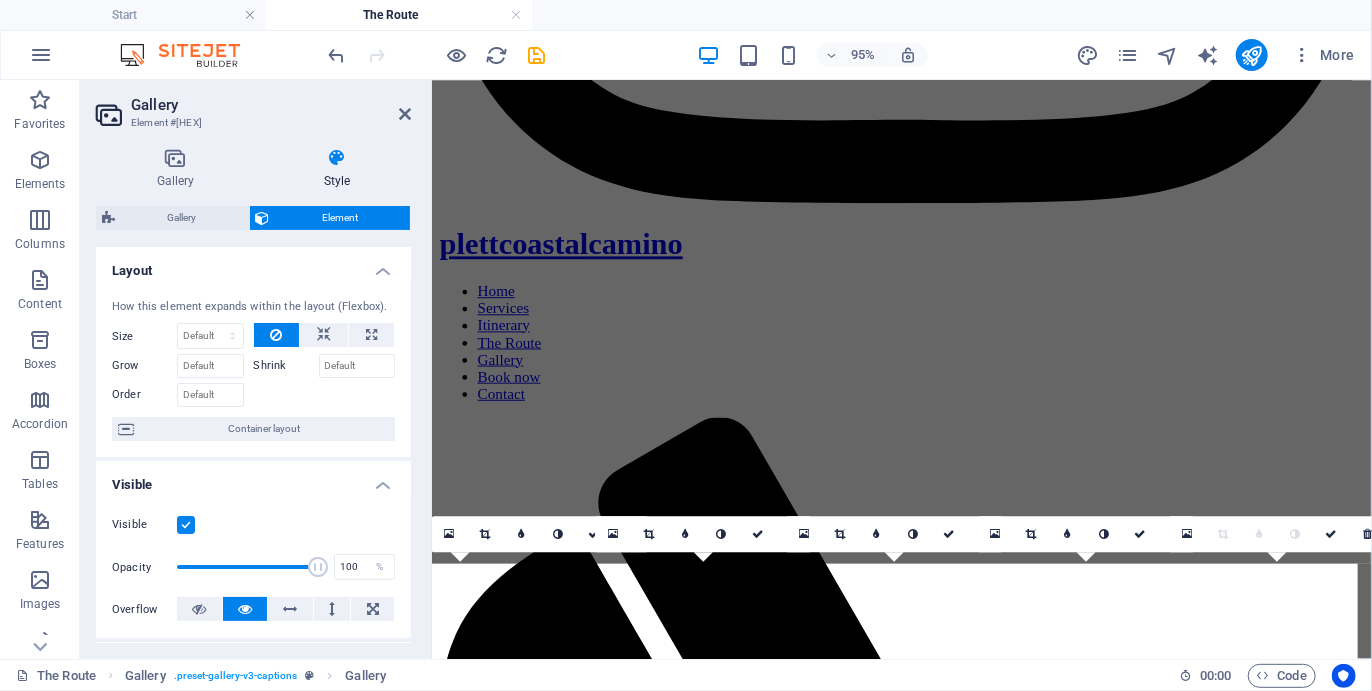 click on "Gallery" at bounding box center [182, 218] 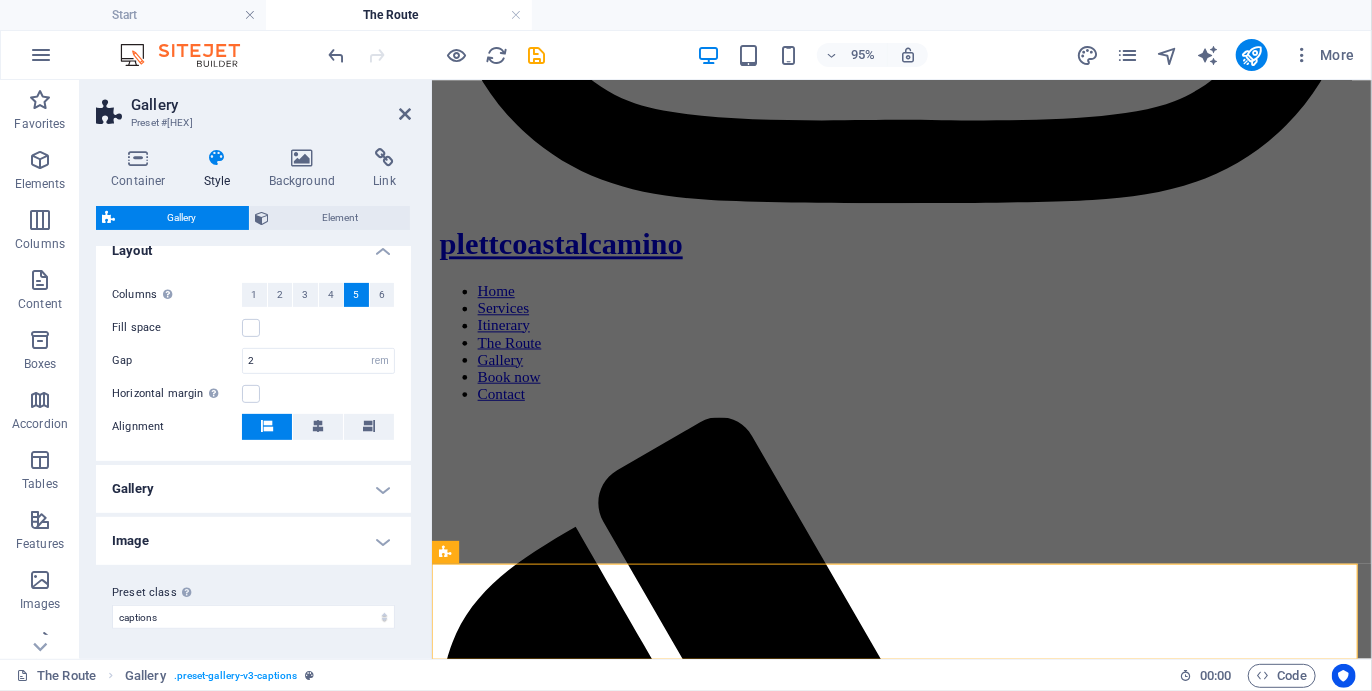 scroll, scrollTop: 0, scrollLeft: 0, axis: both 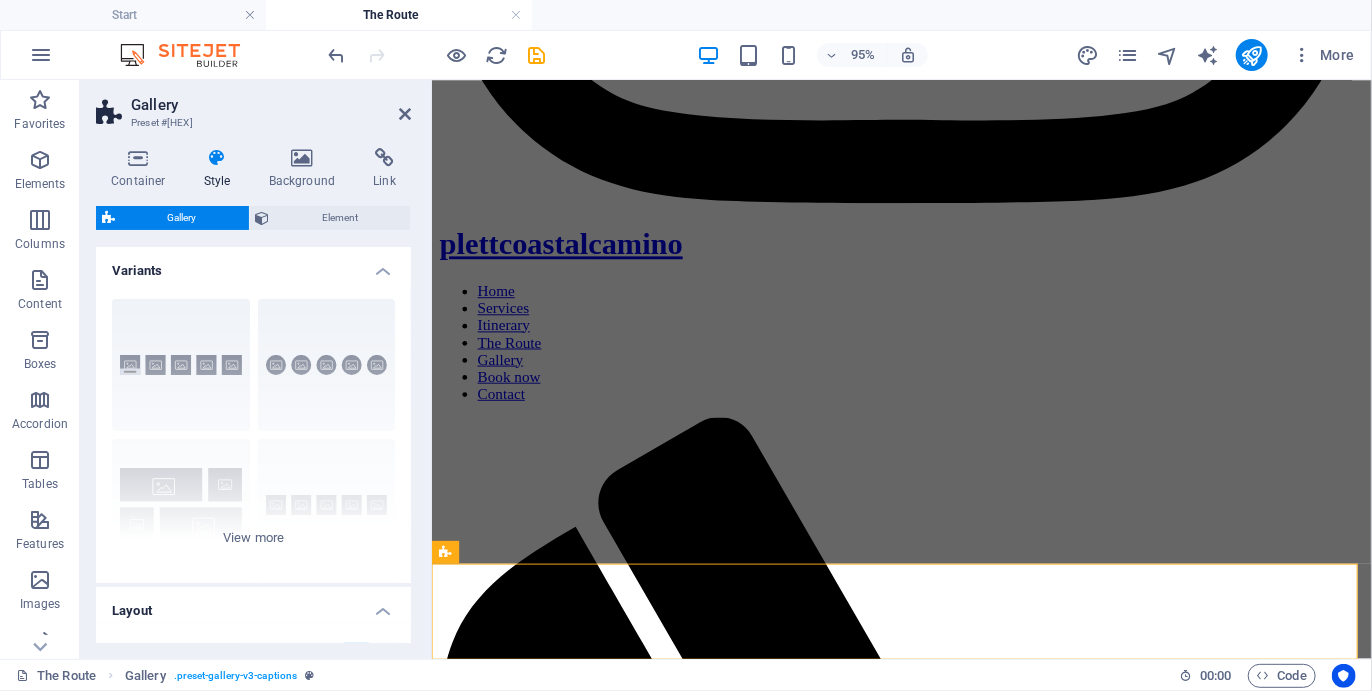click at bounding box center [302, 158] 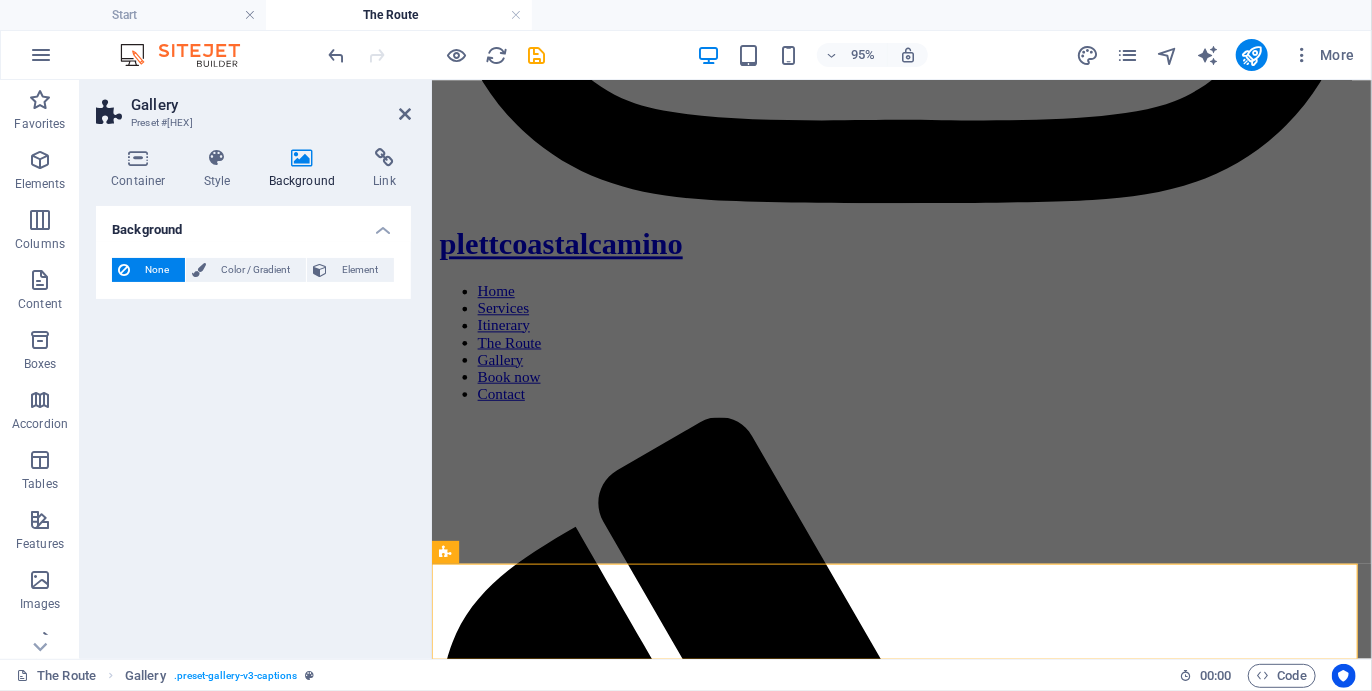 click on "Background" at bounding box center (306, 169) 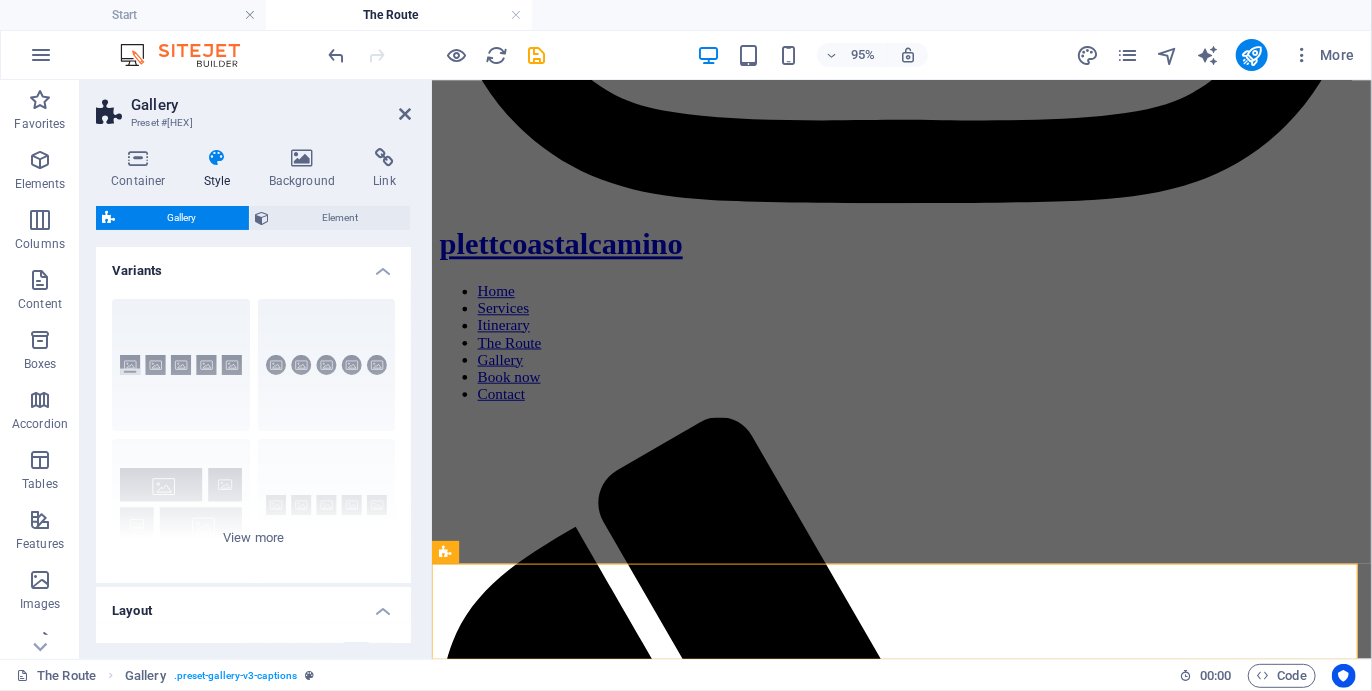 click on "Element" at bounding box center (340, 218) 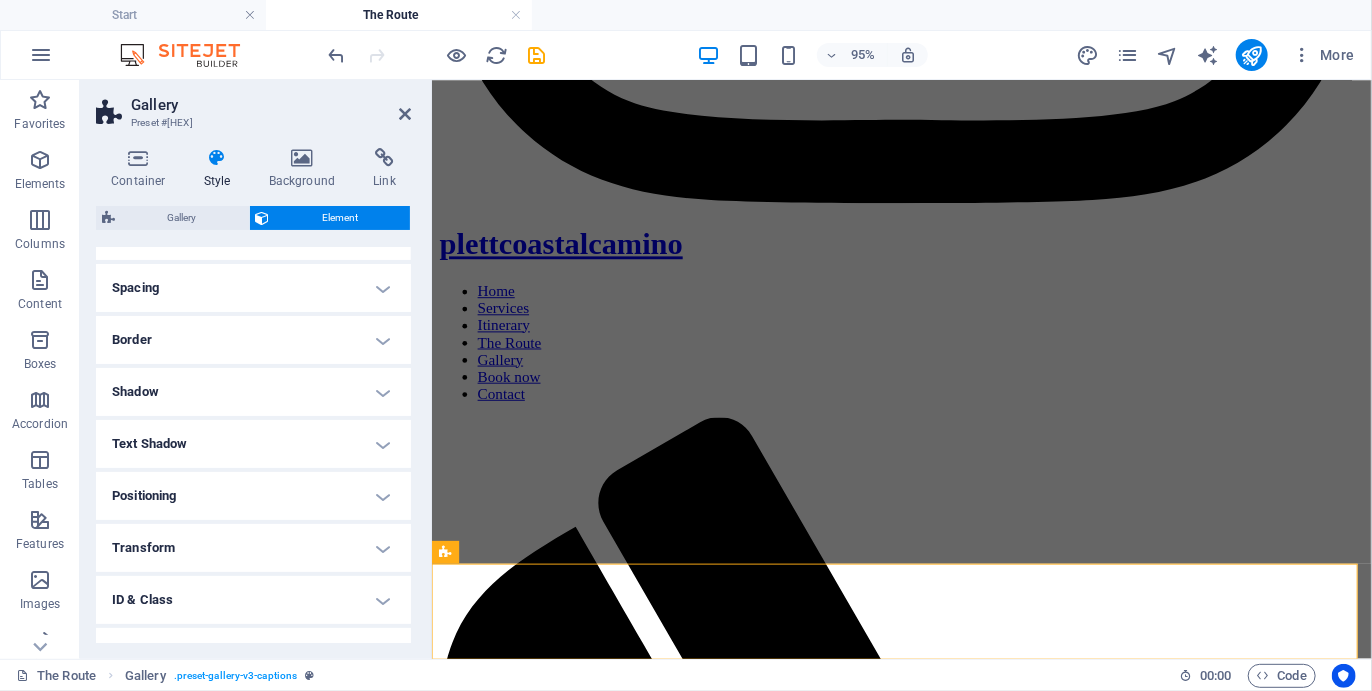 scroll, scrollTop: 248, scrollLeft: 0, axis: vertical 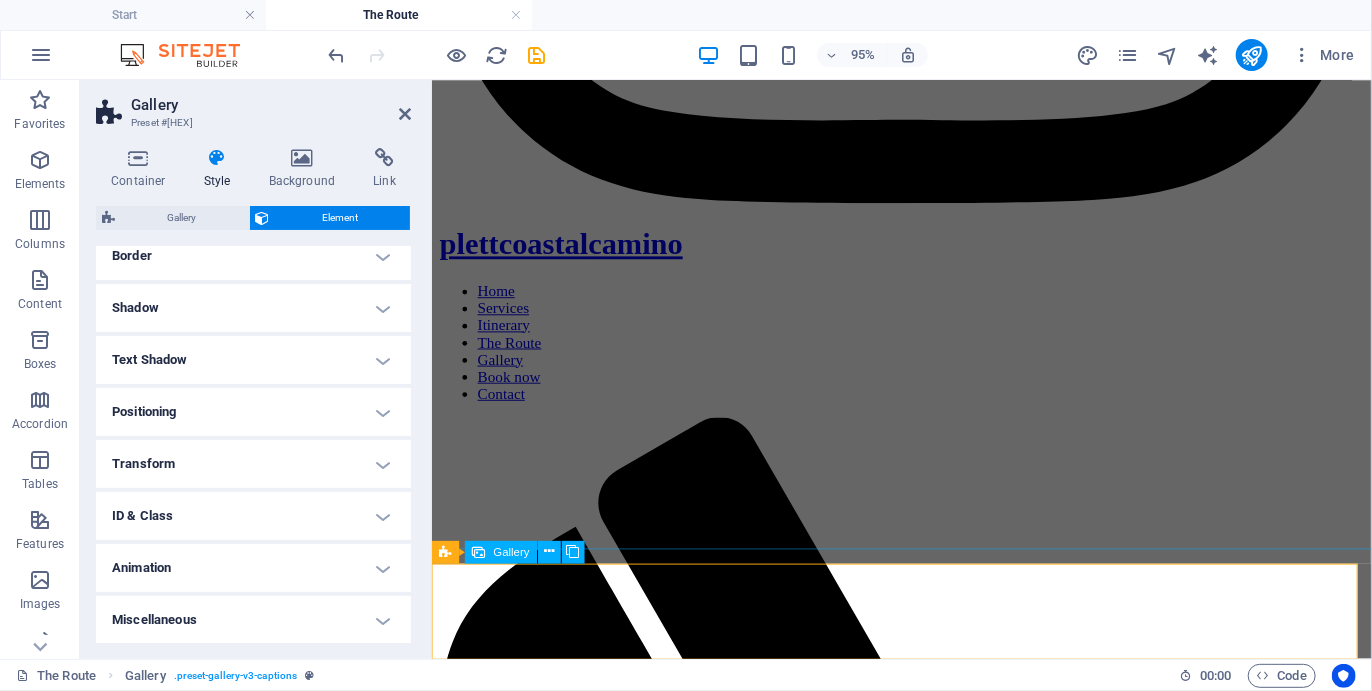 click on "Gallery" at bounding box center (512, 551) 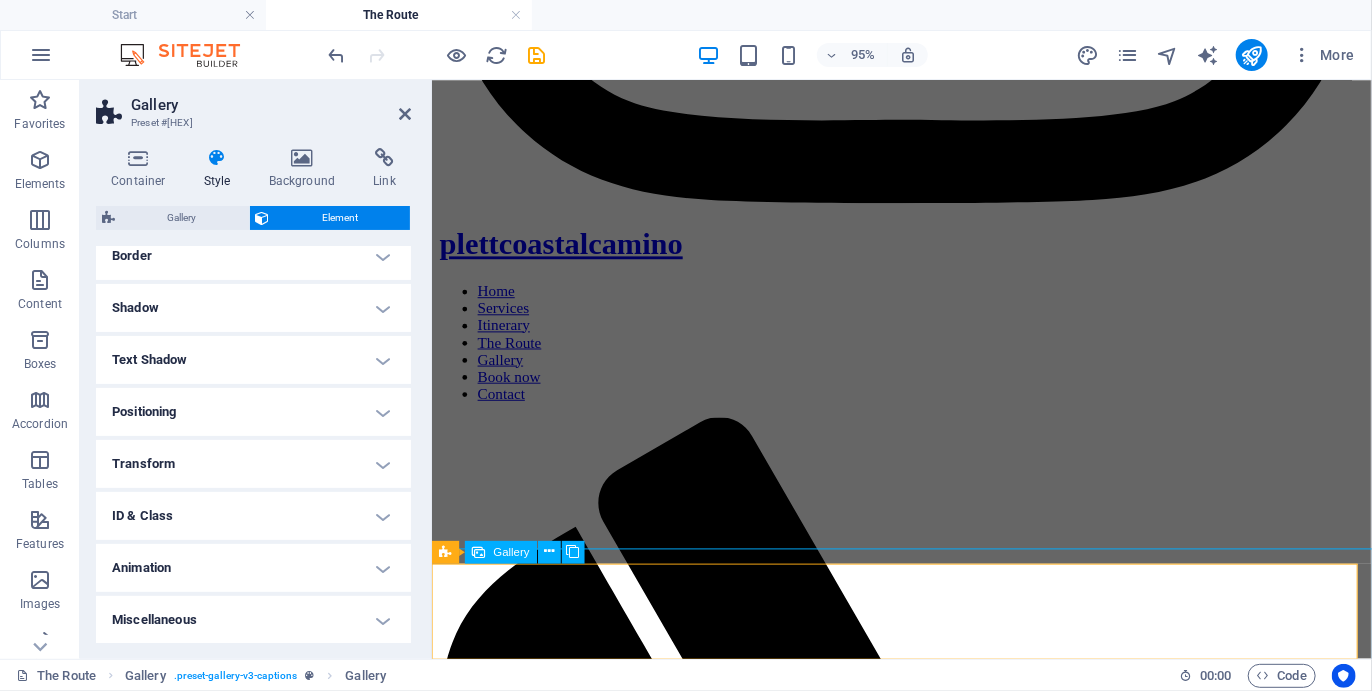 click on "Gallery" at bounding box center (512, 551) 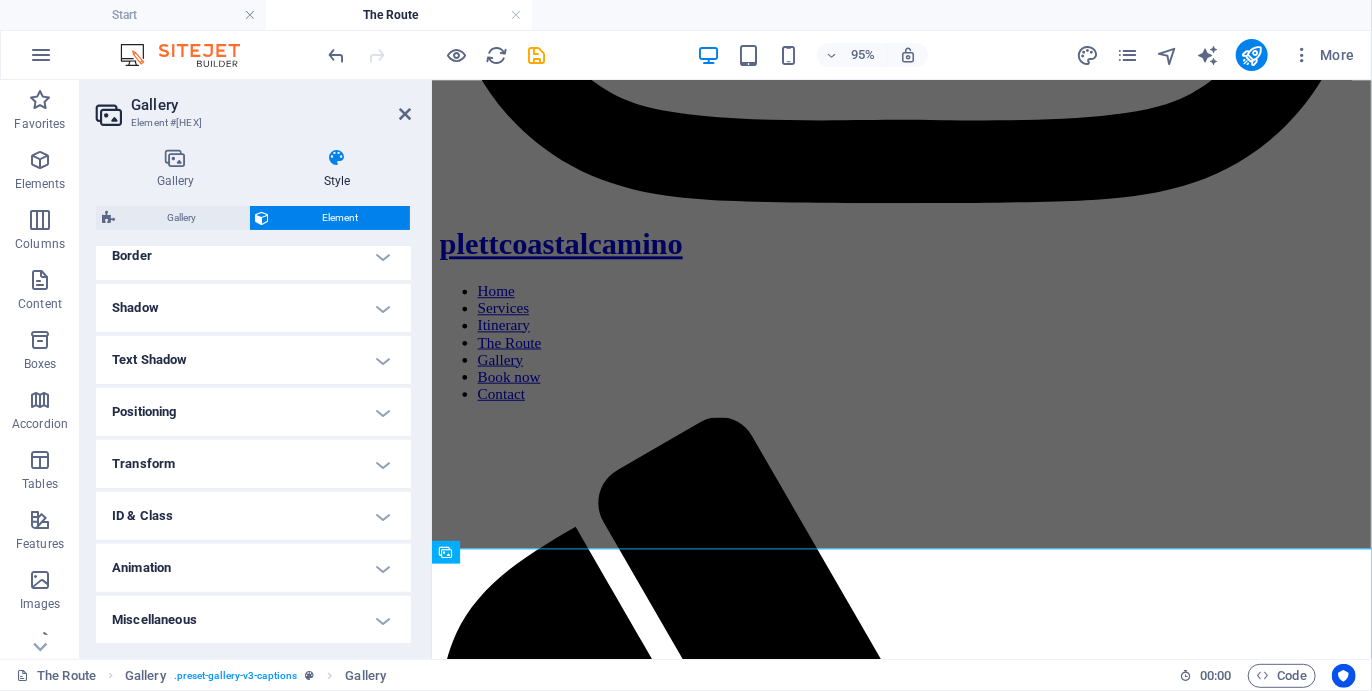 scroll, scrollTop: 0, scrollLeft: 0, axis: both 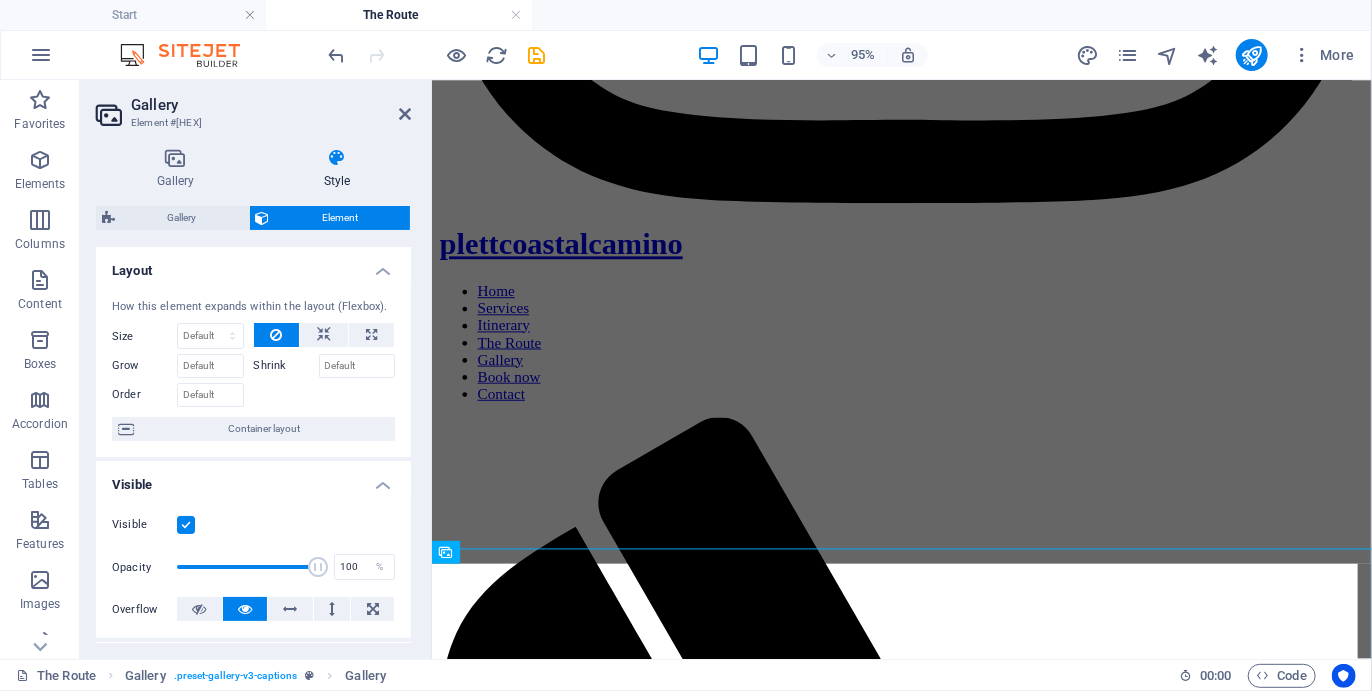 click on "Gallery" at bounding box center [182, 218] 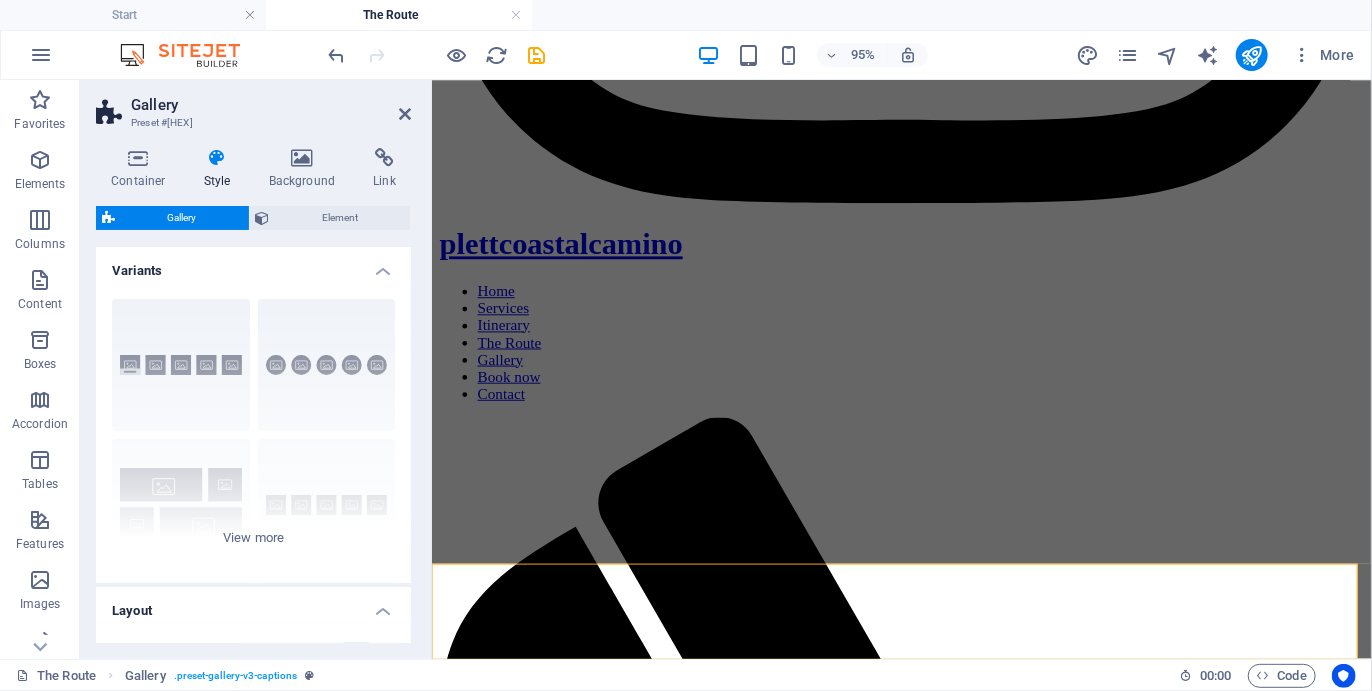 scroll, scrollTop: 360, scrollLeft: 0, axis: vertical 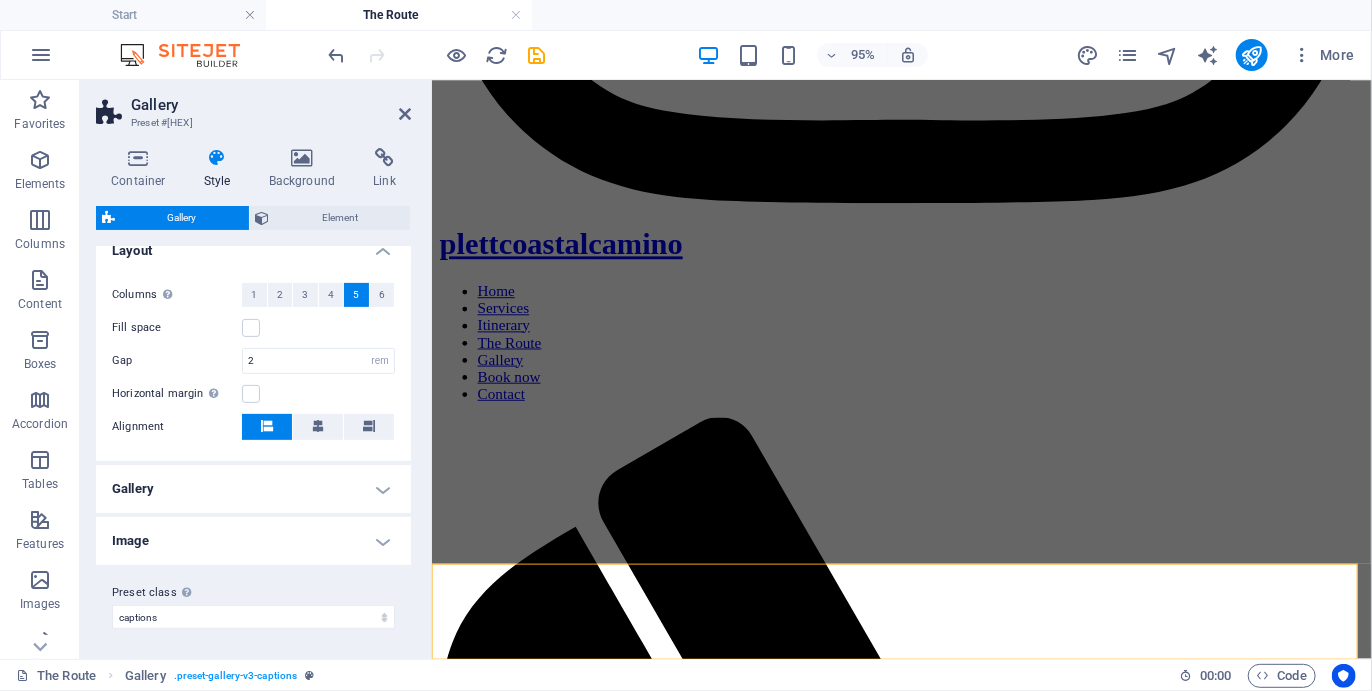 click at bounding box center [138, 158] 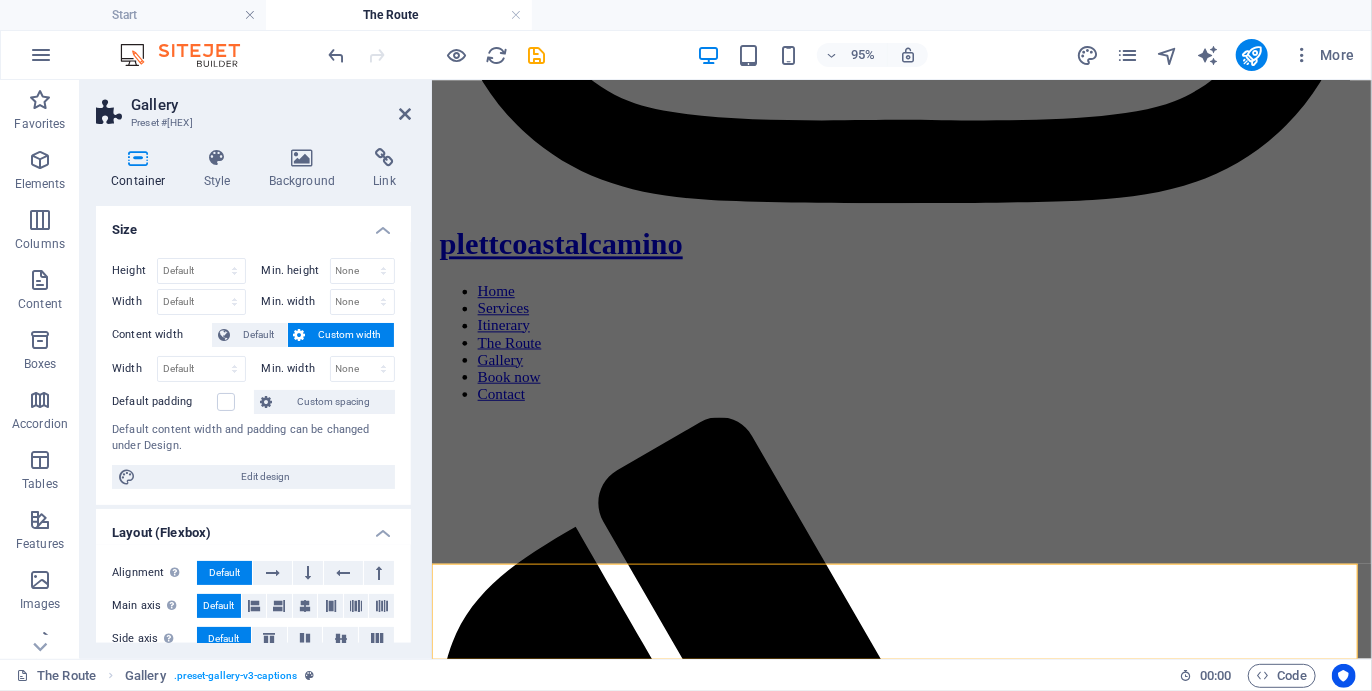 click at bounding box center [217, 158] 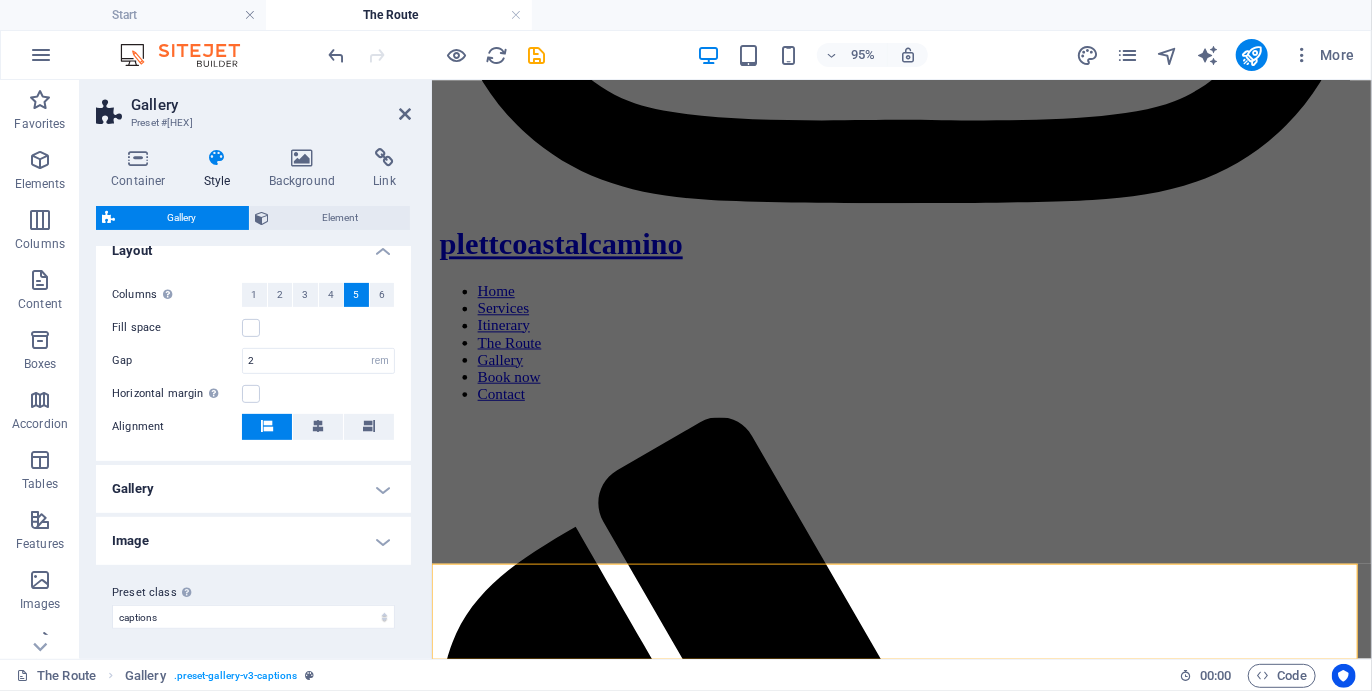 click on "Gallery" at bounding box center [253, 489] 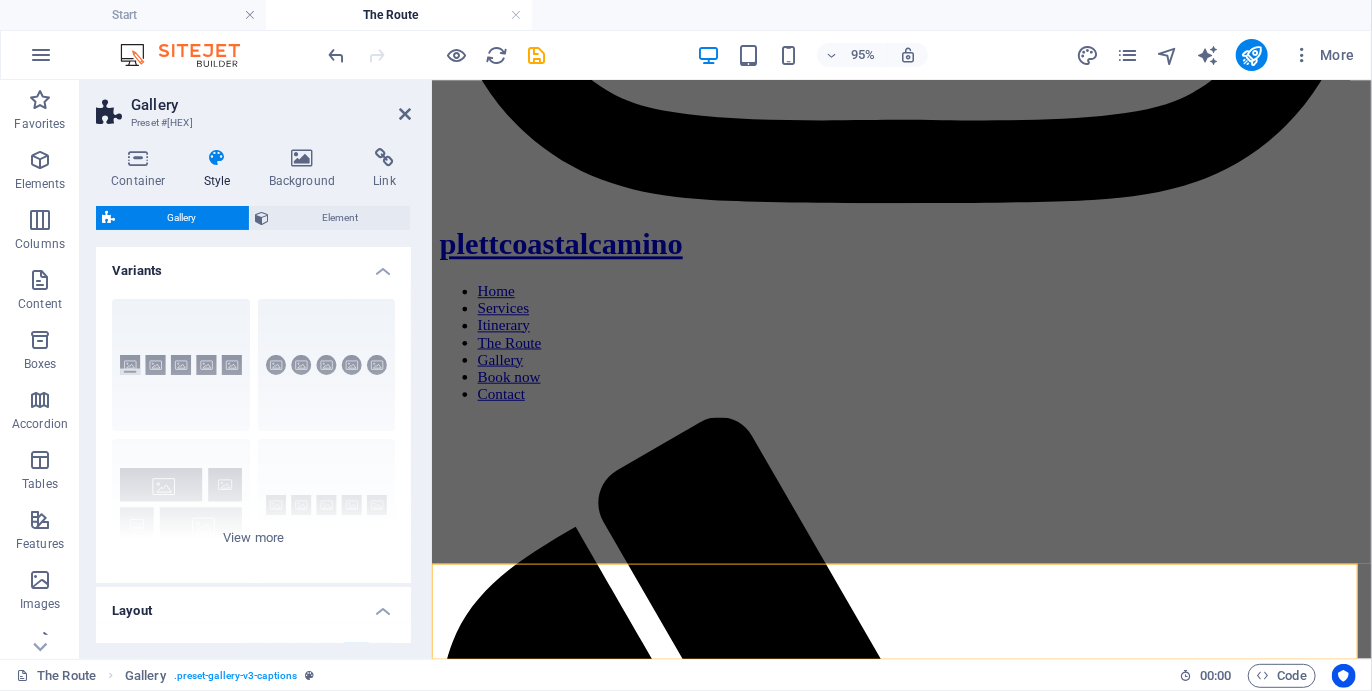 scroll, scrollTop: 673, scrollLeft: 0, axis: vertical 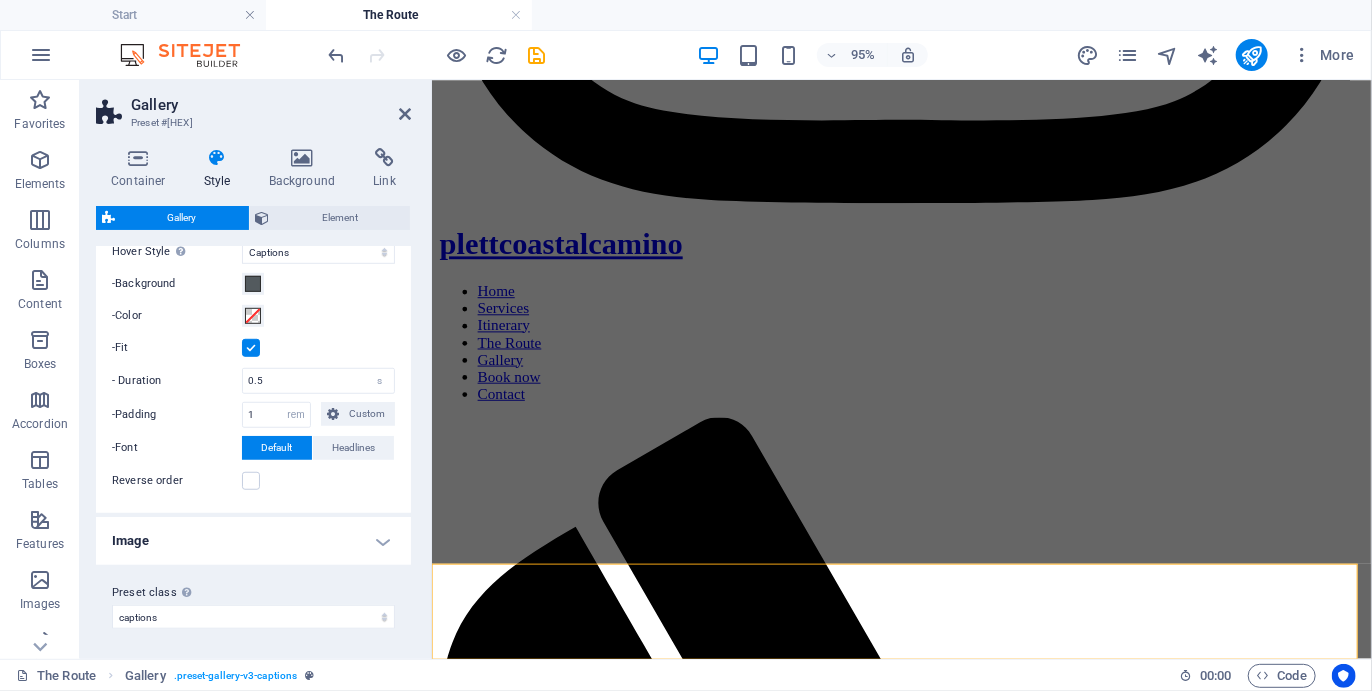 click on "Image" at bounding box center [253, 541] 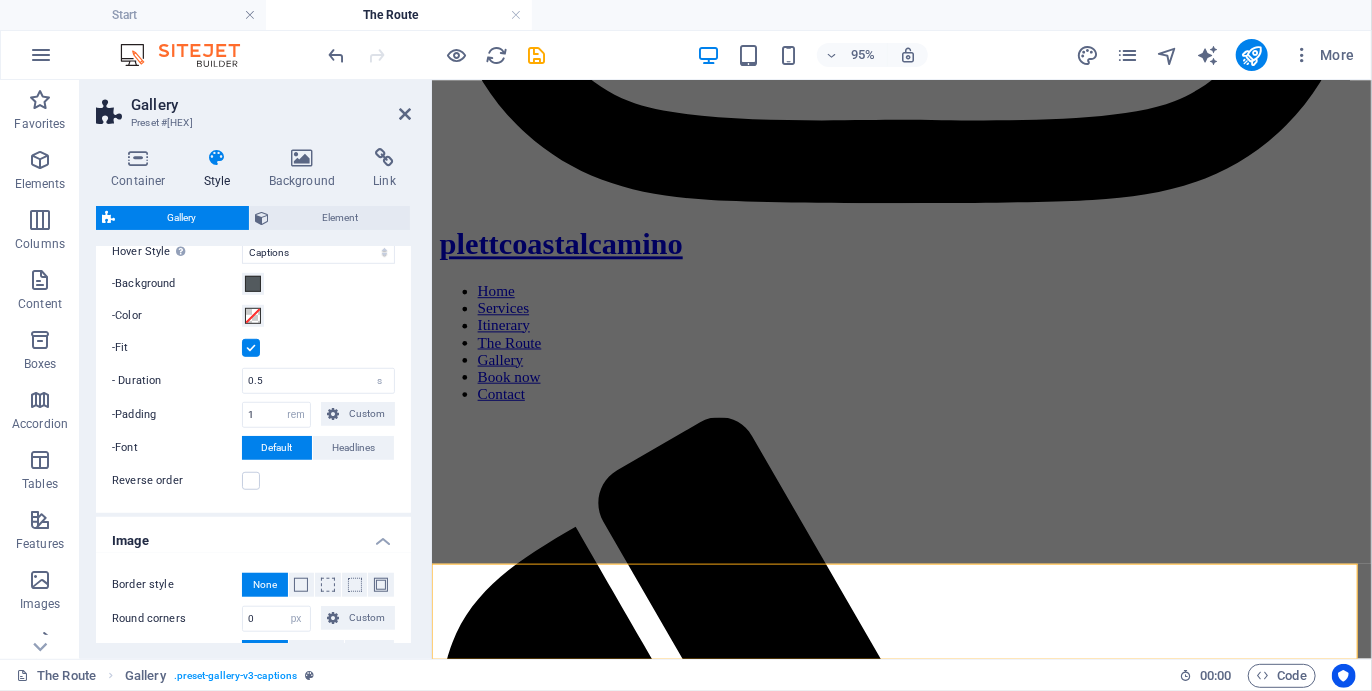 scroll, scrollTop: 793, scrollLeft: 0, axis: vertical 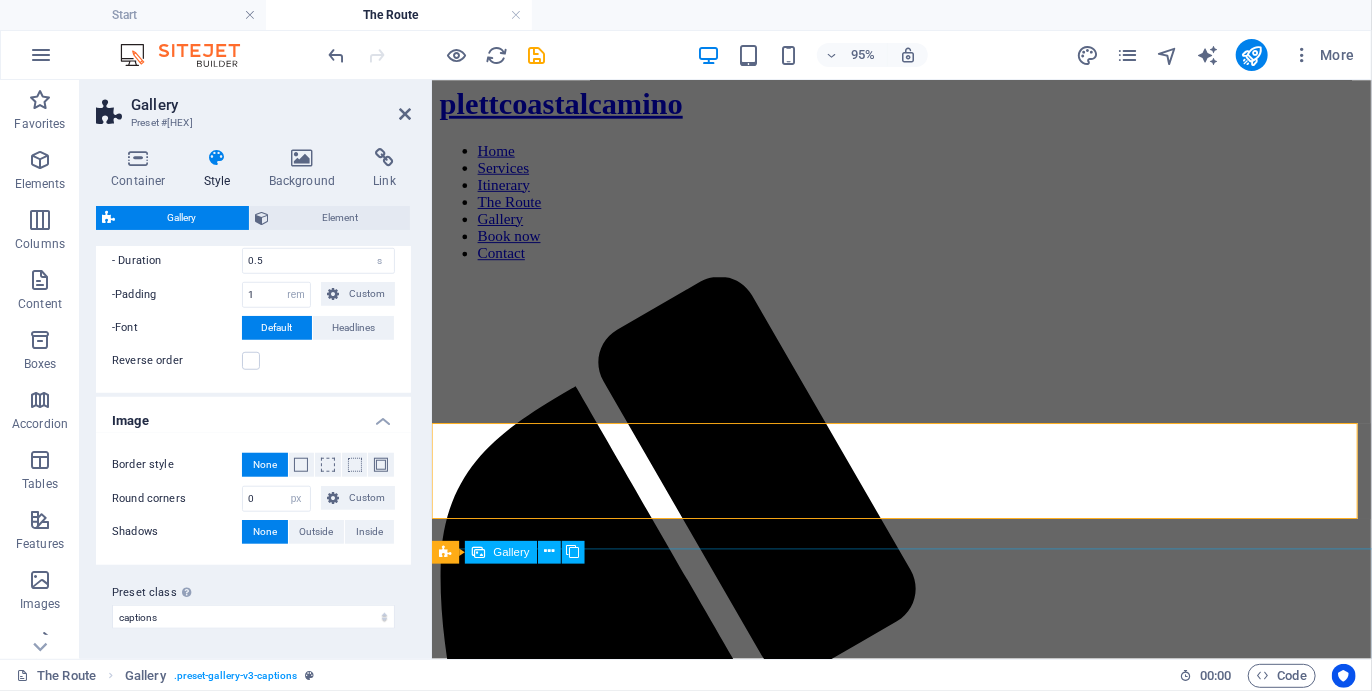 click at bounding box center (879, 10095) 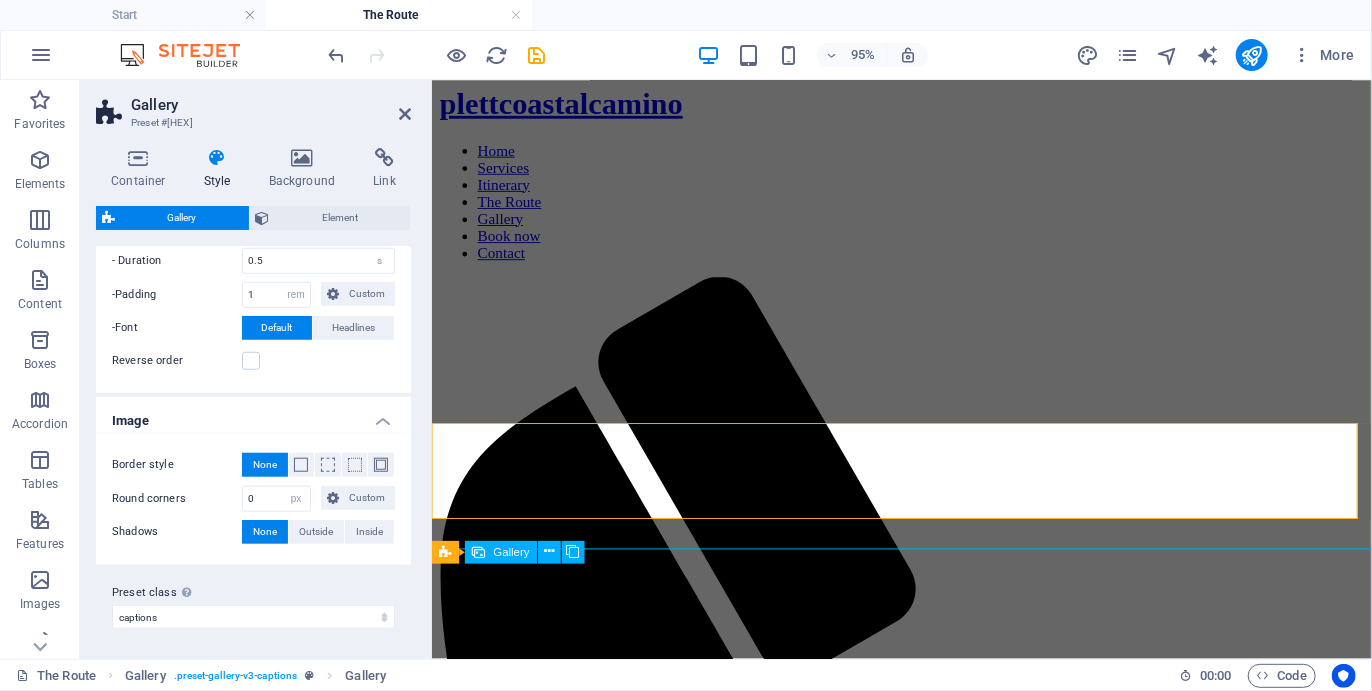 click at bounding box center [879, 10095] 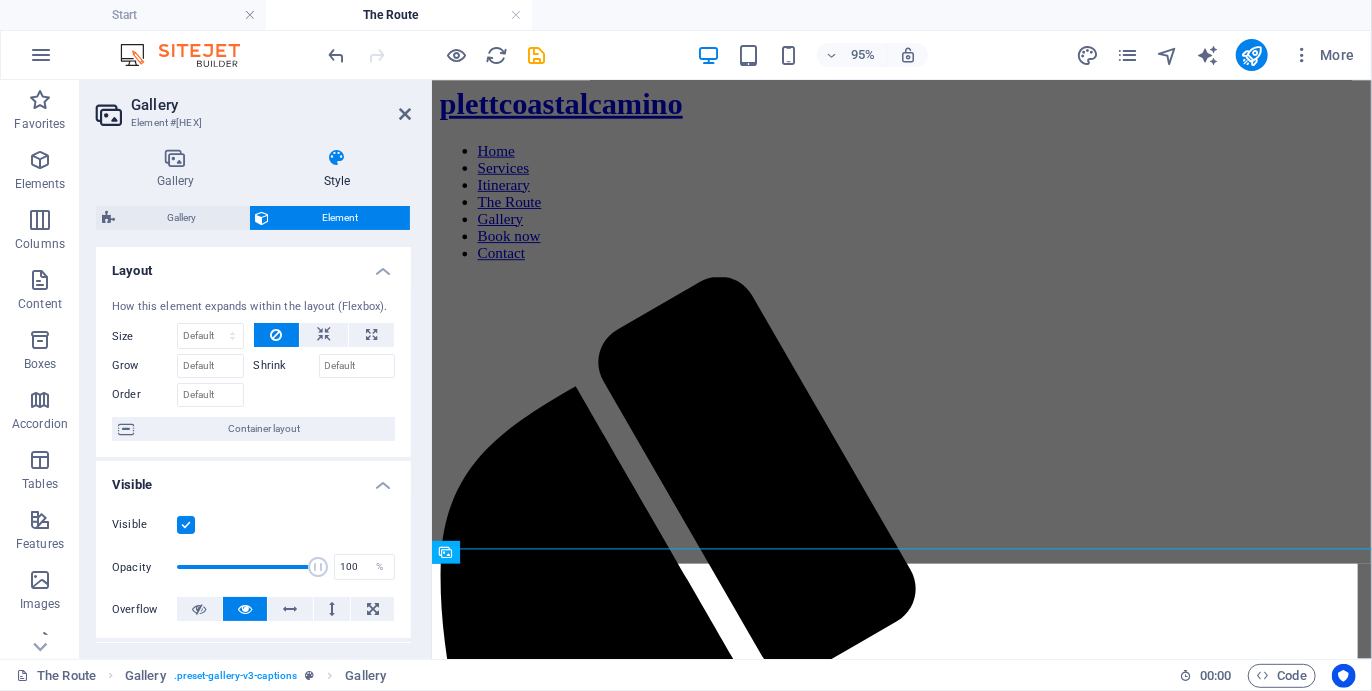 click on "Gallery" at bounding box center (182, 218) 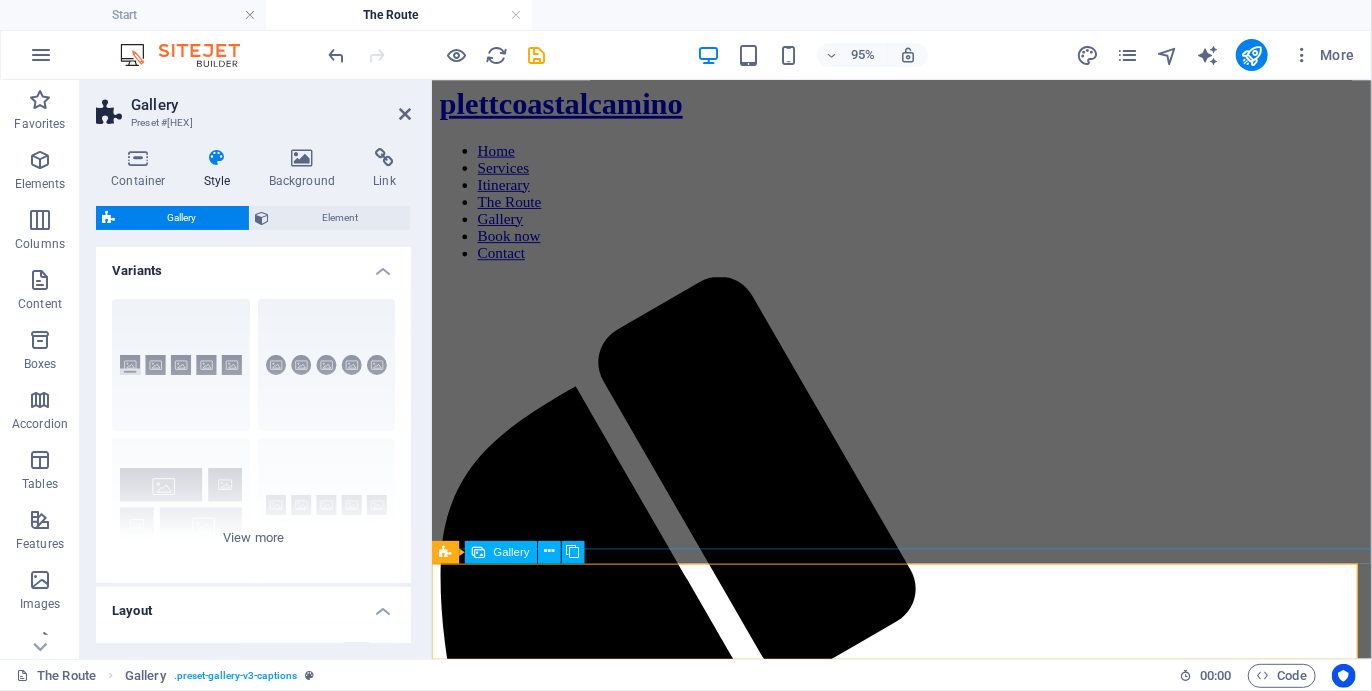 click at bounding box center (550, 552) 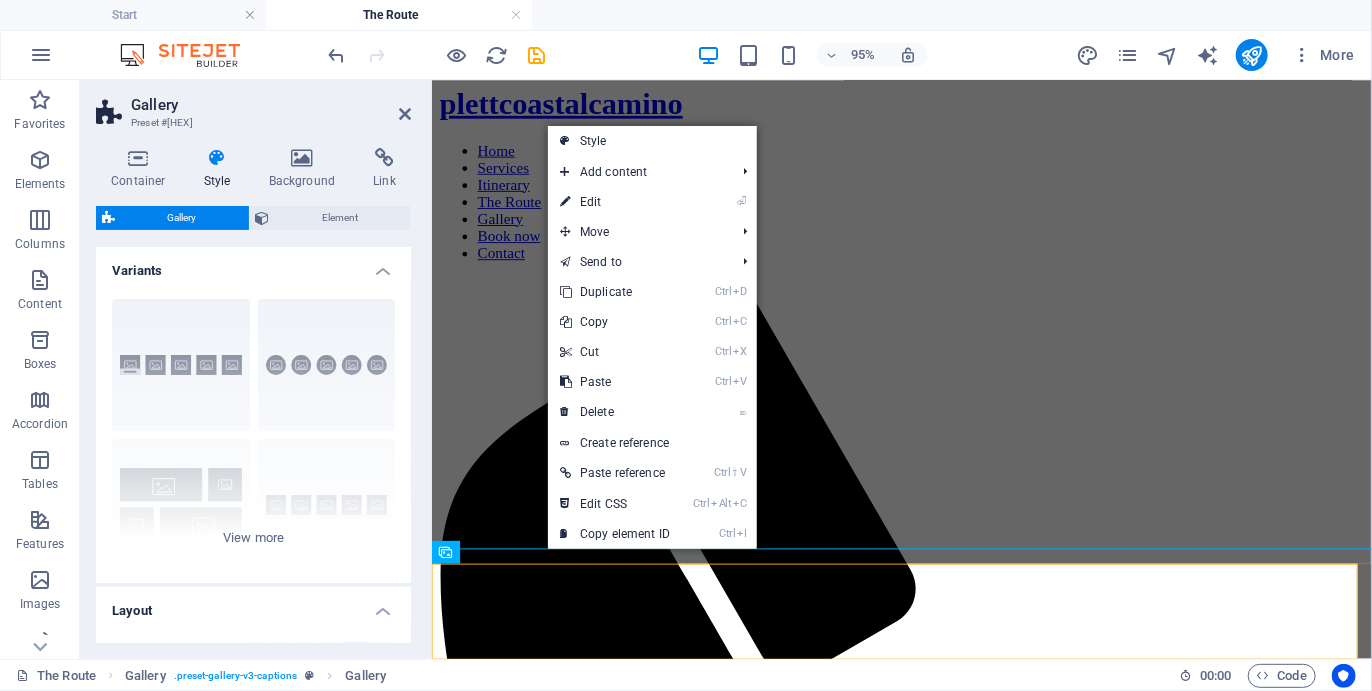 click on "⏎  Edit" at bounding box center [615, 202] 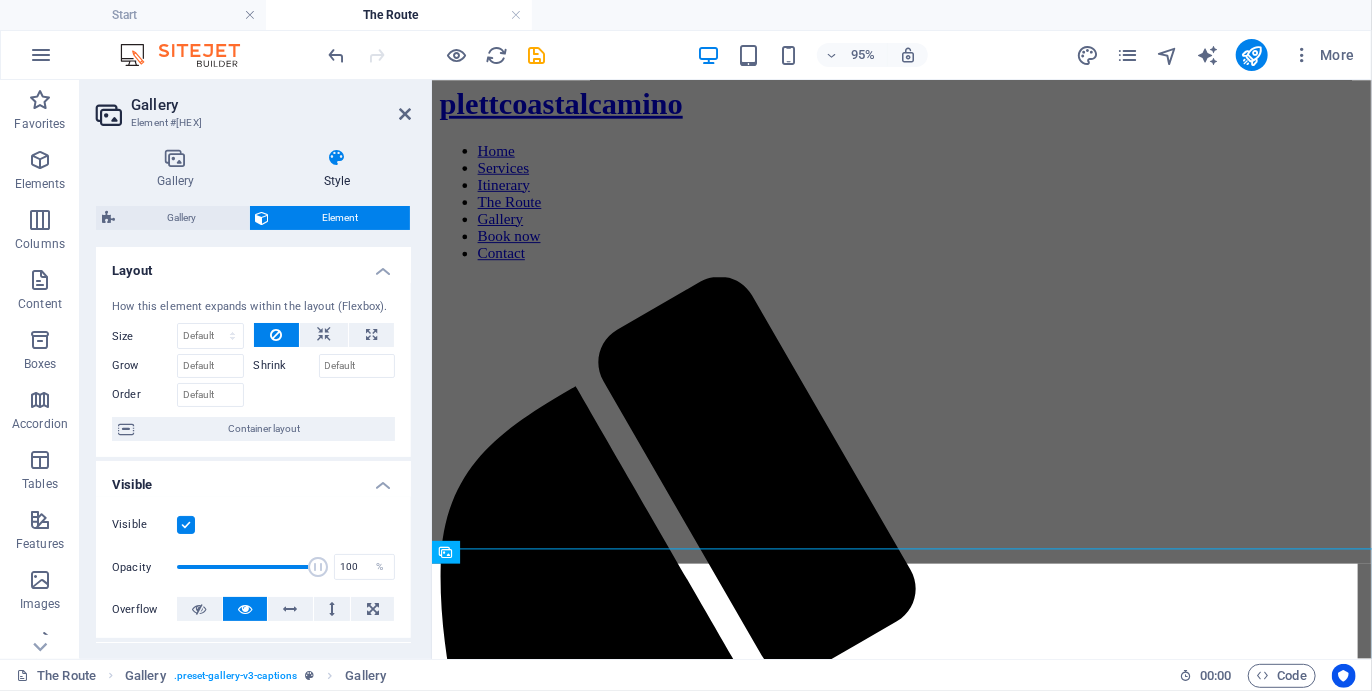 click on "Gallery" at bounding box center [182, 218] 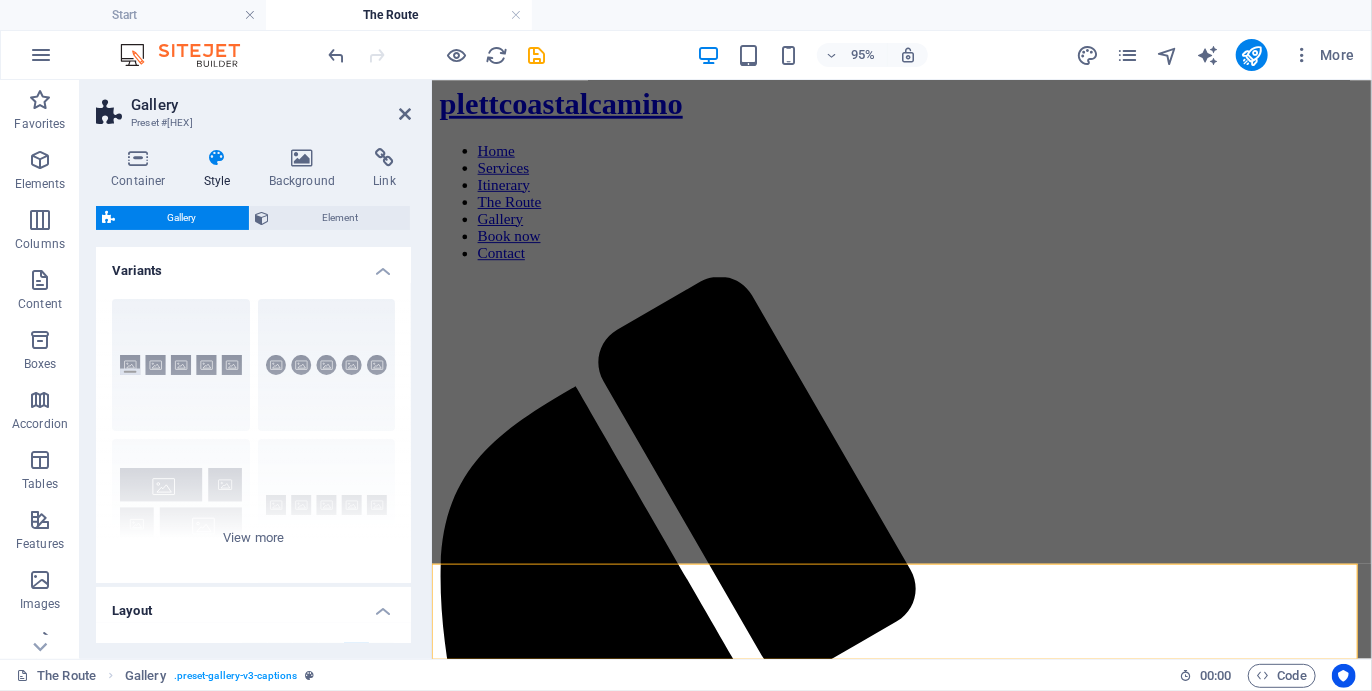 click on "Element" at bounding box center (340, 218) 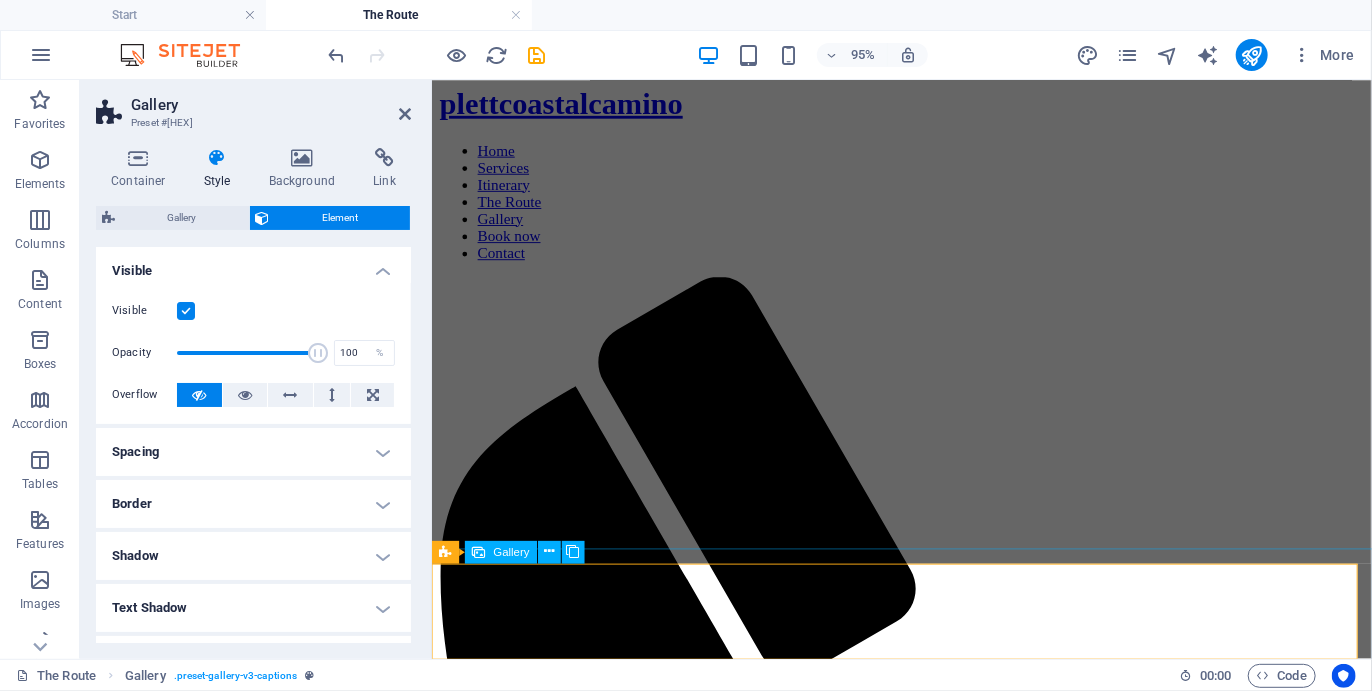 click at bounding box center (550, 552) 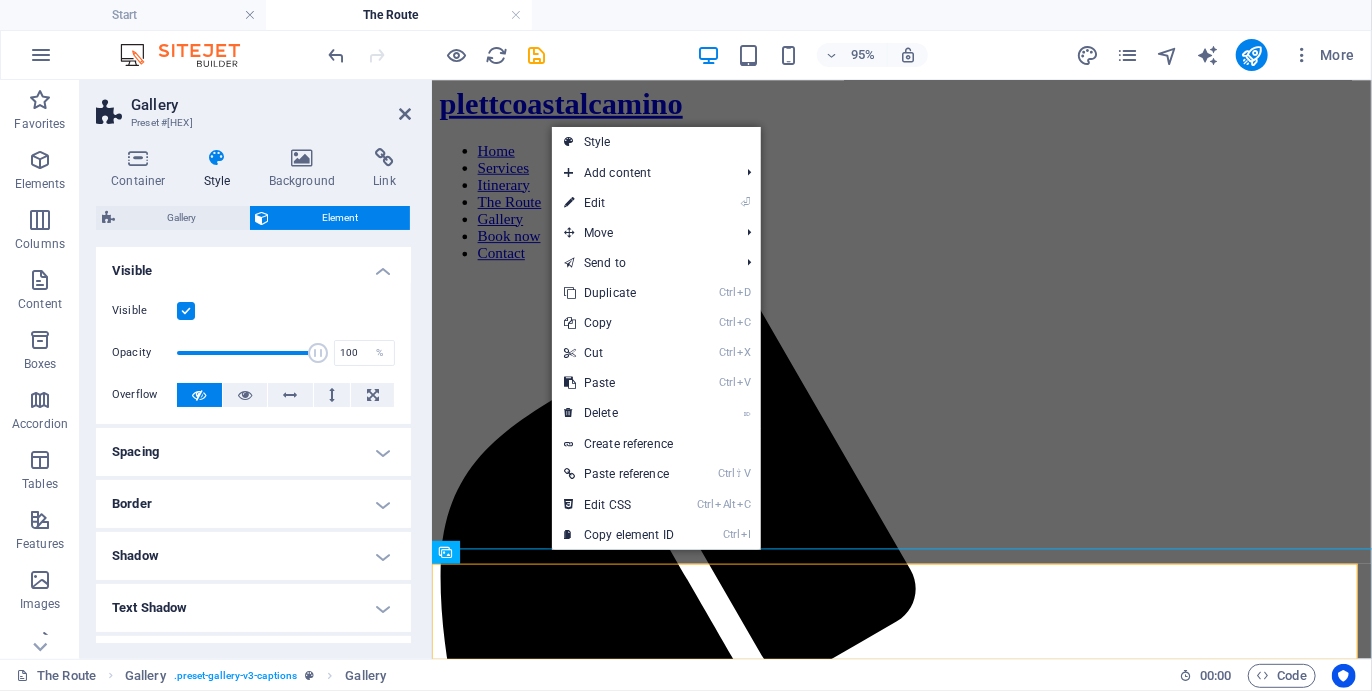 click on "⏎  Edit" at bounding box center (619, 203) 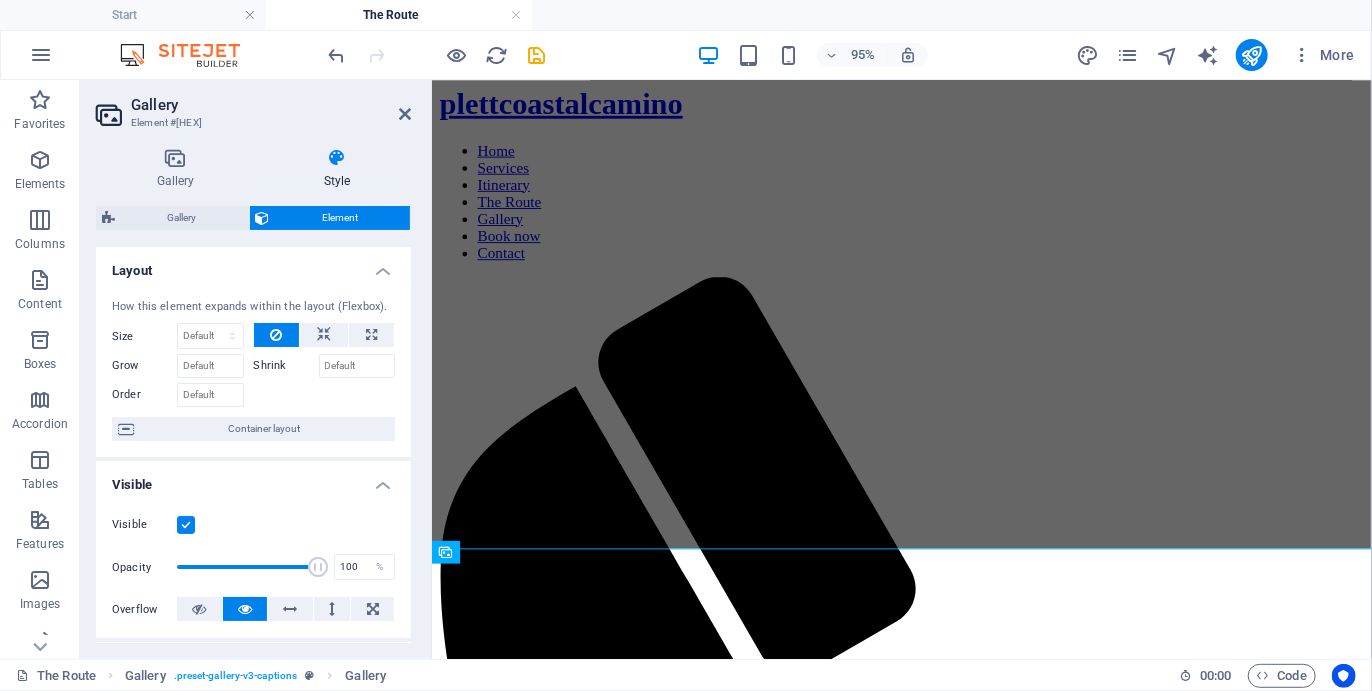 click at bounding box center [175, 158] 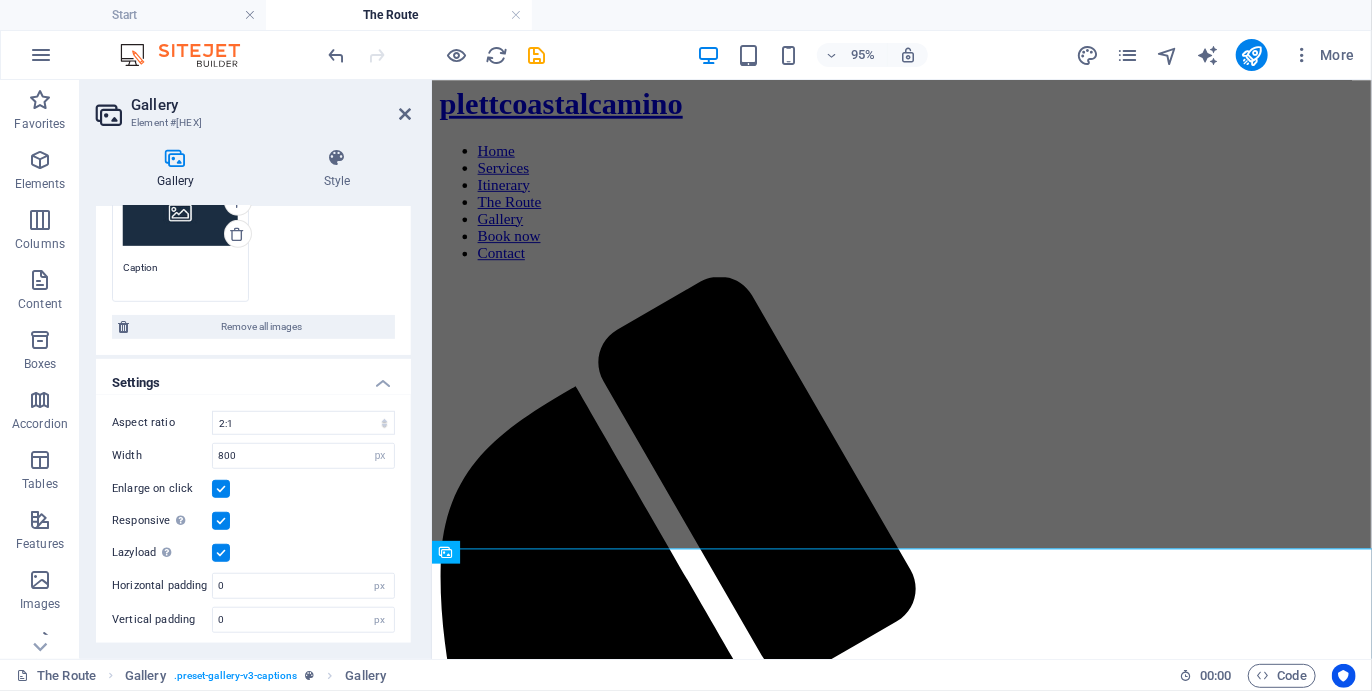 scroll, scrollTop: 319, scrollLeft: 0, axis: vertical 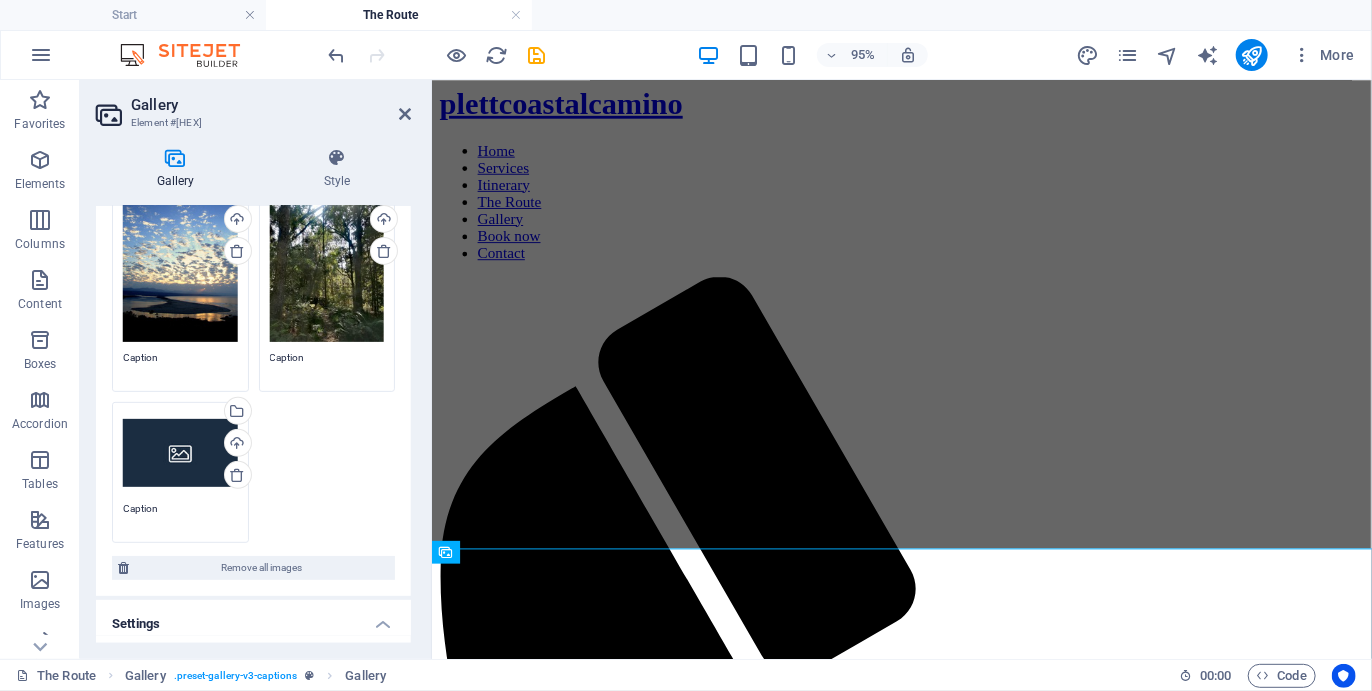 click on "Drag files here, click to choose files or select files from Files or our free stock photos & videos" at bounding box center [180, 453] 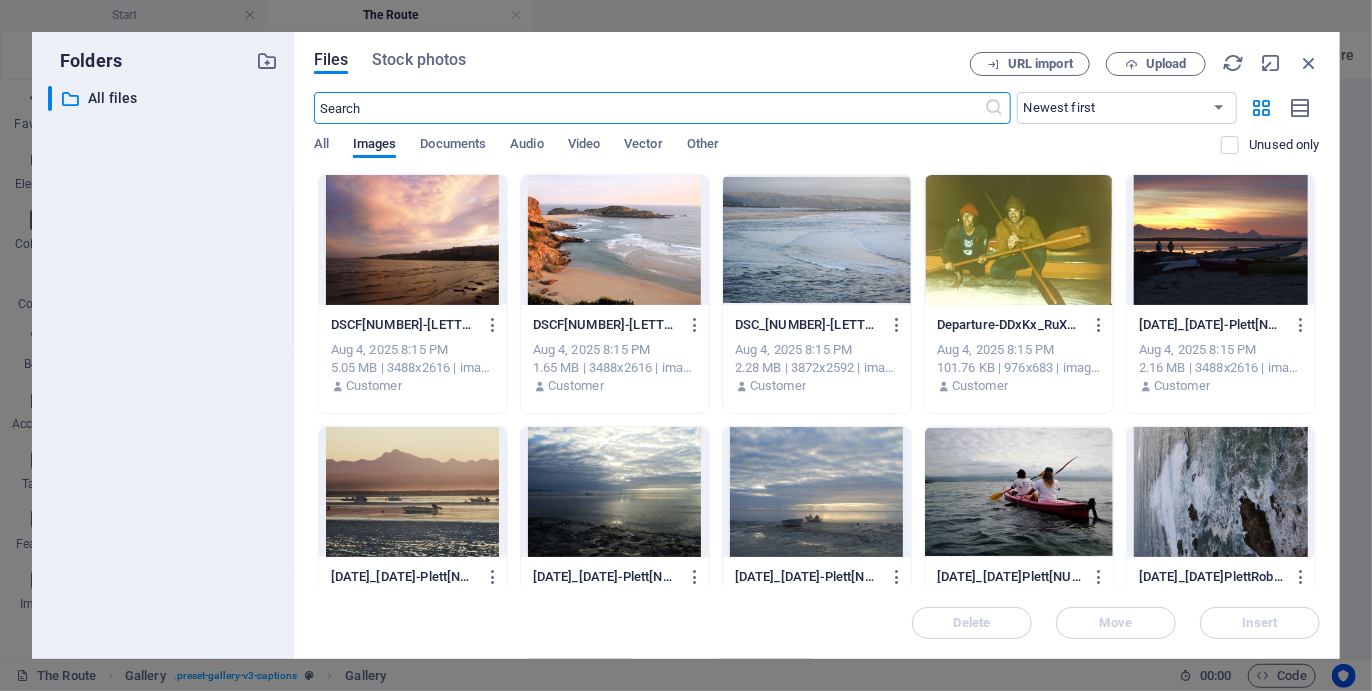scroll, scrollTop: 3556, scrollLeft: 0, axis: vertical 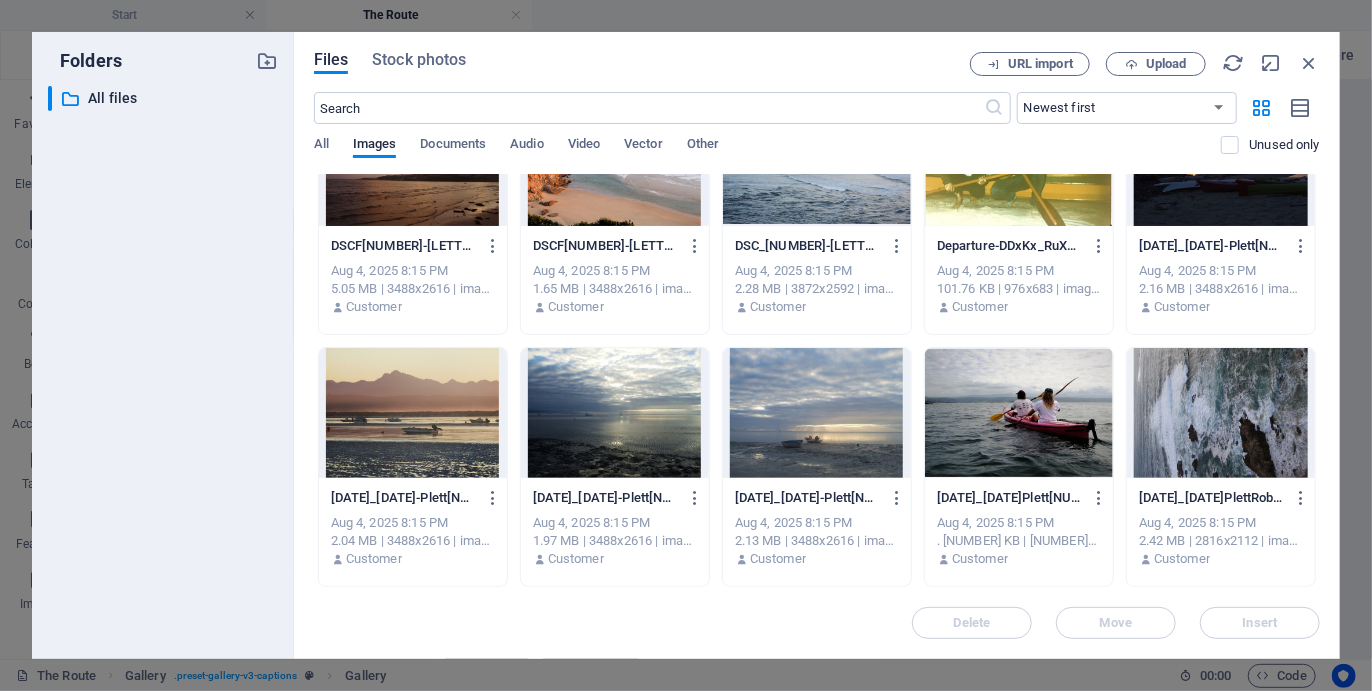 click at bounding box center [615, 161] 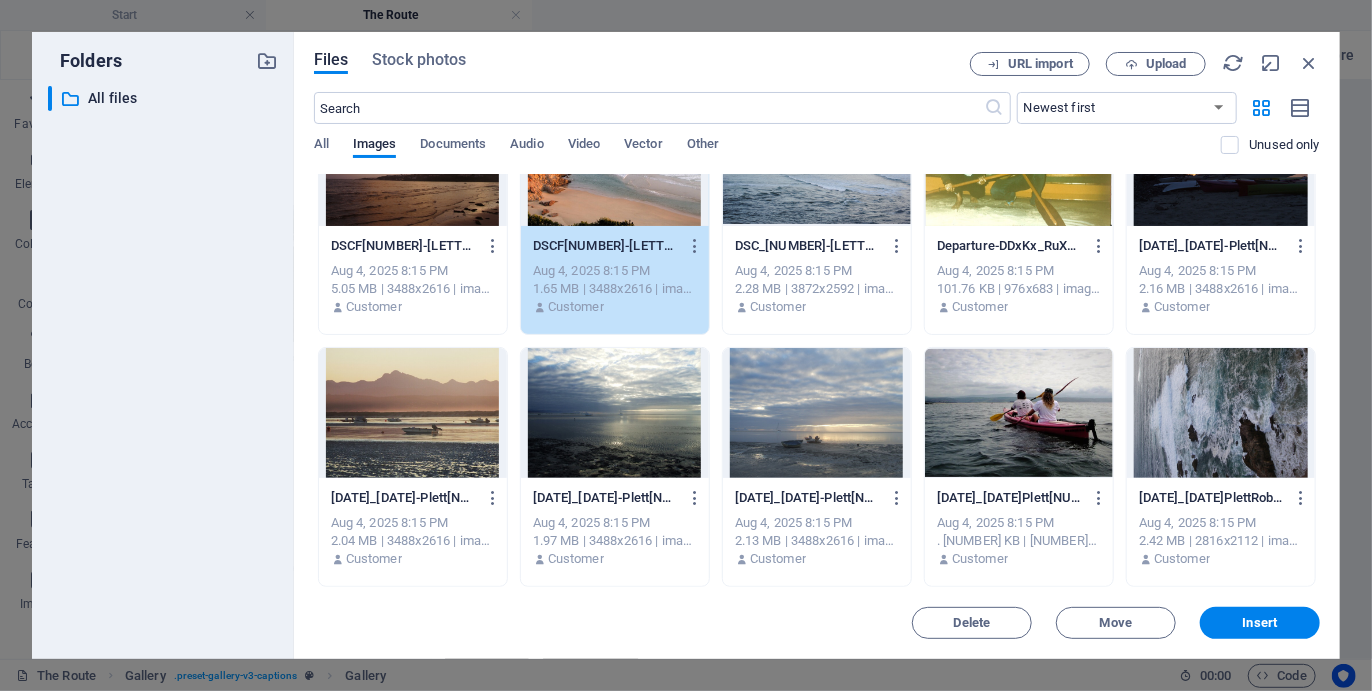 click on "Insert" at bounding box center (1260, 623) 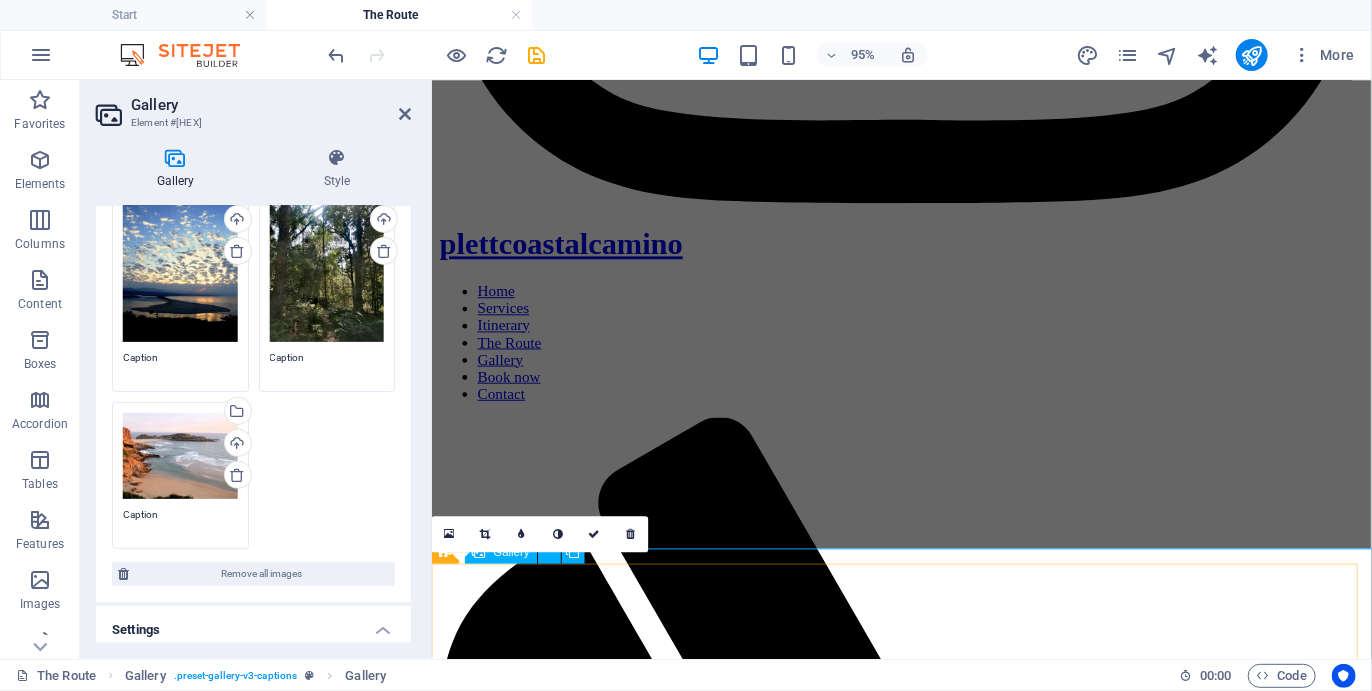 scroll, scrollTop: 4250, scrollLeft: 0, axis: vertical 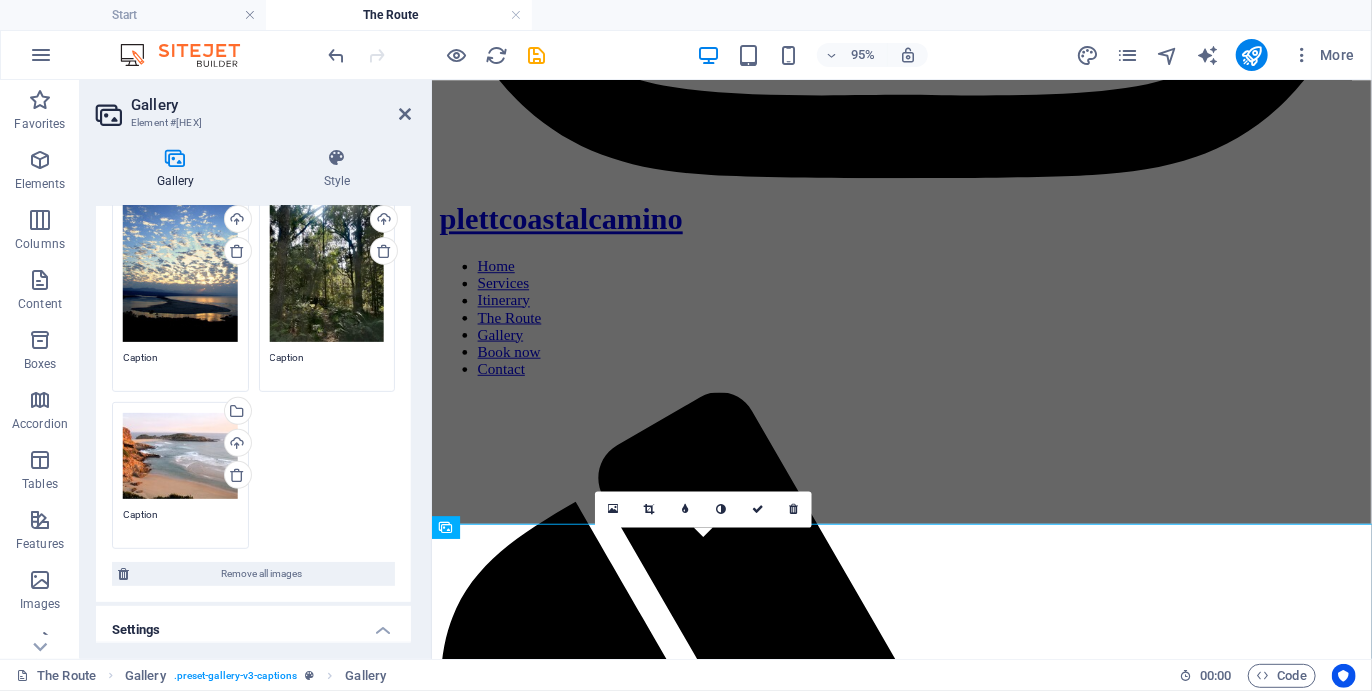 click at bounding box center (758, 509) 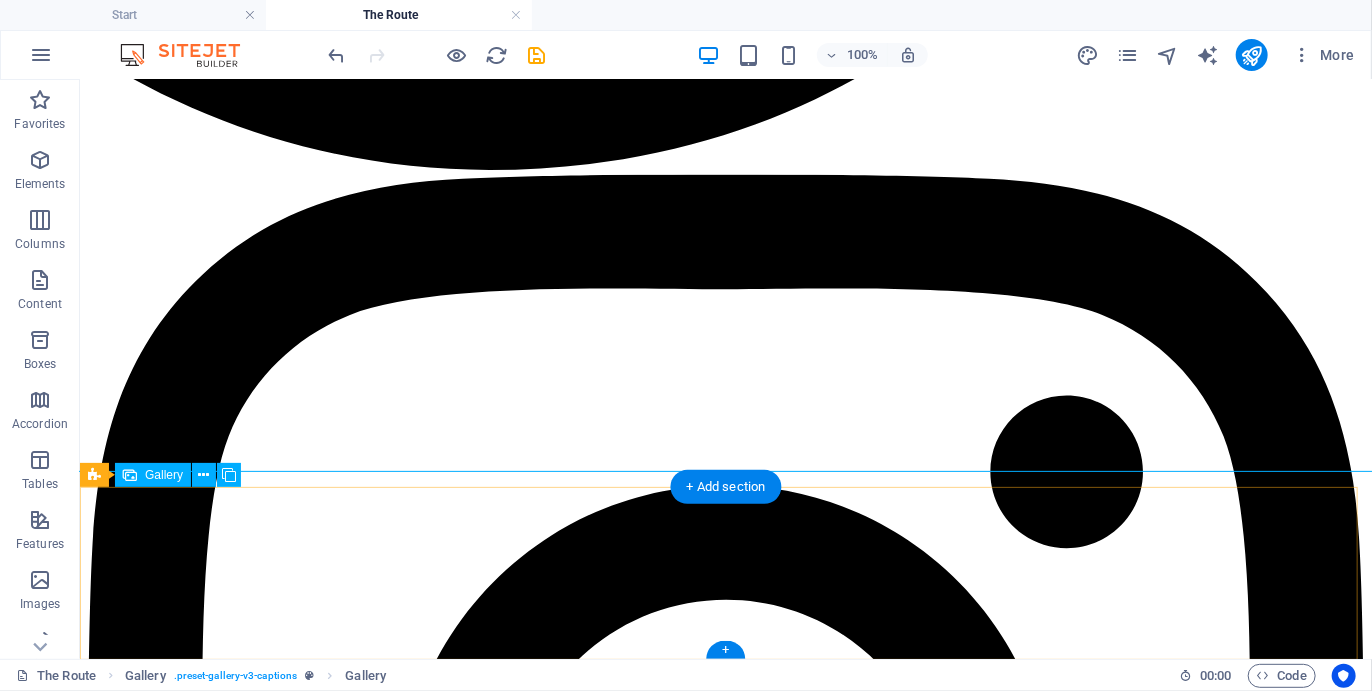 scroll, scrollTop: 4212, scrollLeft: 0, axis: vertical 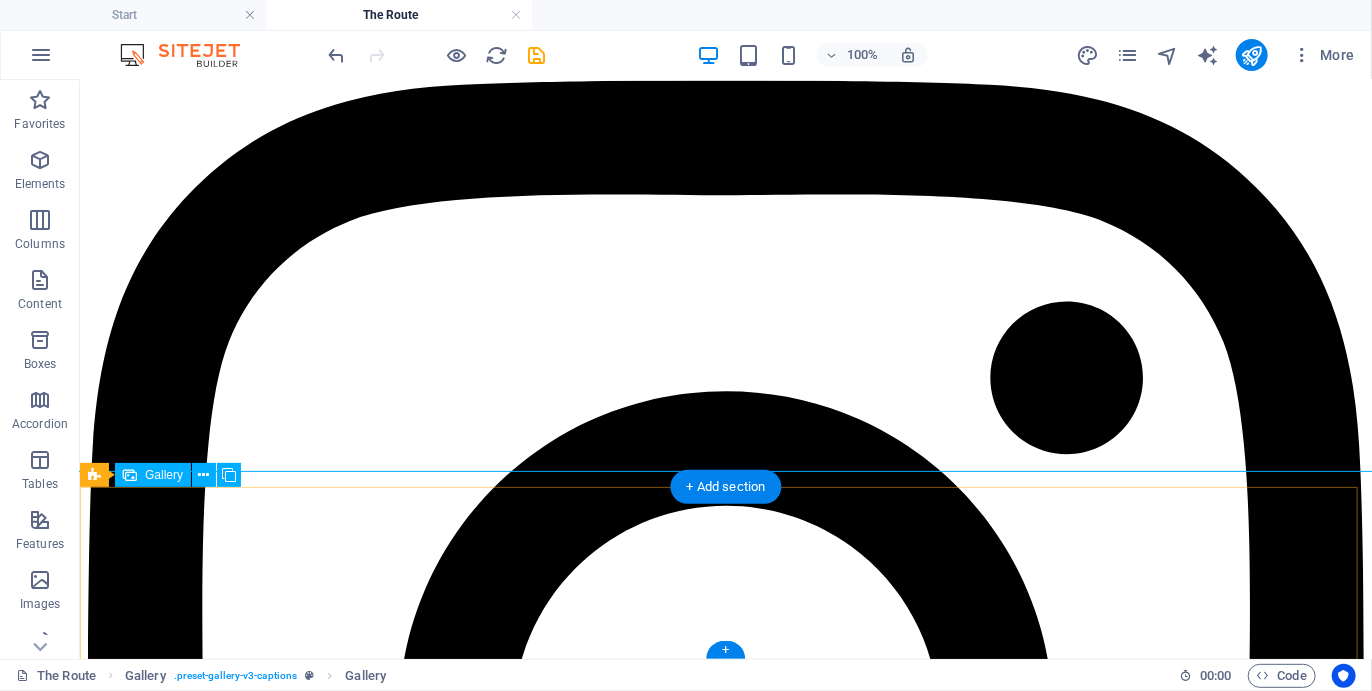 click at bounding box center [527, 11489] 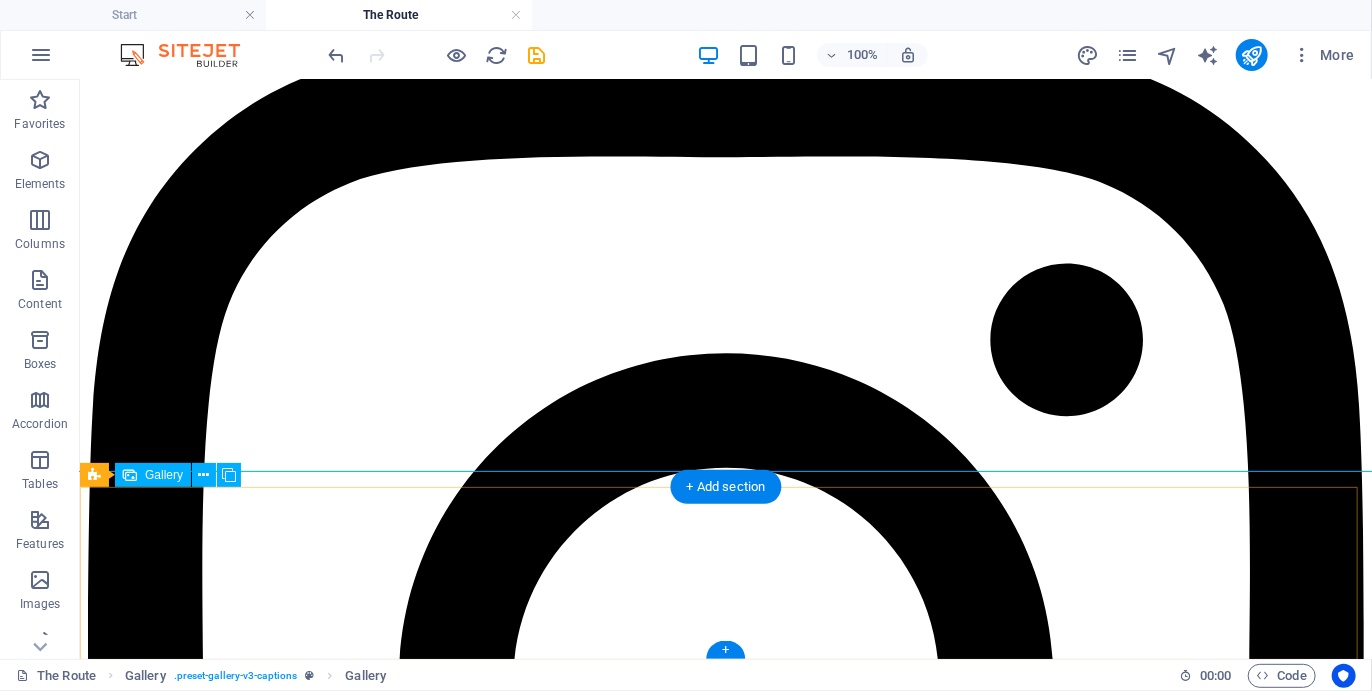 select on "6" 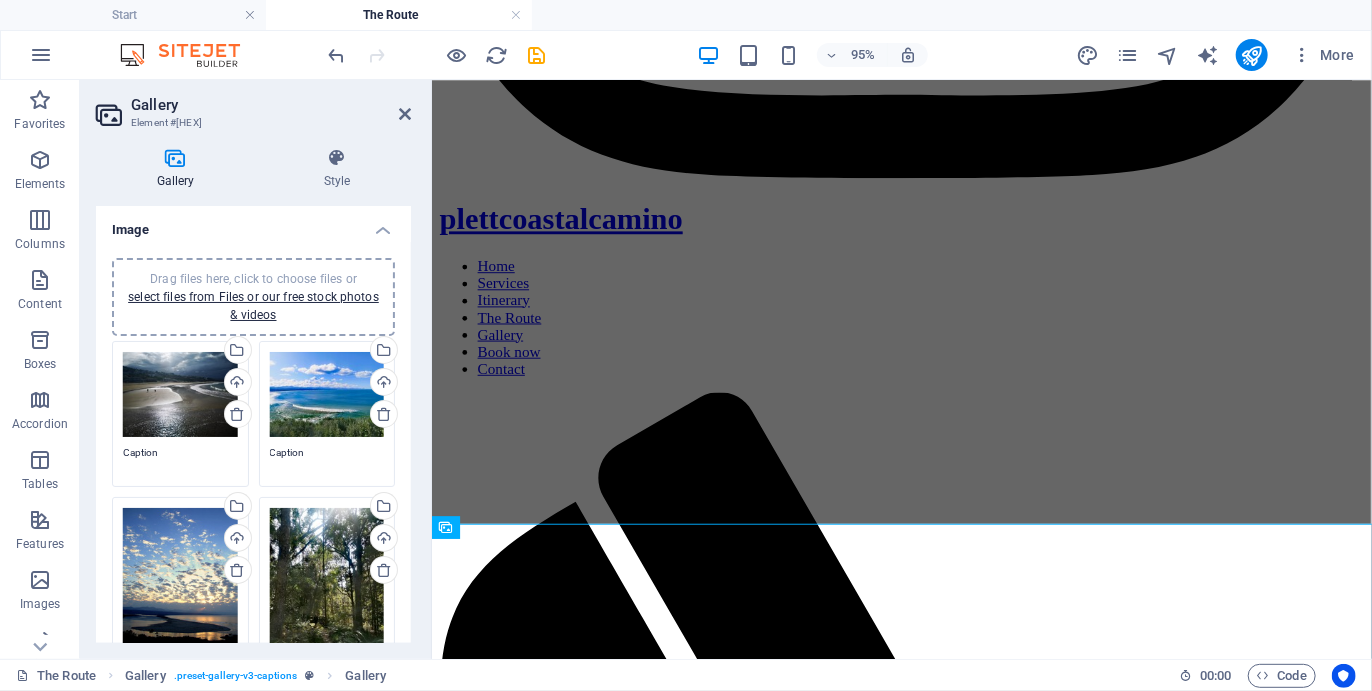 scroll, scrollTop: 565, scrollLeft: 0, axis: vertical 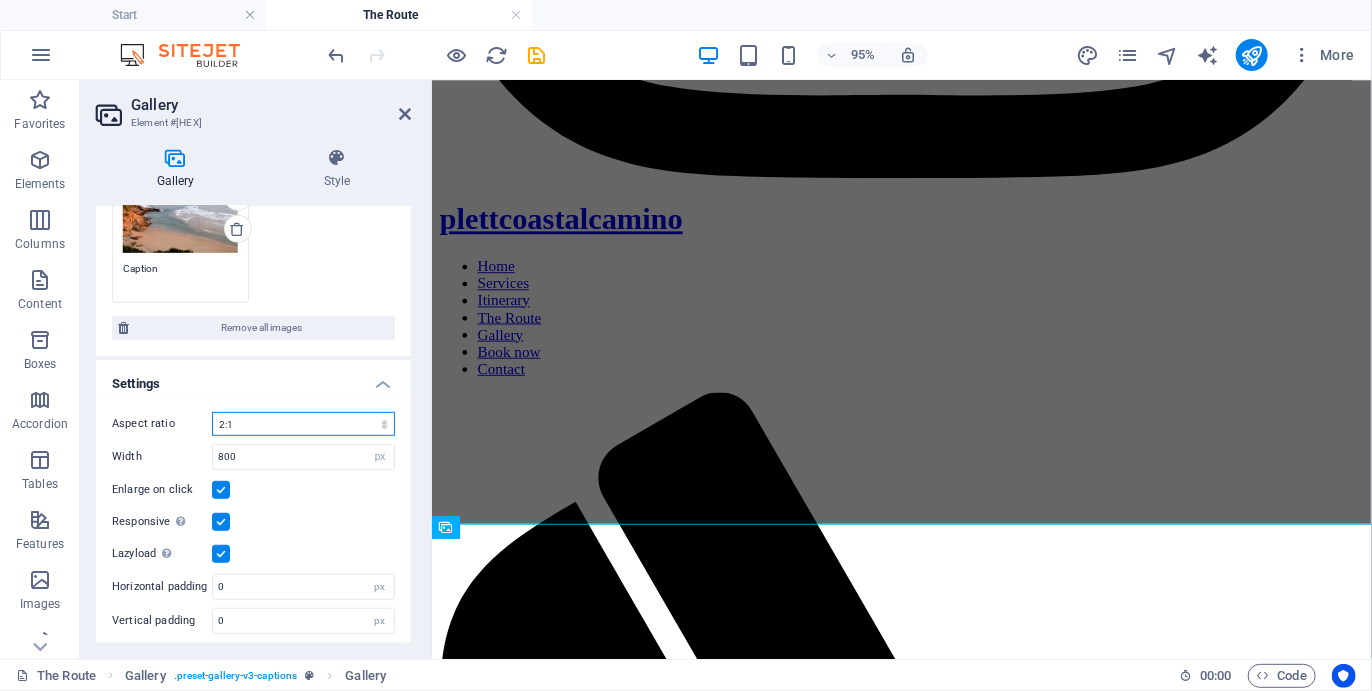 click on "No fixed aspect ratio 16:9 16:10 4:3 1:1 1:2 2:1" at bounding box center [303, 424] 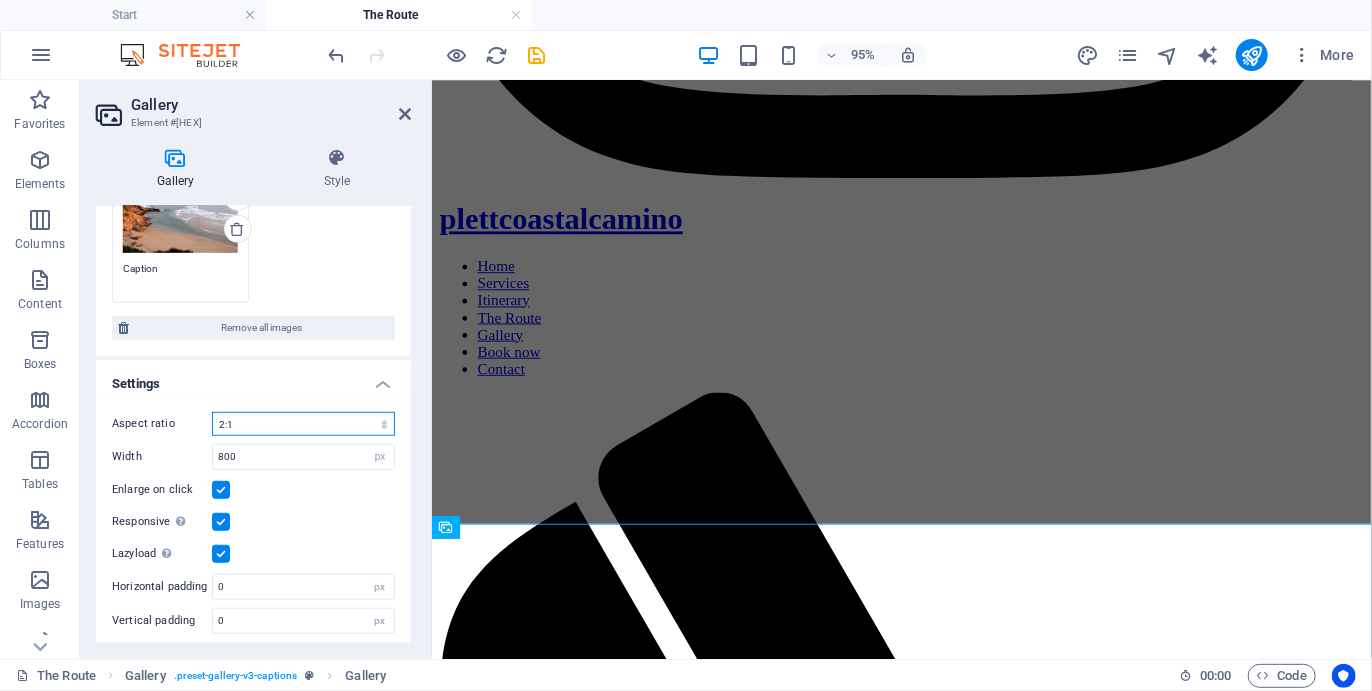select on "1" 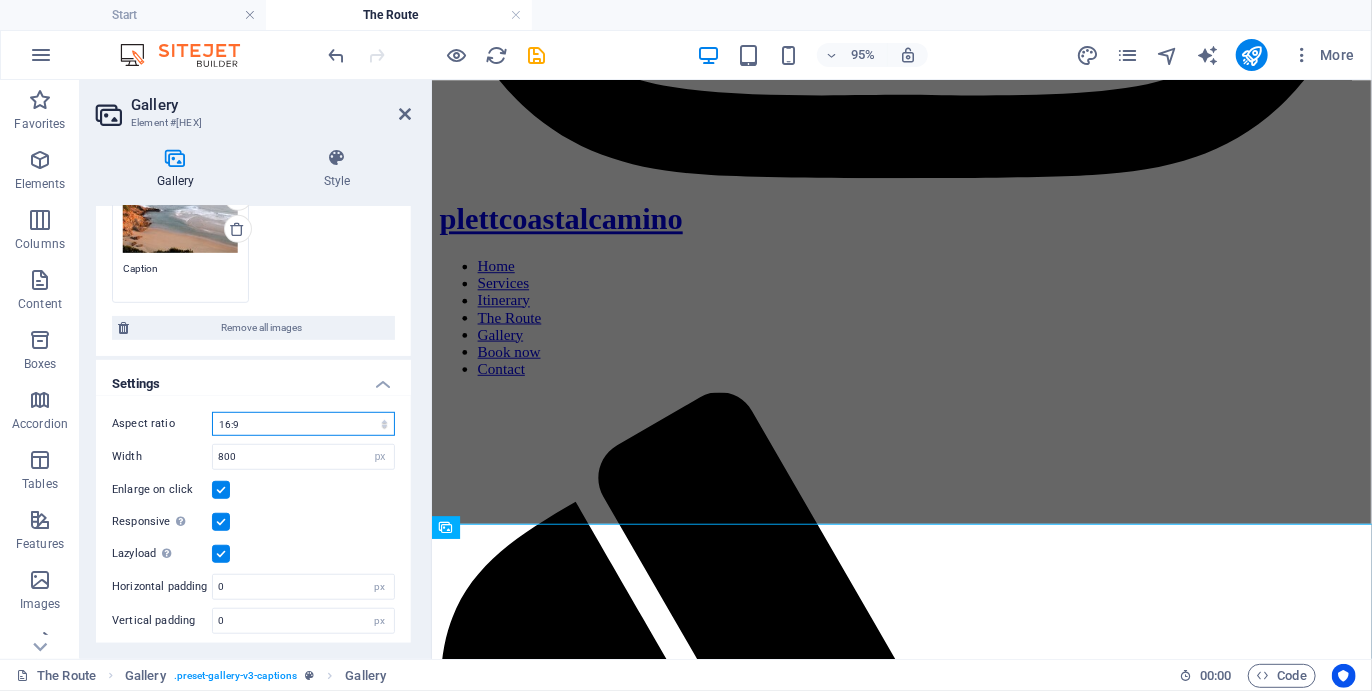 click on "No fixed aspect ratio 16:9 16:10 4:3 1:1 1:2 2:1" at bounding box center (303, 424) 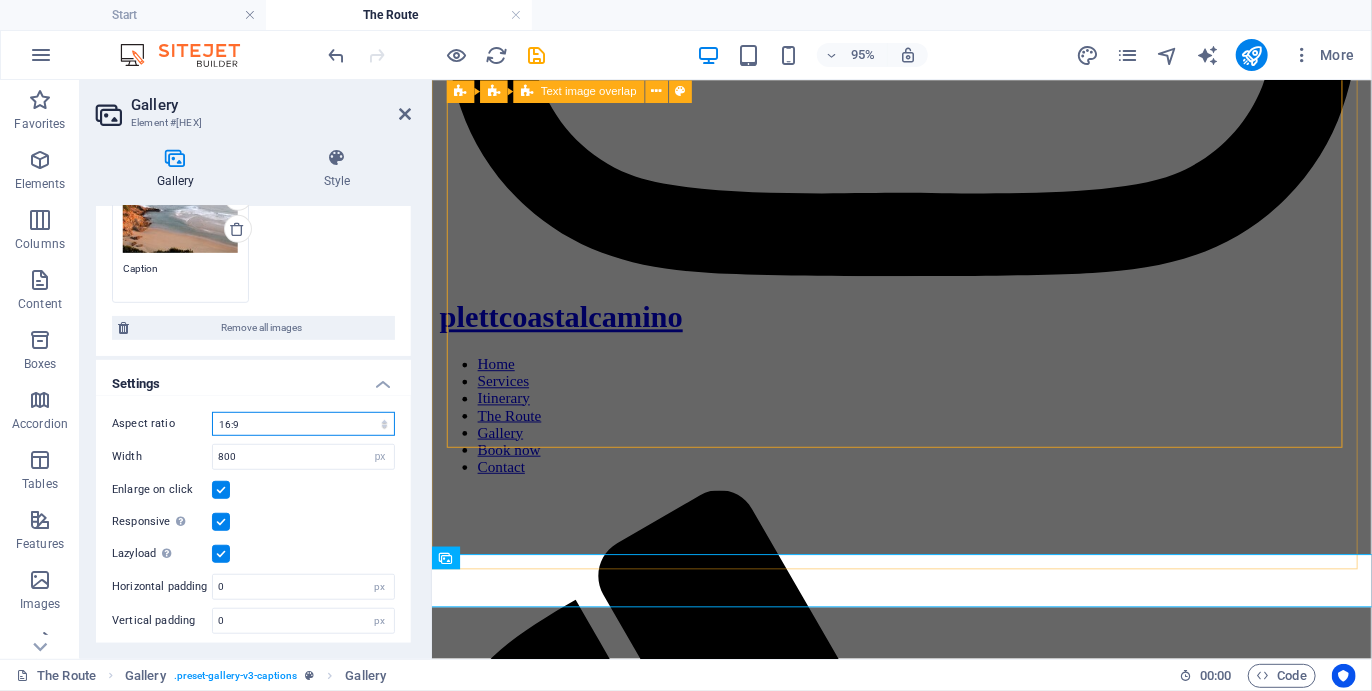 scroll, scrollTop: 4218, scrollLeft: 0, axis: vertical 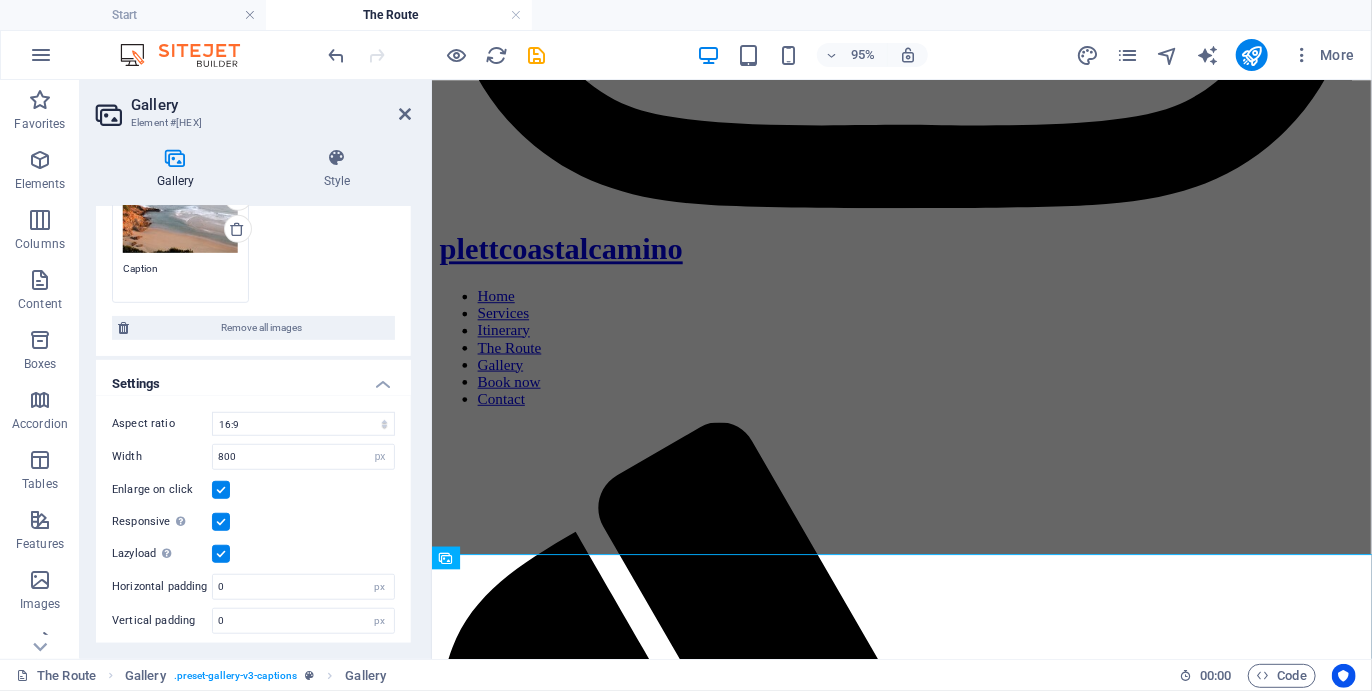 click at bounding box center (405, 114) 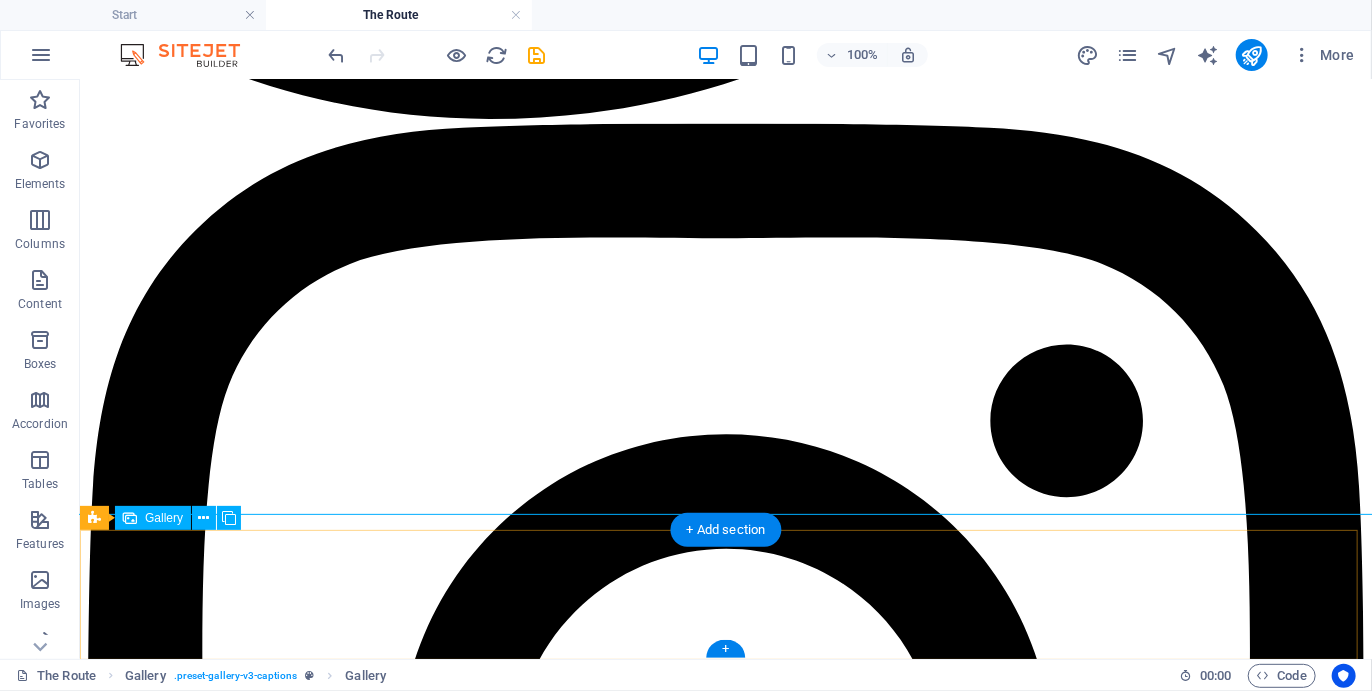 click at bounding box center [527, 12061] 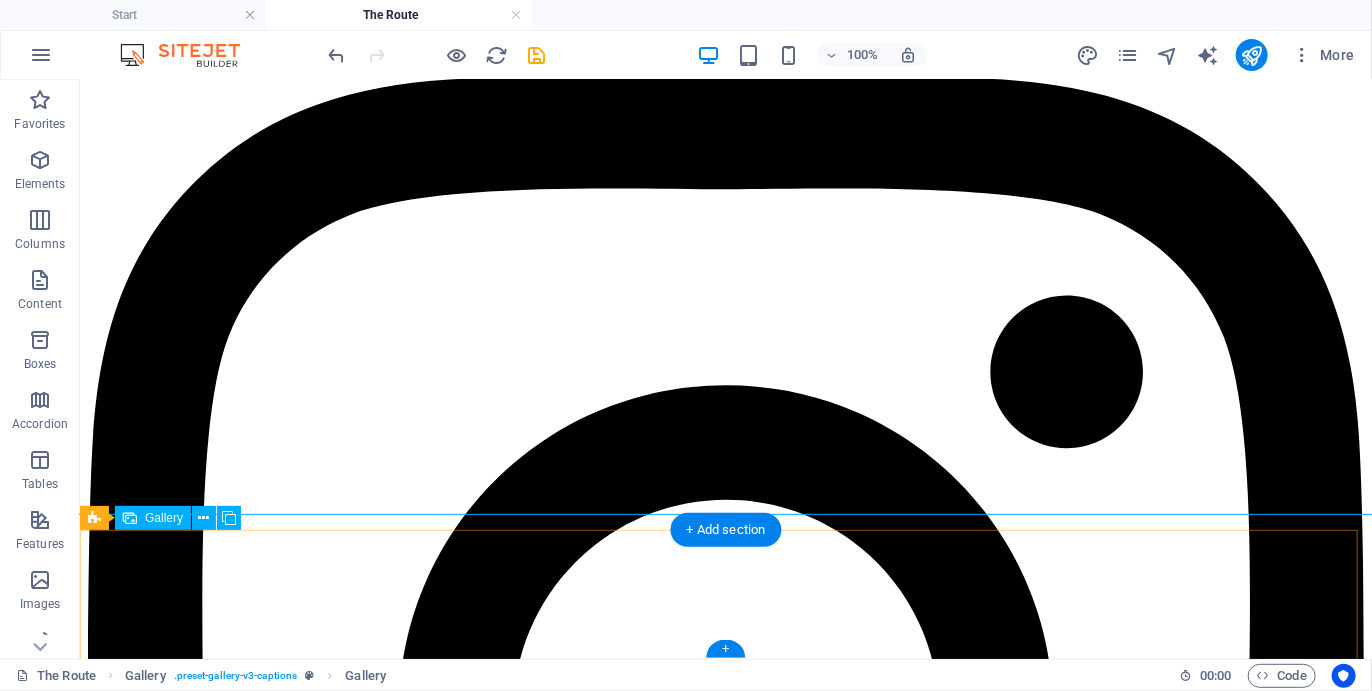 select on "1" 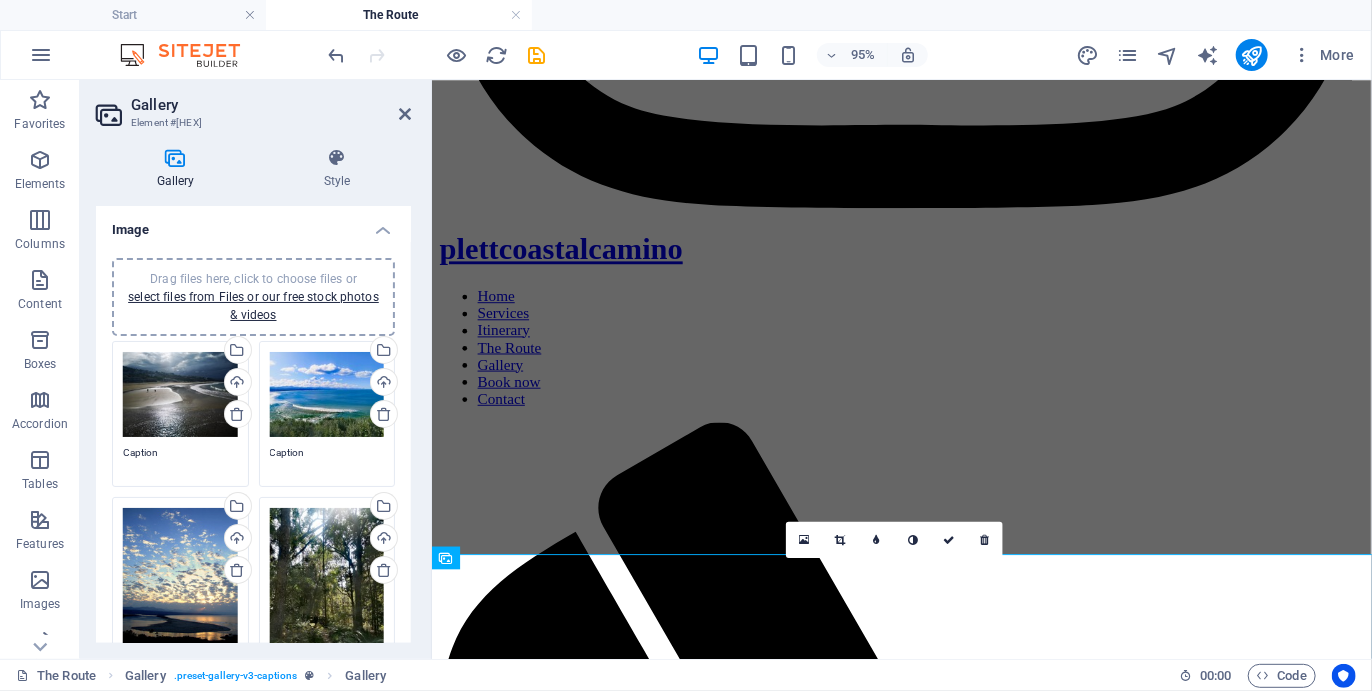 click at bounding box center [841, 539] 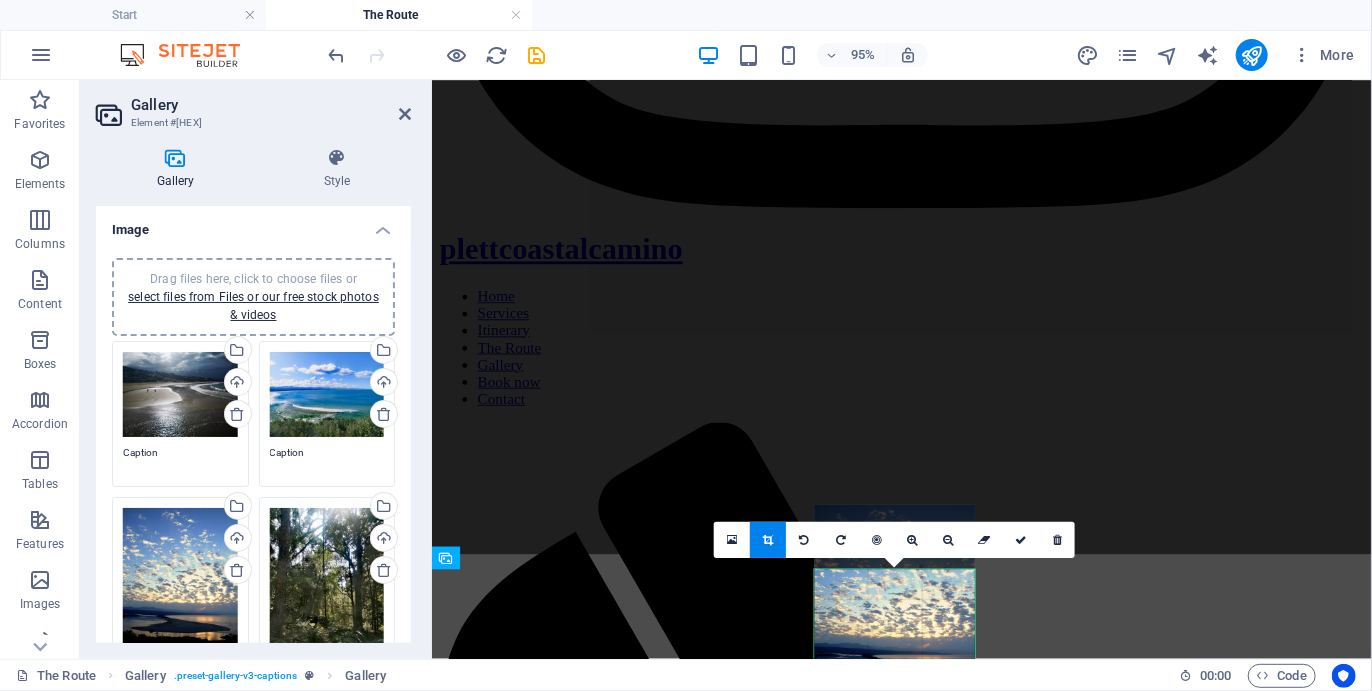 drag, startPoint x: 907, startPoint y: 635, endPoint x: 902, endPoint y: 565, distance: 70.178345 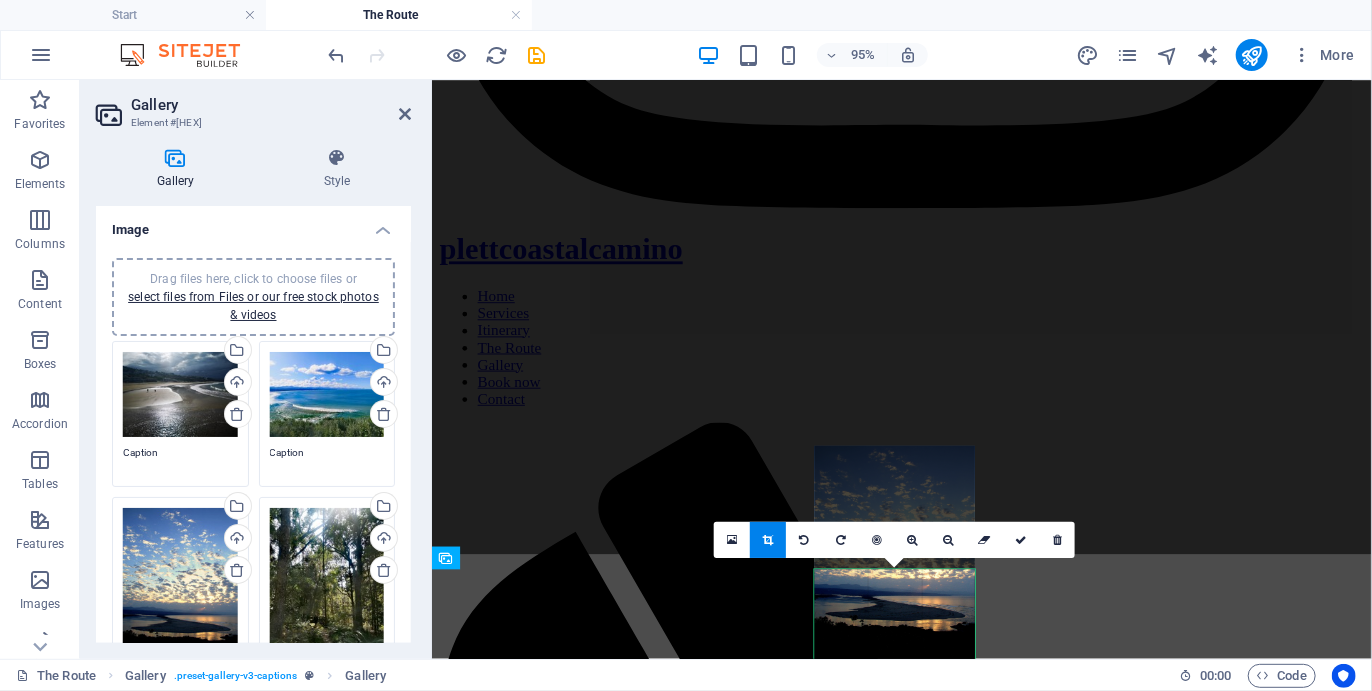 drag, startPoint x: 917, startPoint y: 614, endPoint x: 914, endPoint y: 554, distance: 60.074955 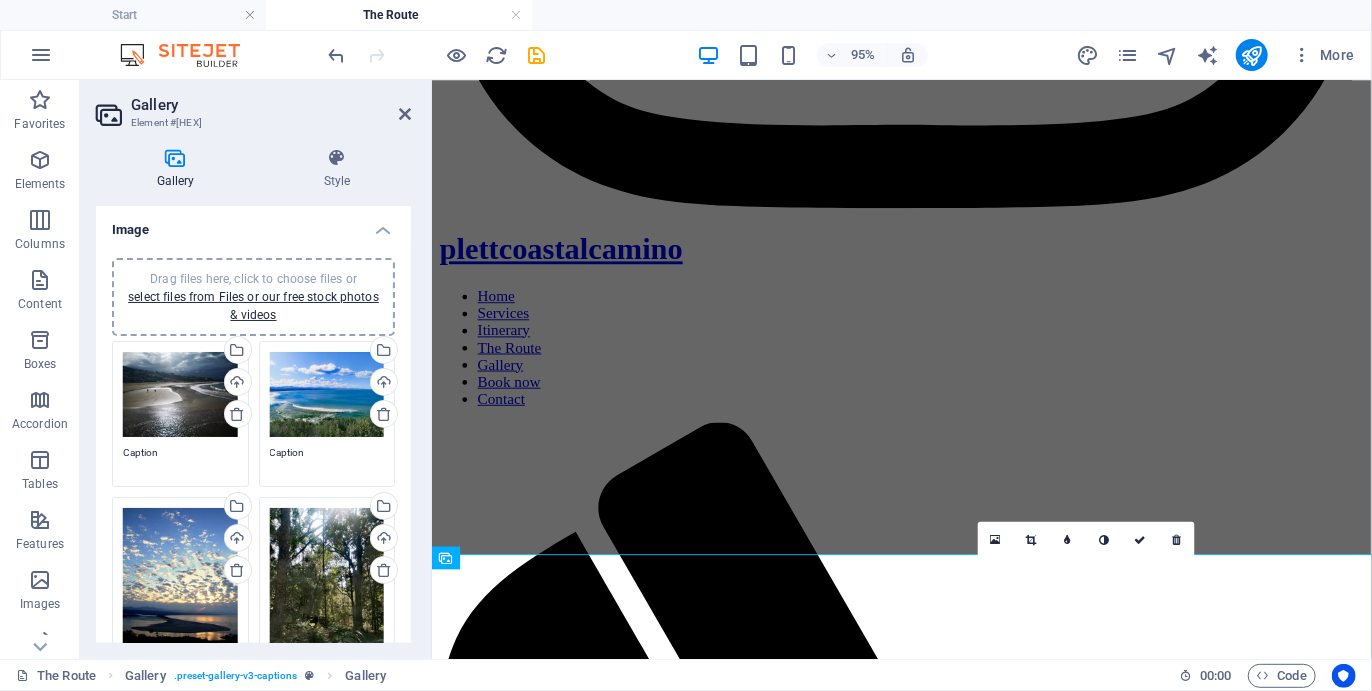 click at bounding box center [1032, 539] 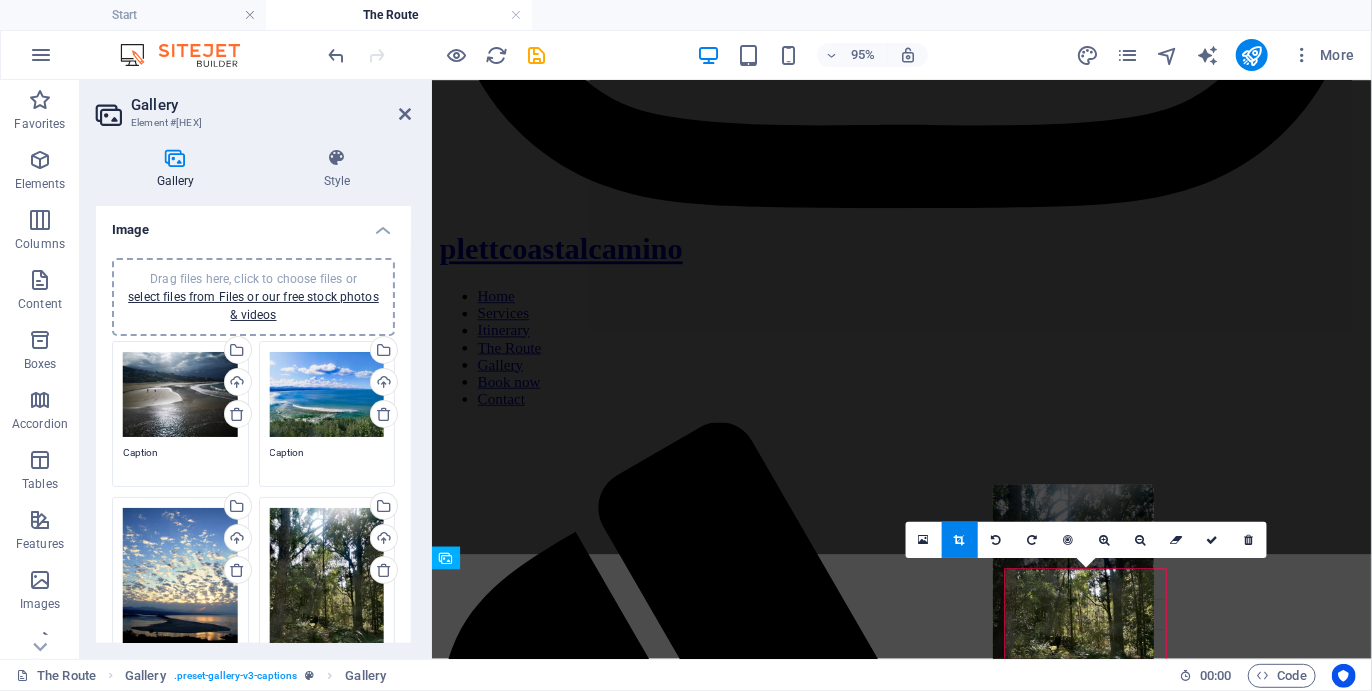 drag, startPoint x: 1095, startPoint y: 623, endPoint x: 1082, endPoint y: 534, distance: 89.94443 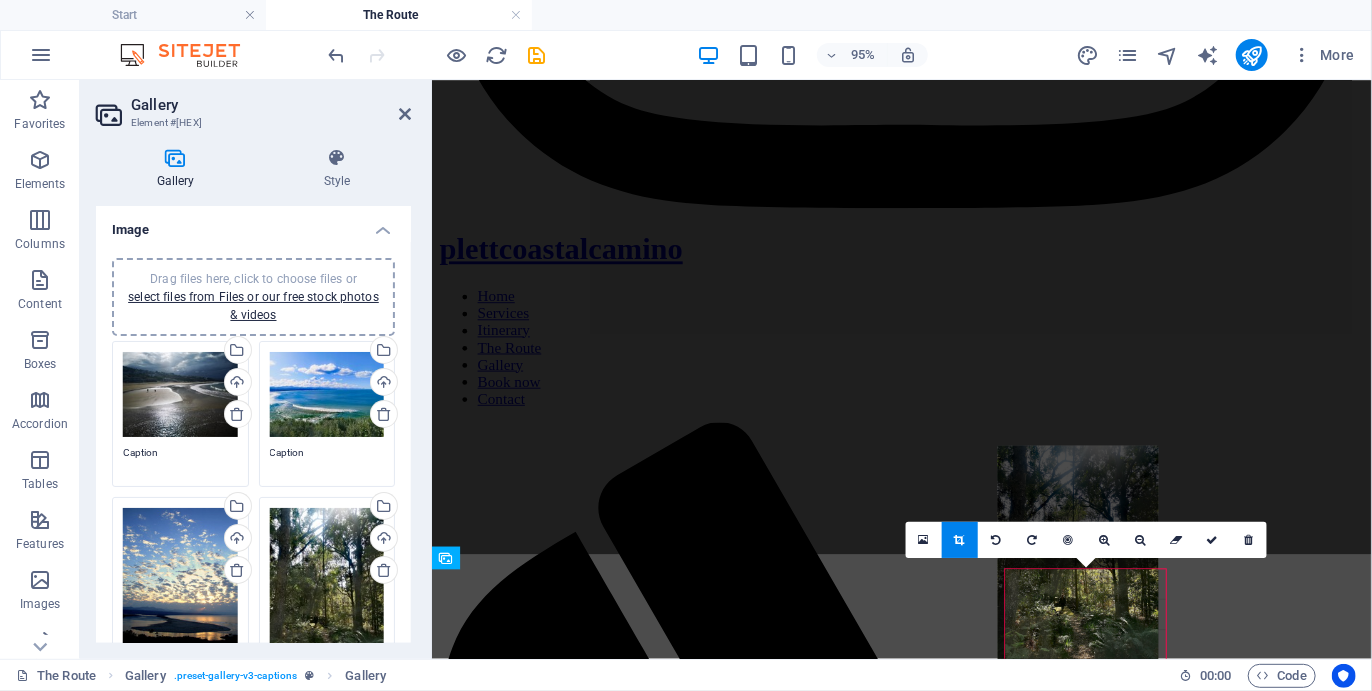 drag, startPoint x: 1103, startPoint y: 621, endPoint x: 1095, endPoint y: 574, distance: 47.67599 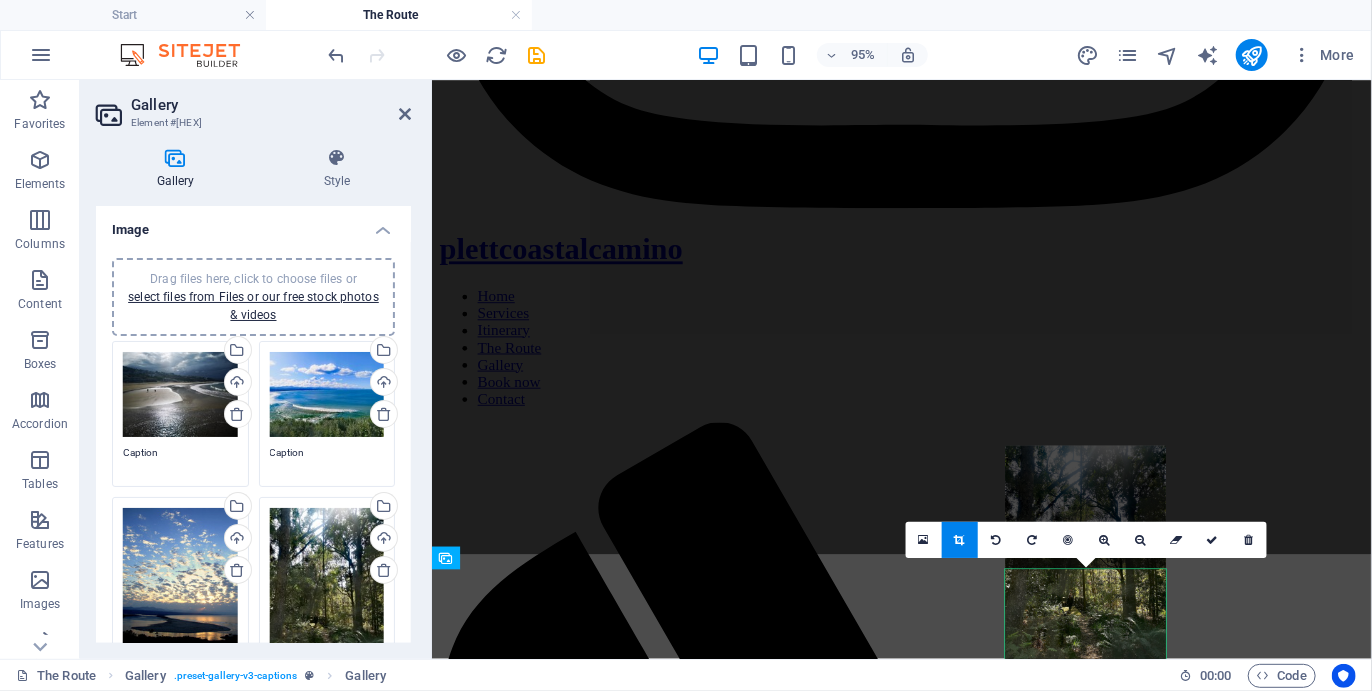 click at bounding box center [1213, 539] 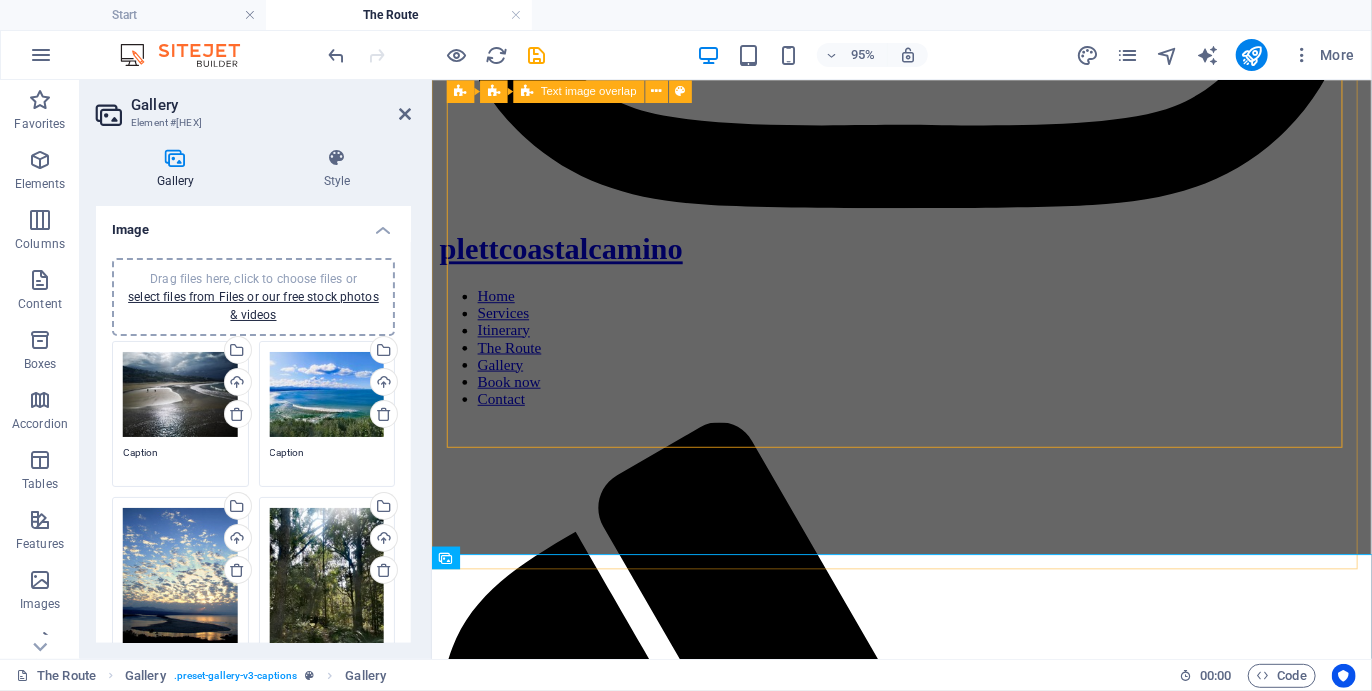 click on "IN SUMMARY Throughout the Plett Coastal Camino there’s an emphasis on the history and nature of Plett and your interaction with it in a mindful way. With attention to detail by our selected team everything is arranged to ensure your Plett Coastal Camino will be a special experience and one which you will treasure your whole life." at bounding box center [925, 7948] 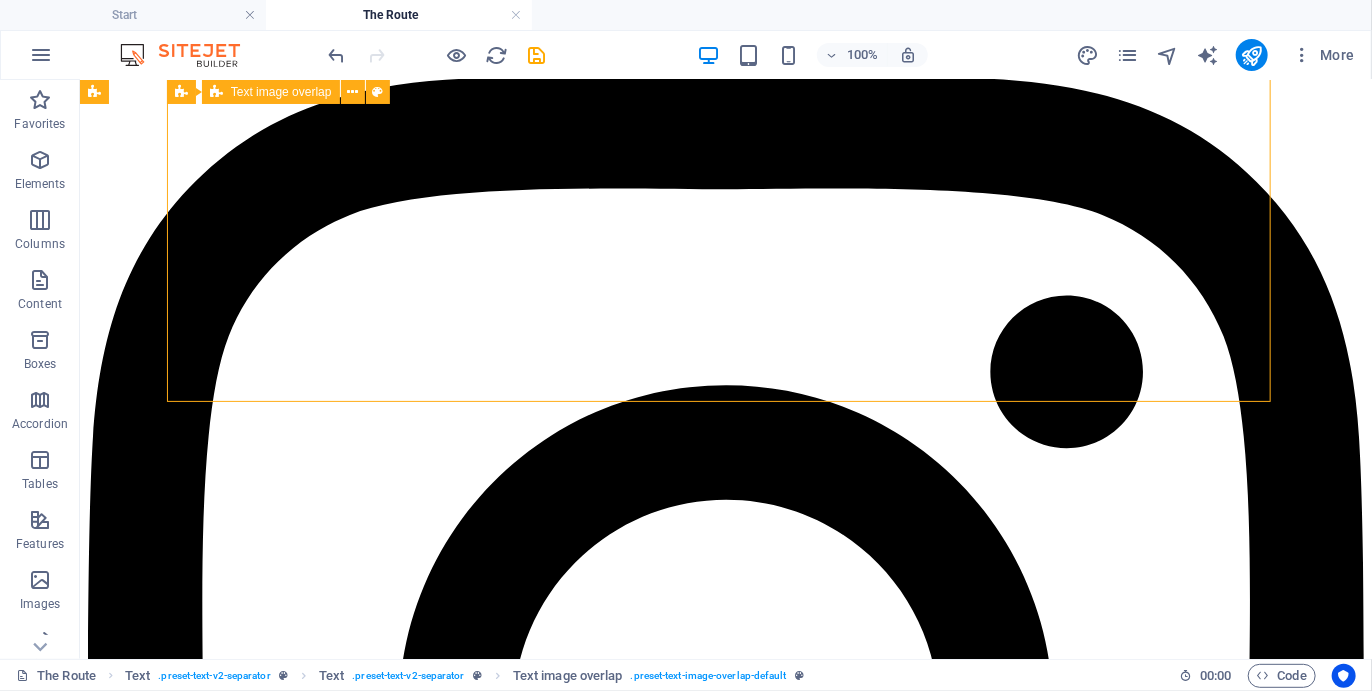 scroll, scrollTop: 4169, scrollLeft: 0, axis: vertical 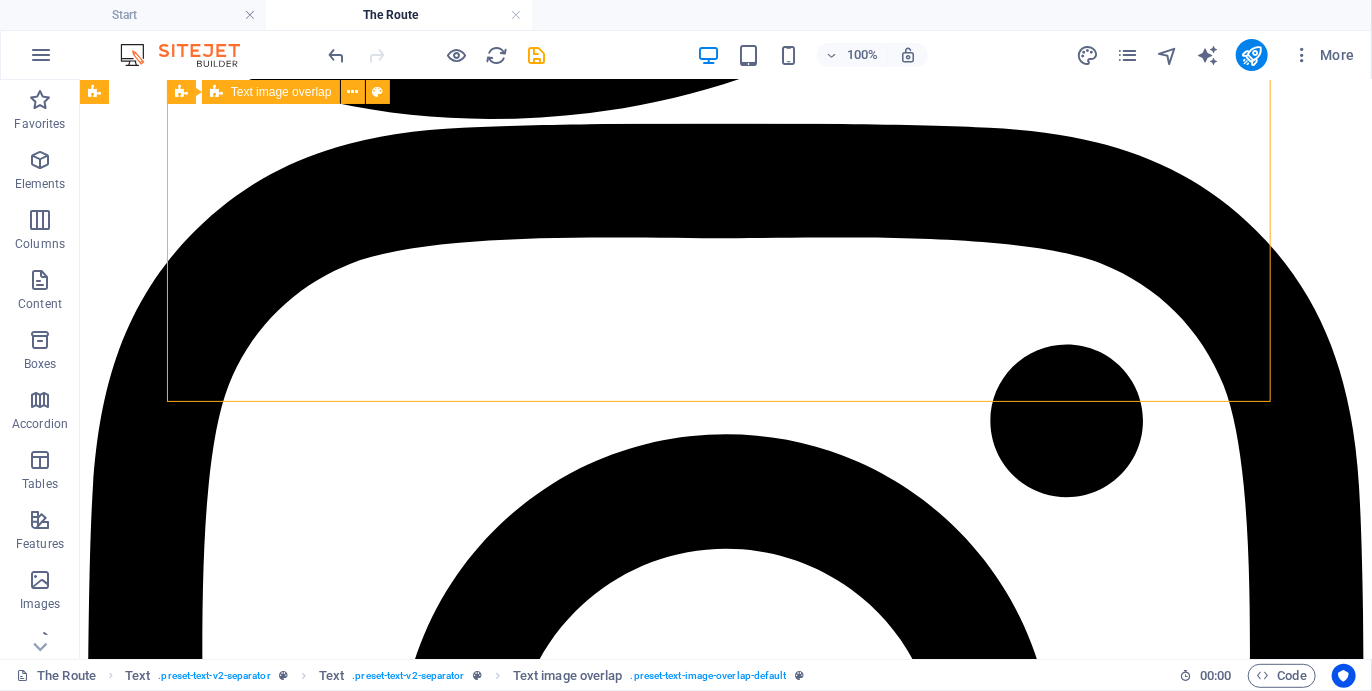 click on "IN SUMMARY Throughout the Plett Coastal Camino there’s an emphasis on the history and nature of Plett and your interaction with it in a mindful way. With attention to detail by our selected team everything is arranged to ensure your Plett Coastal Camino will be a special experience and one which you will treasure your whole life." at bounding box center [725, 10386] 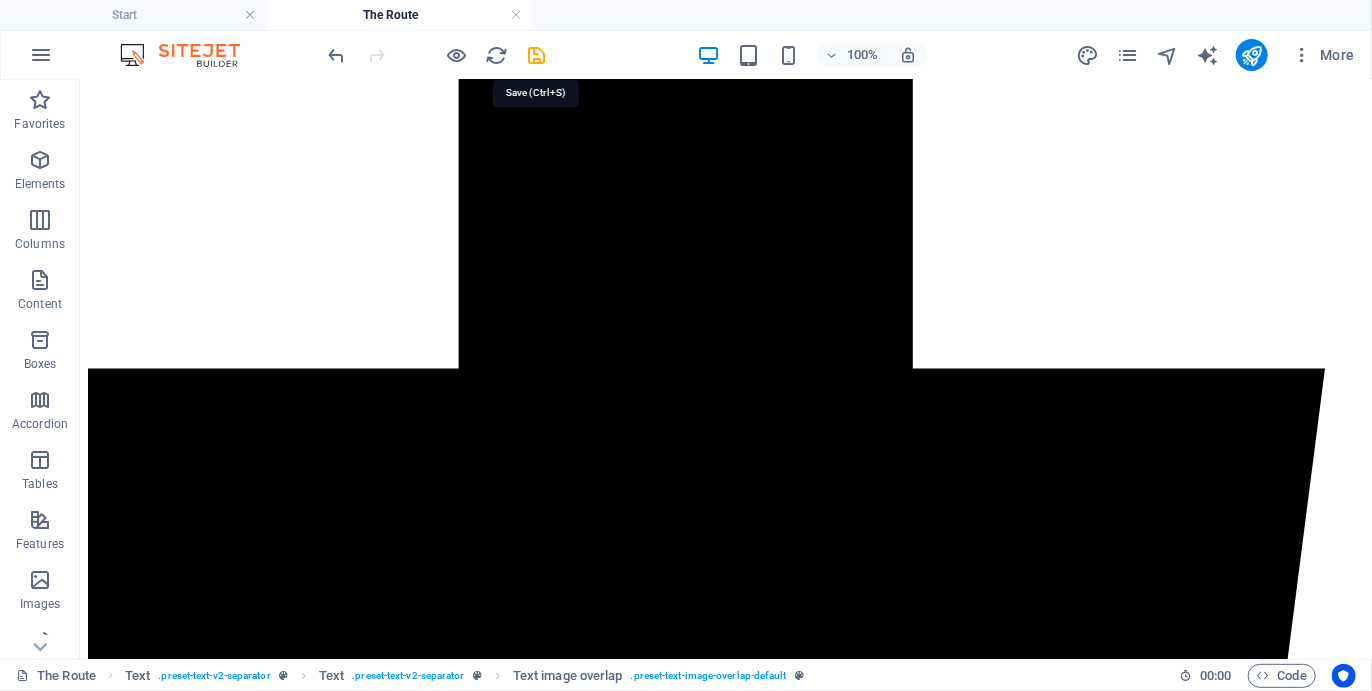 click at bounding box center (537, 55) 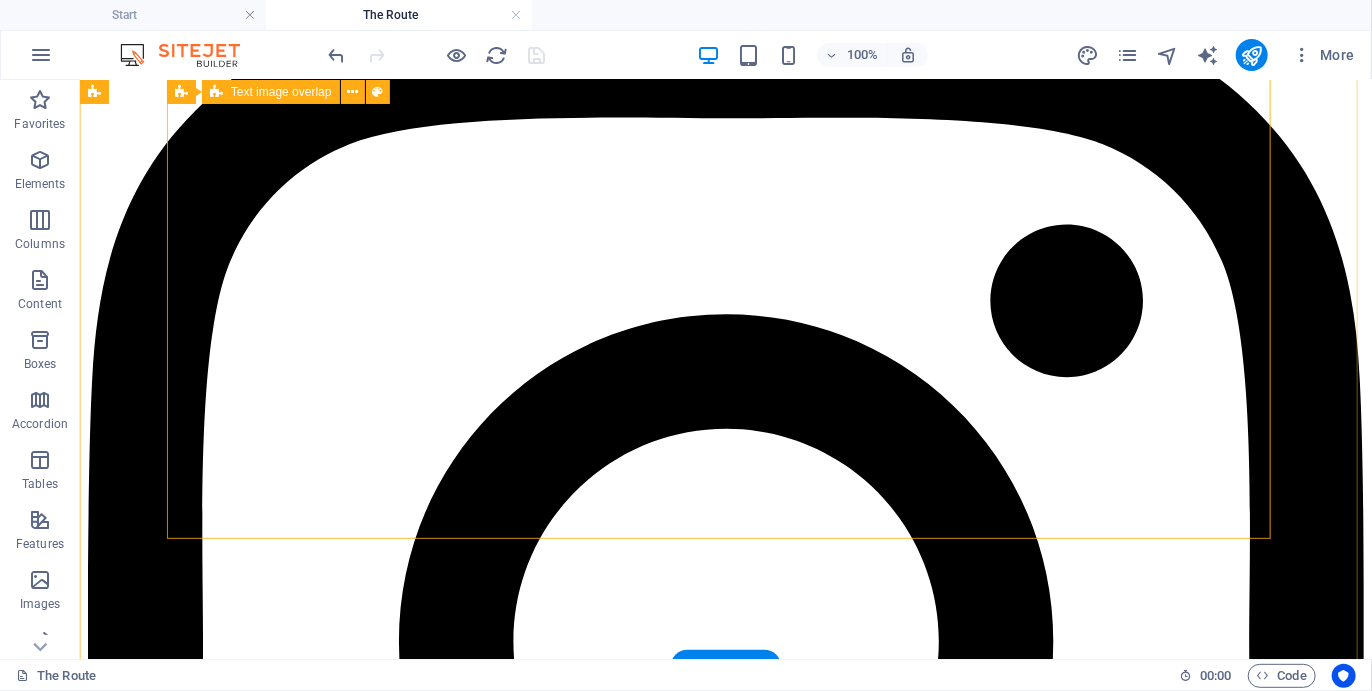 scroll, scrollTop: 4169, scrollLeft: 0, axis: vertical 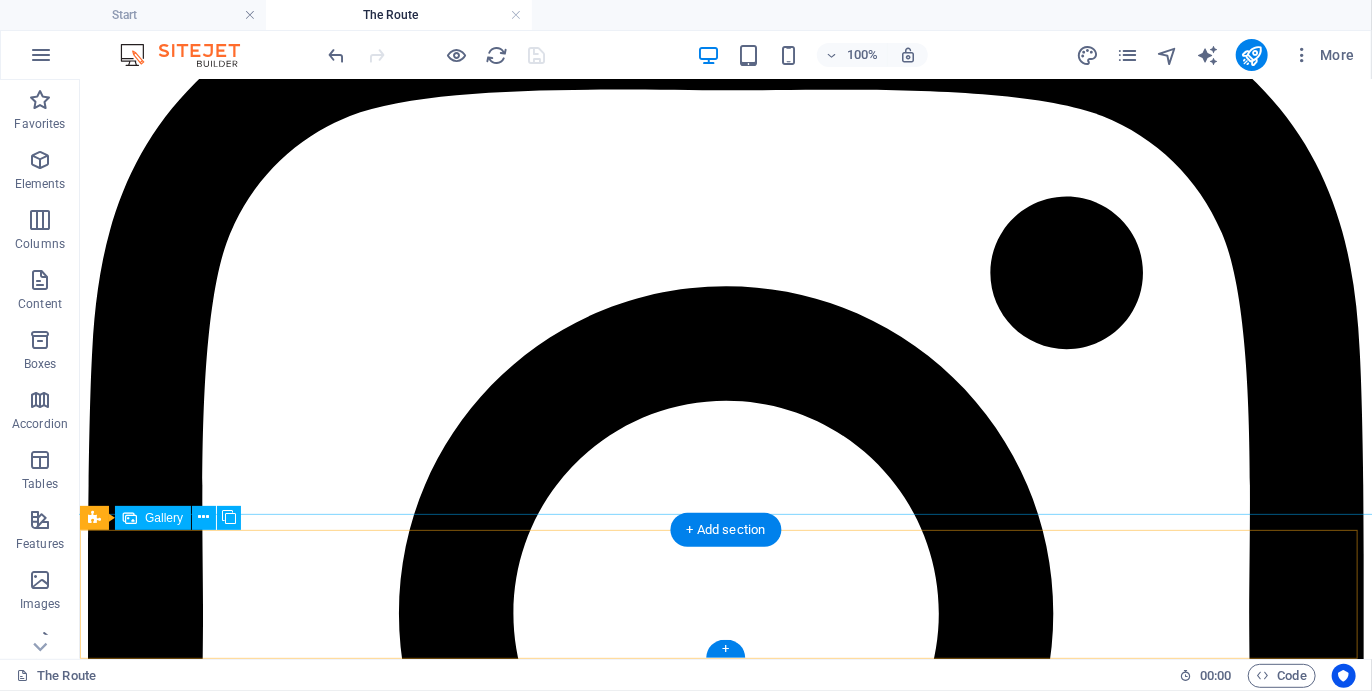 click at bounding box center (725, 11913) 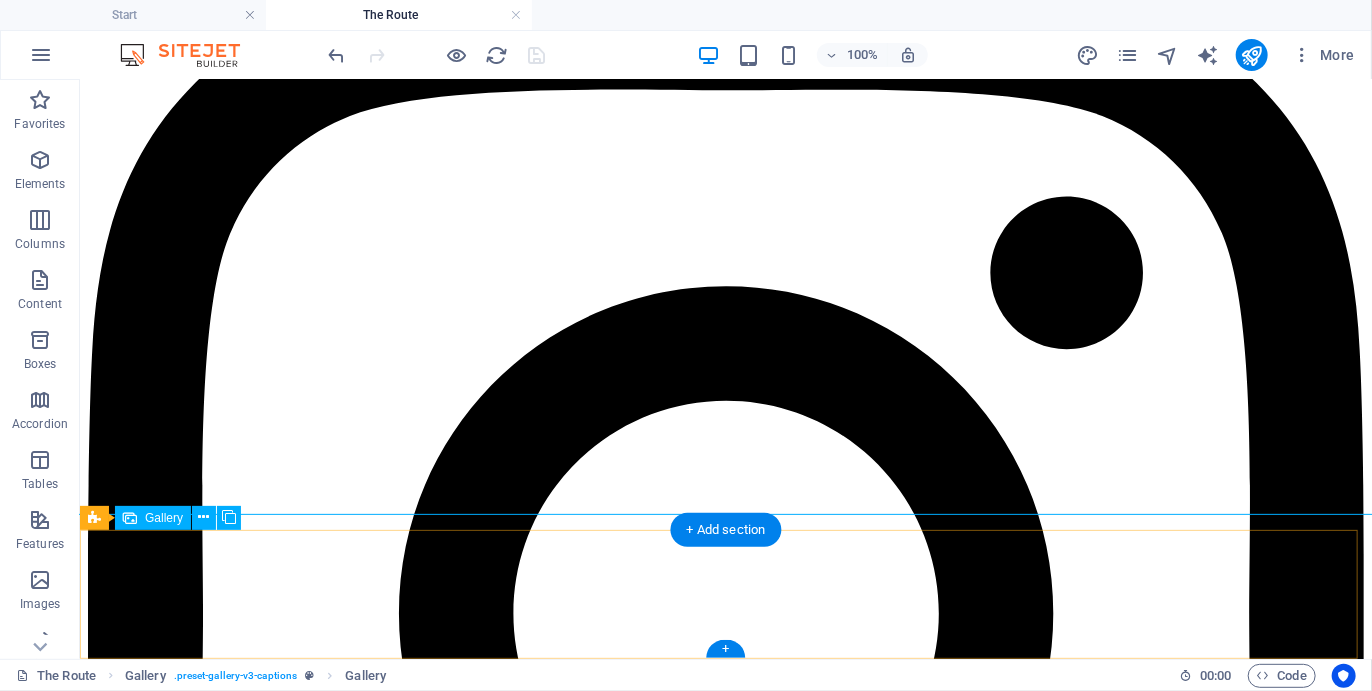 click at bounding box center [527, 11005] 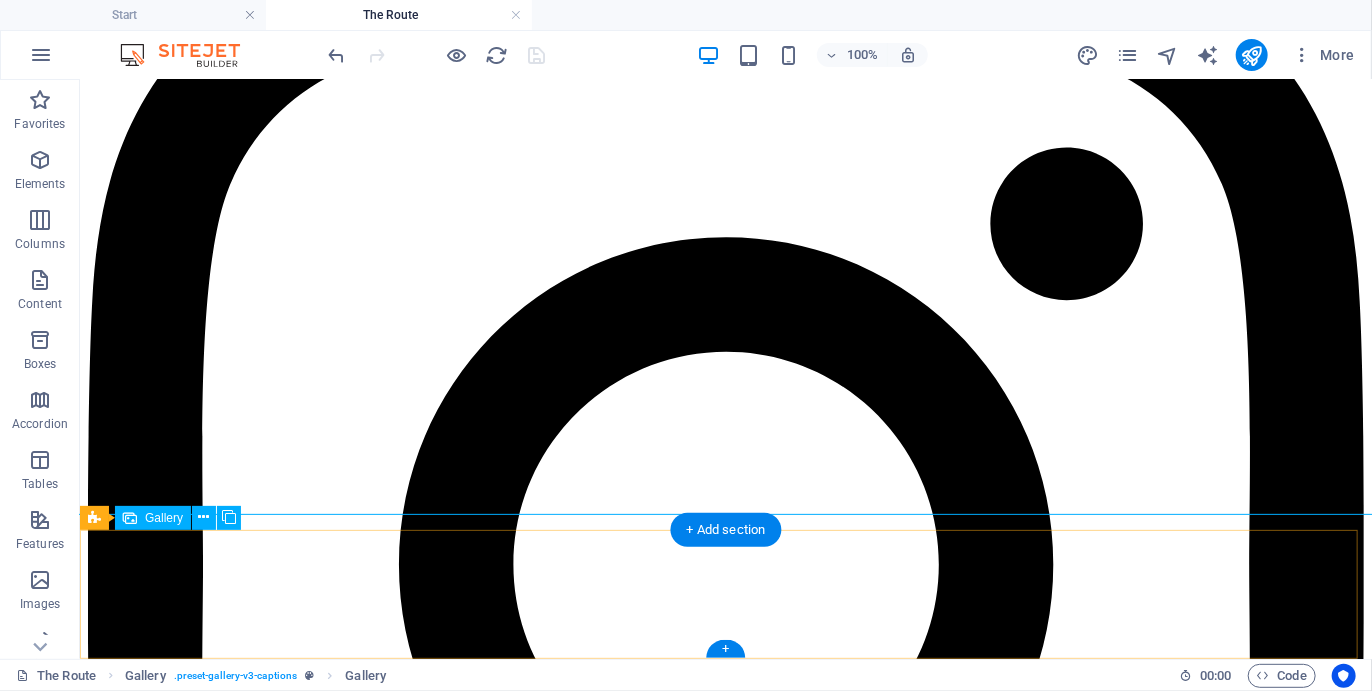 select on "1" 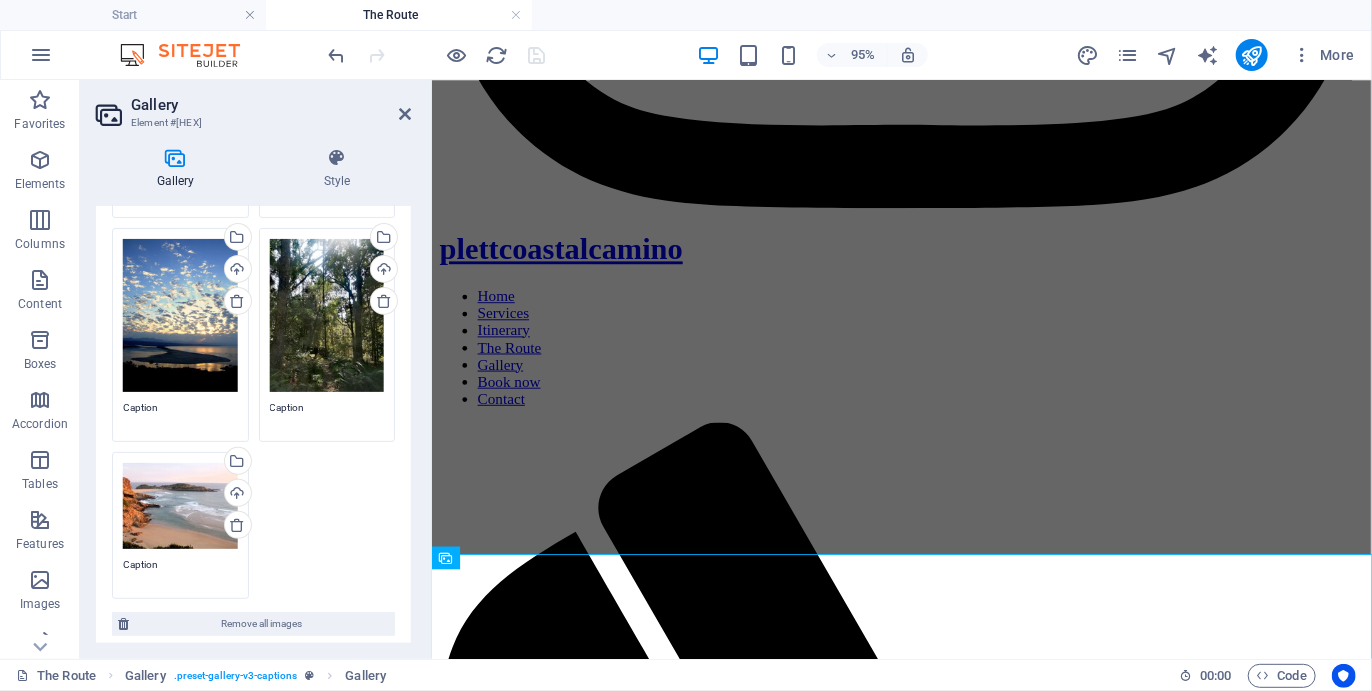 scroll, scrollTop: 270, scrollLeft: 0, axis: vertical 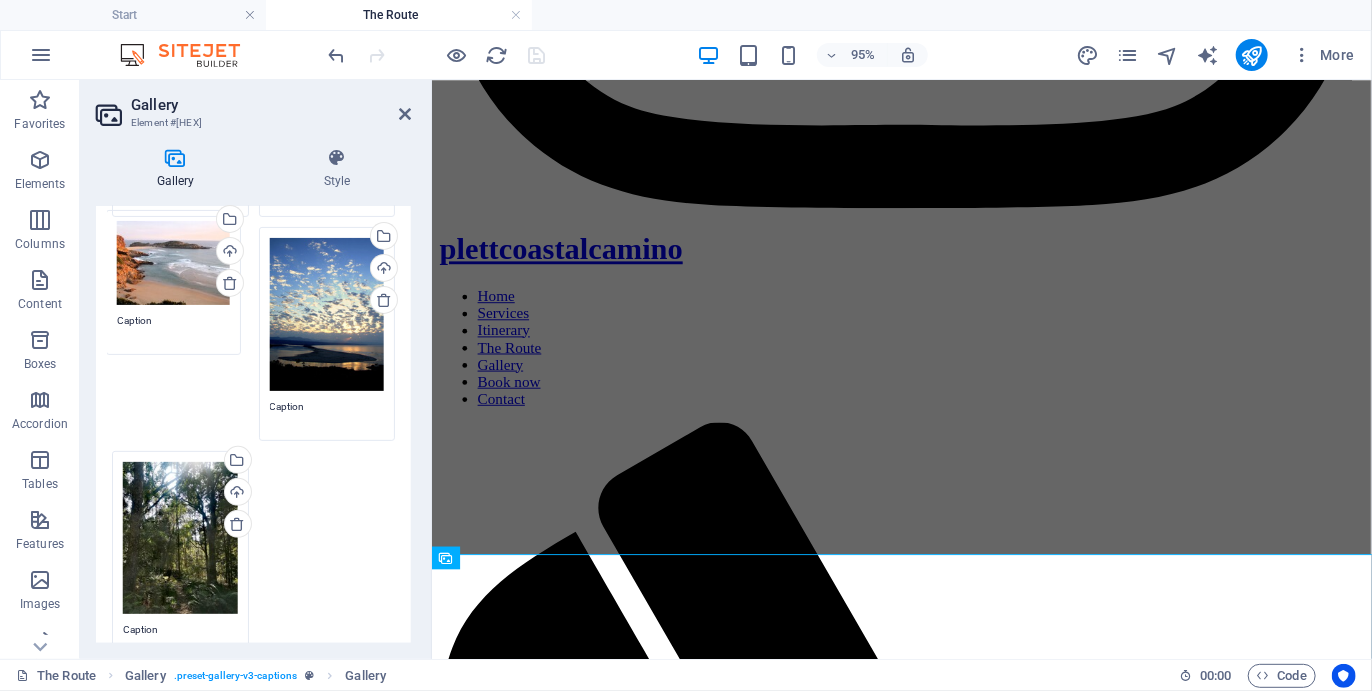 drag, startPoint x: 178, startPoint y: 493, endPoint x: 171, endPoint y: 266, distance: 227.10791 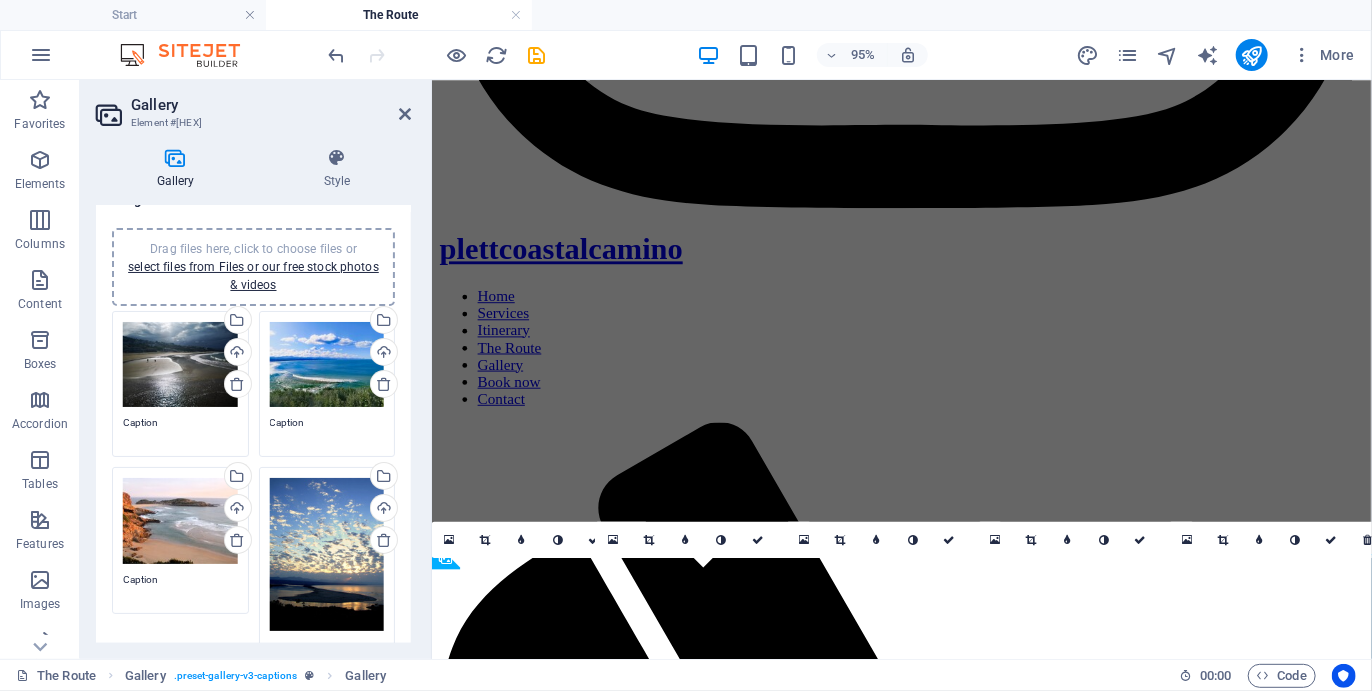 scroll, scrollTop: 20, scrollLeft: 0, axis: vertical 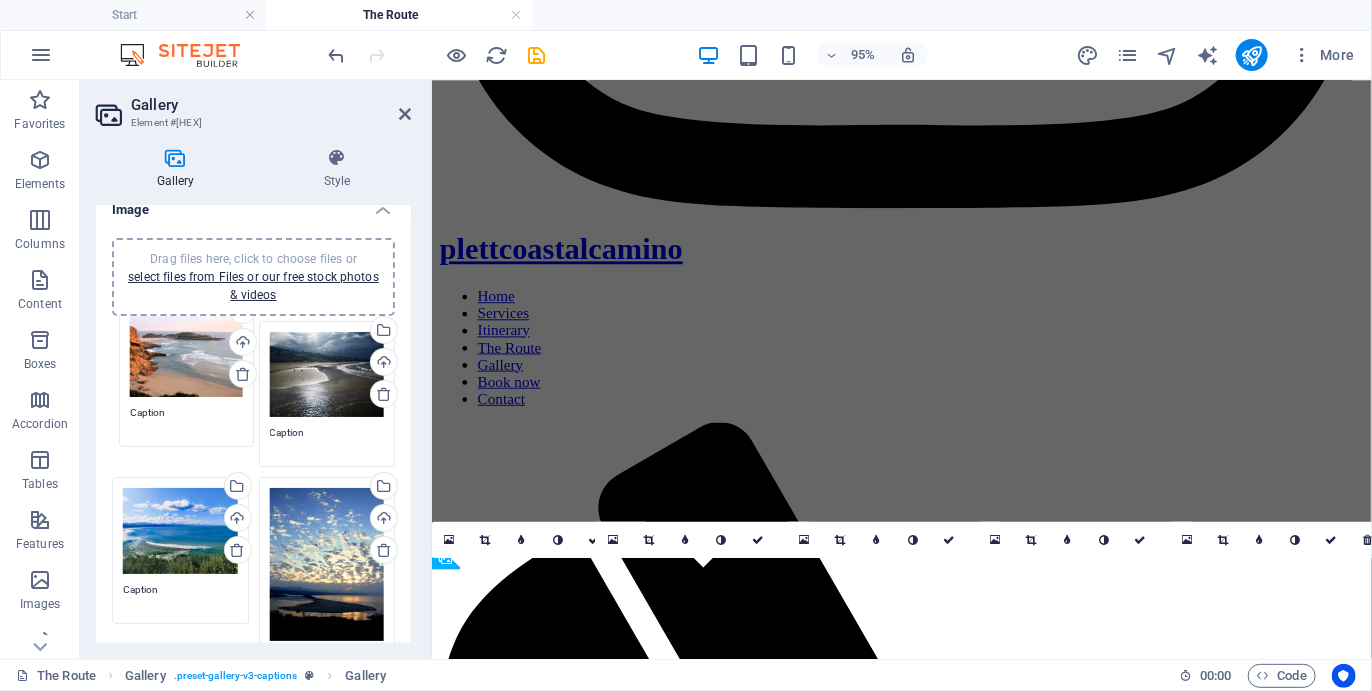 drag, startPoint x: 180, startPoint y: 526, endPoint x: 185, endPoint y: 353, distance: 173.07224 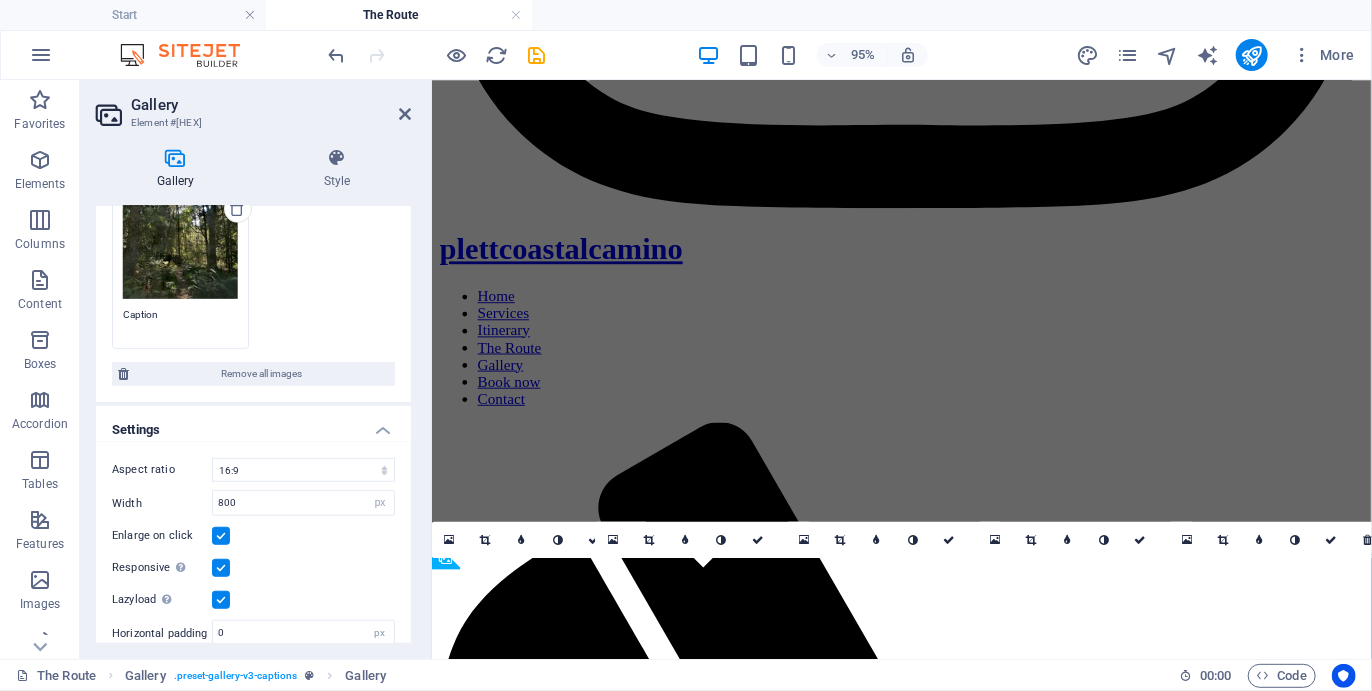 scroll, scrollTop: 630, scrollLeft: 0, axis: vertical 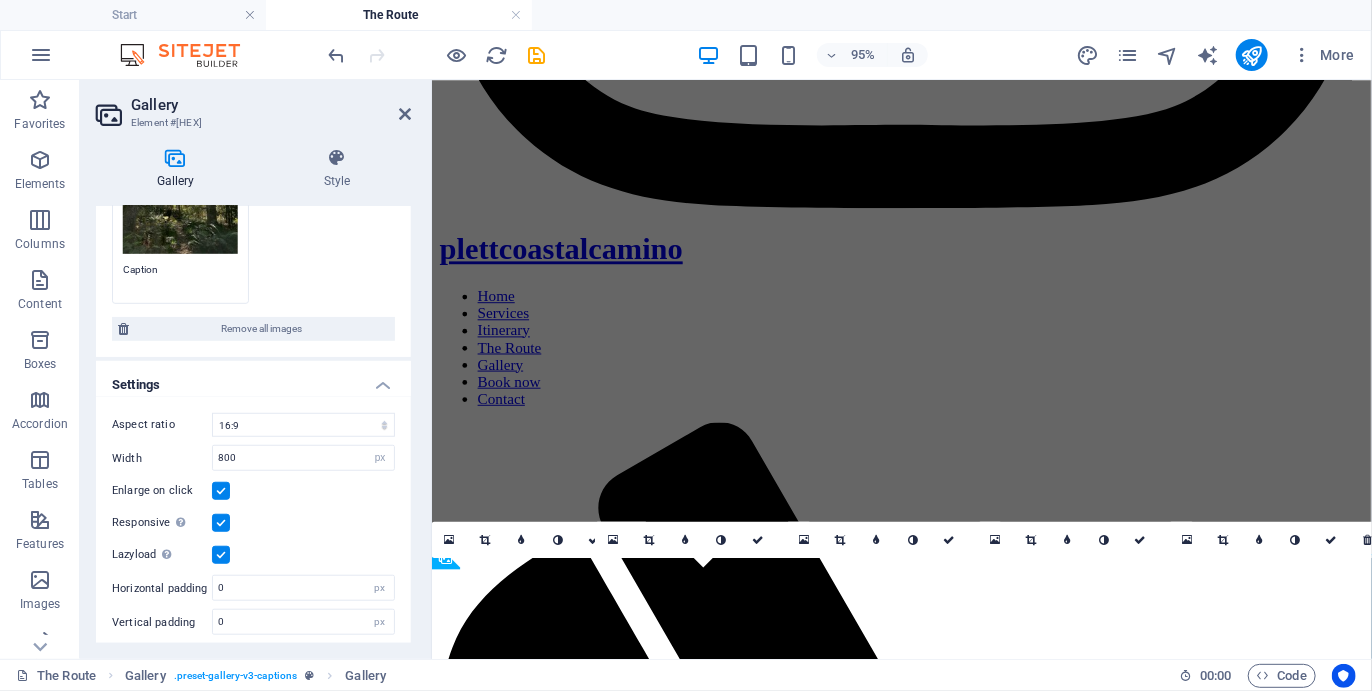 click at bounding box center [405, 114] 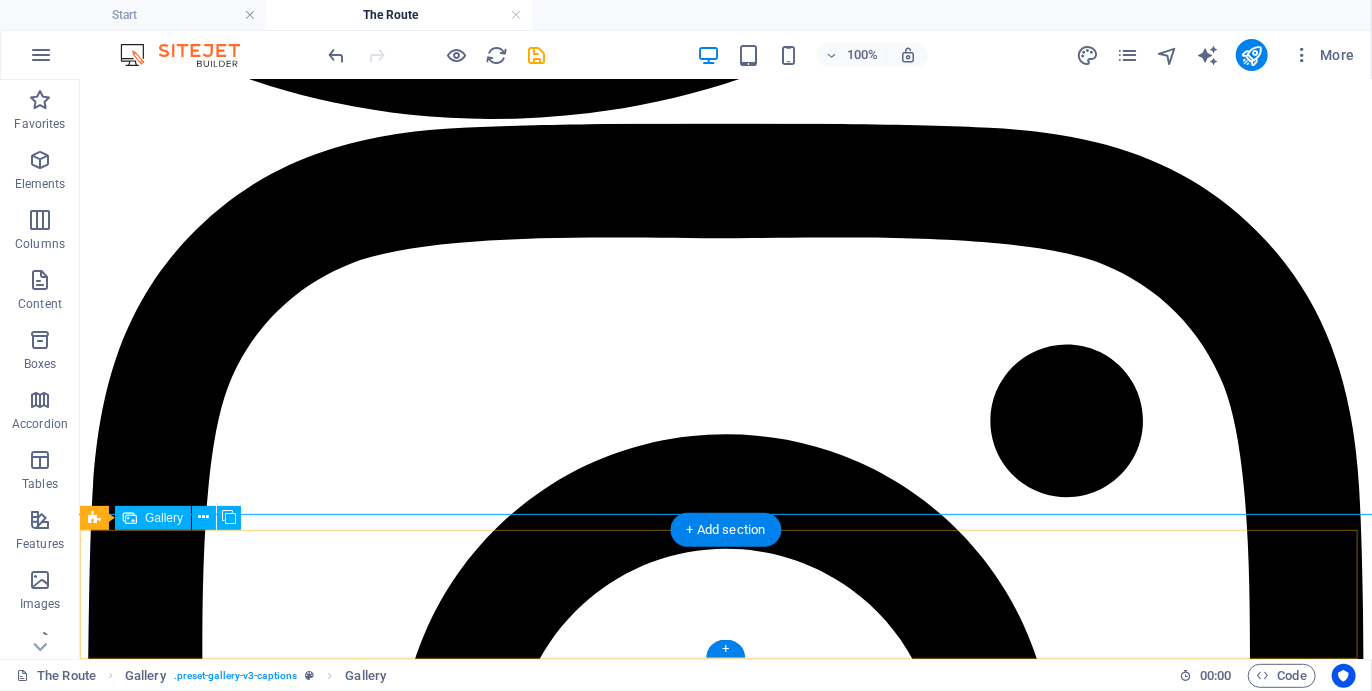 click at bounding box center (527, 11153) 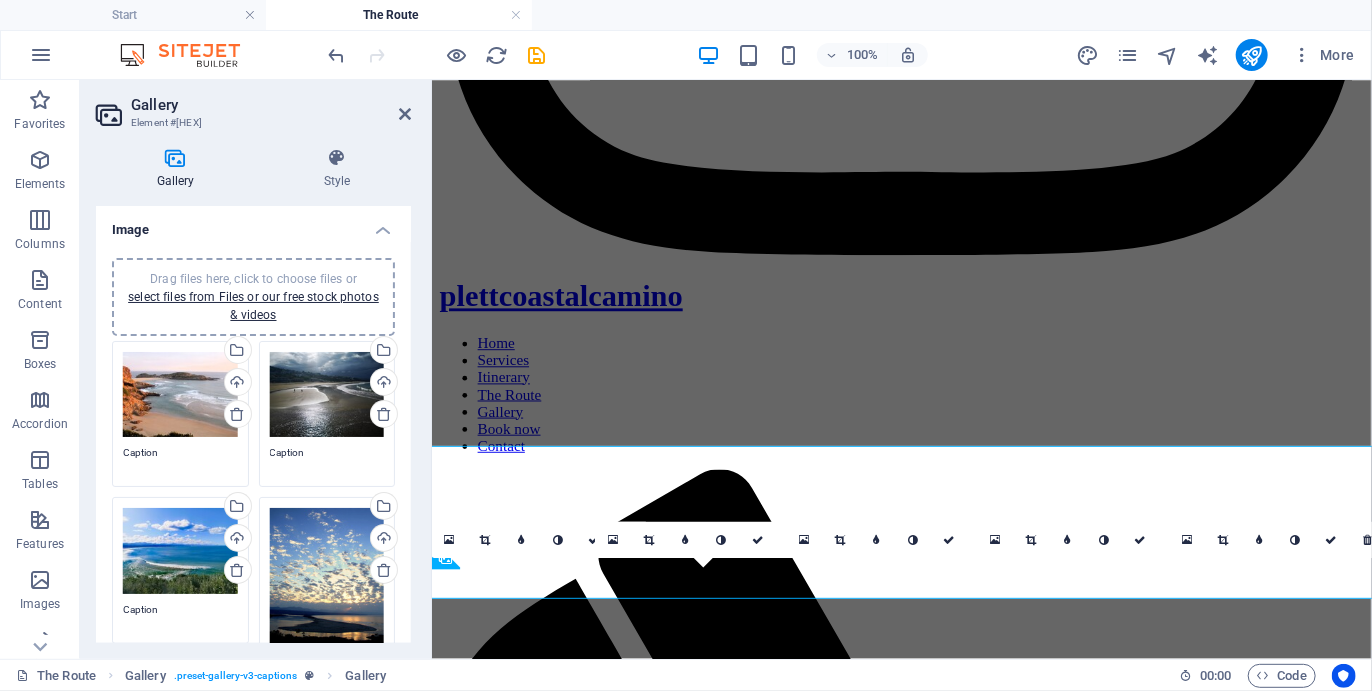 scroll, scrollTop: 4218, scrollLeft: 0, axis: vertical 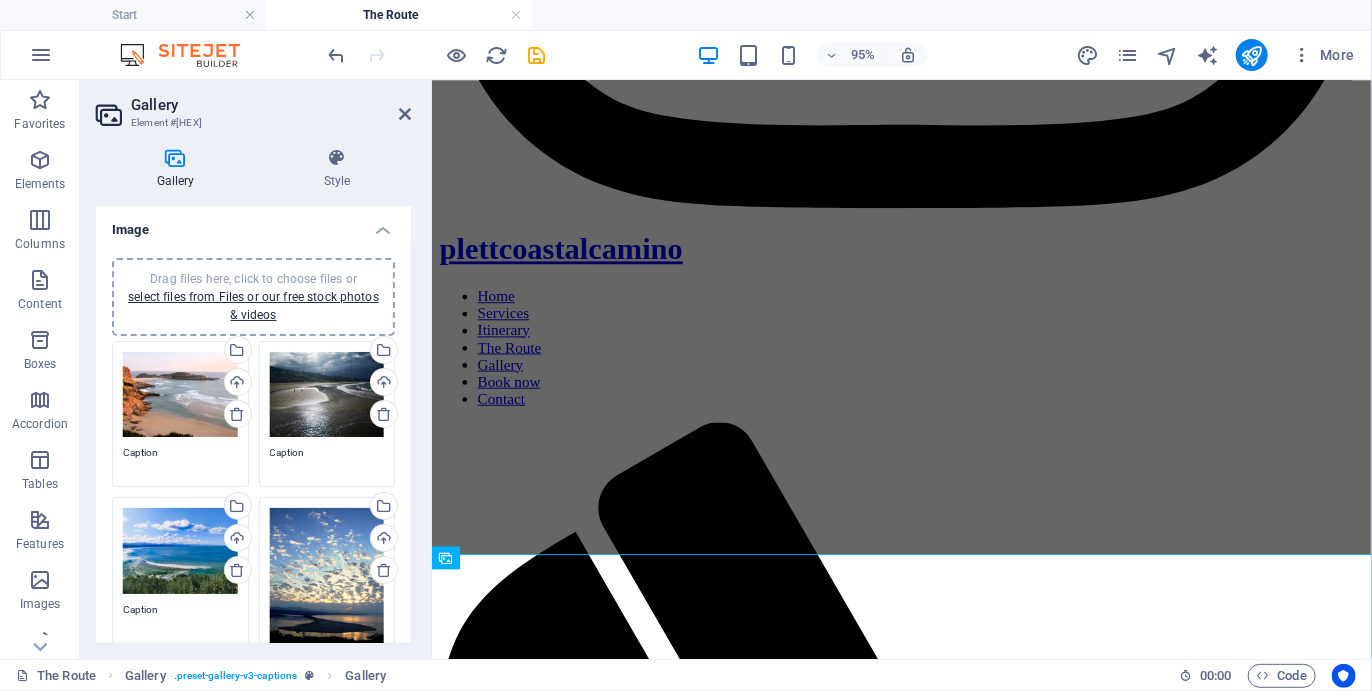 click on "Caption" at bounding box center (180, 460) 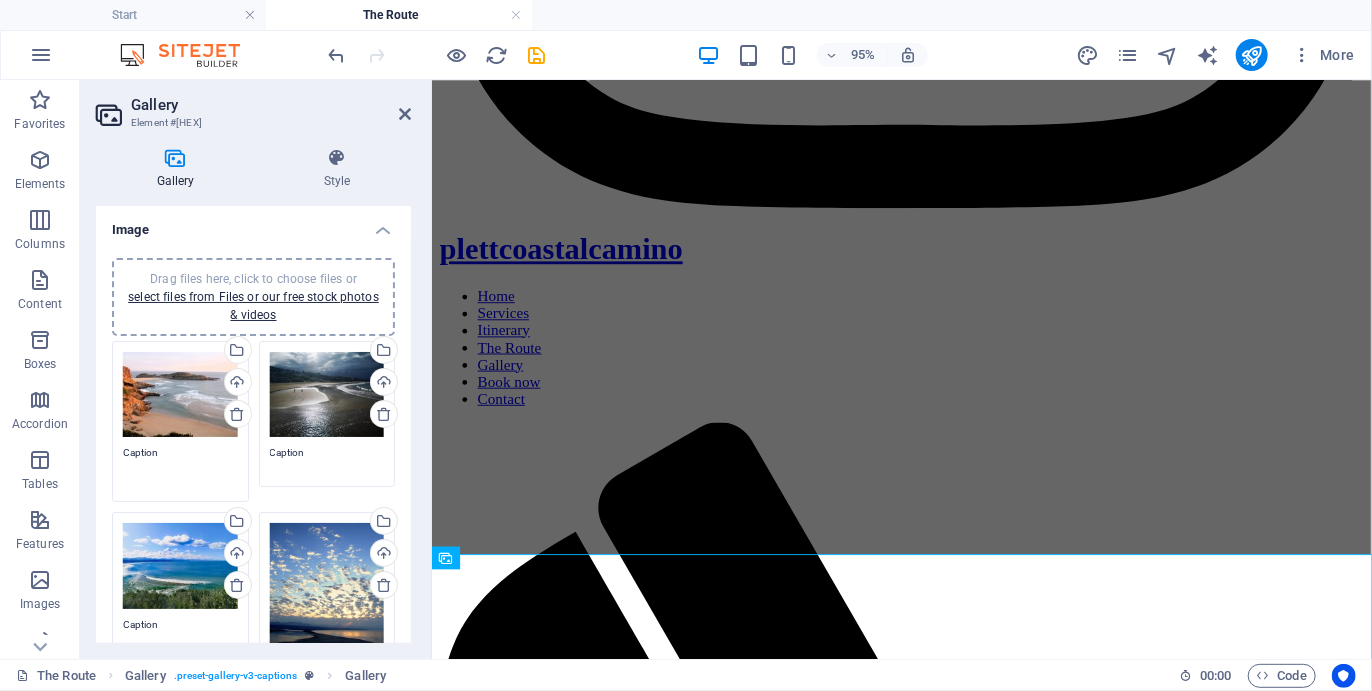 click on "Caption" at bounding box center (180, 467) 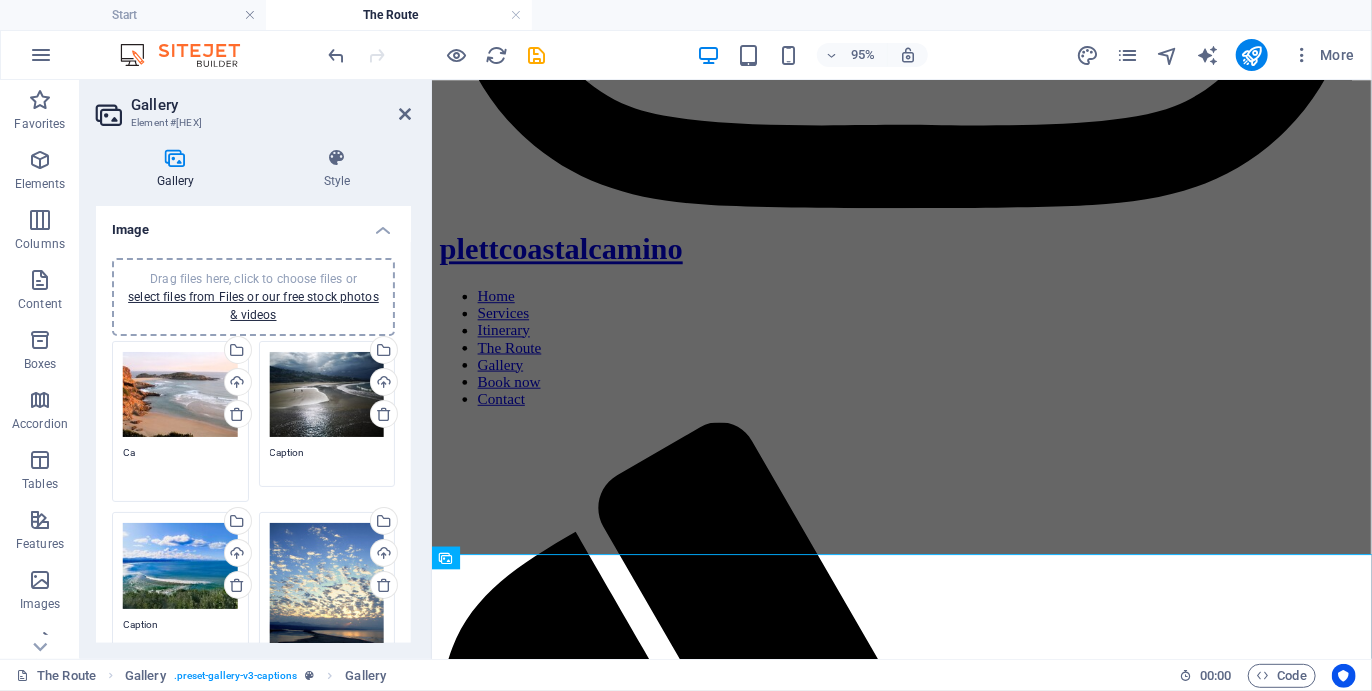 type on "C" 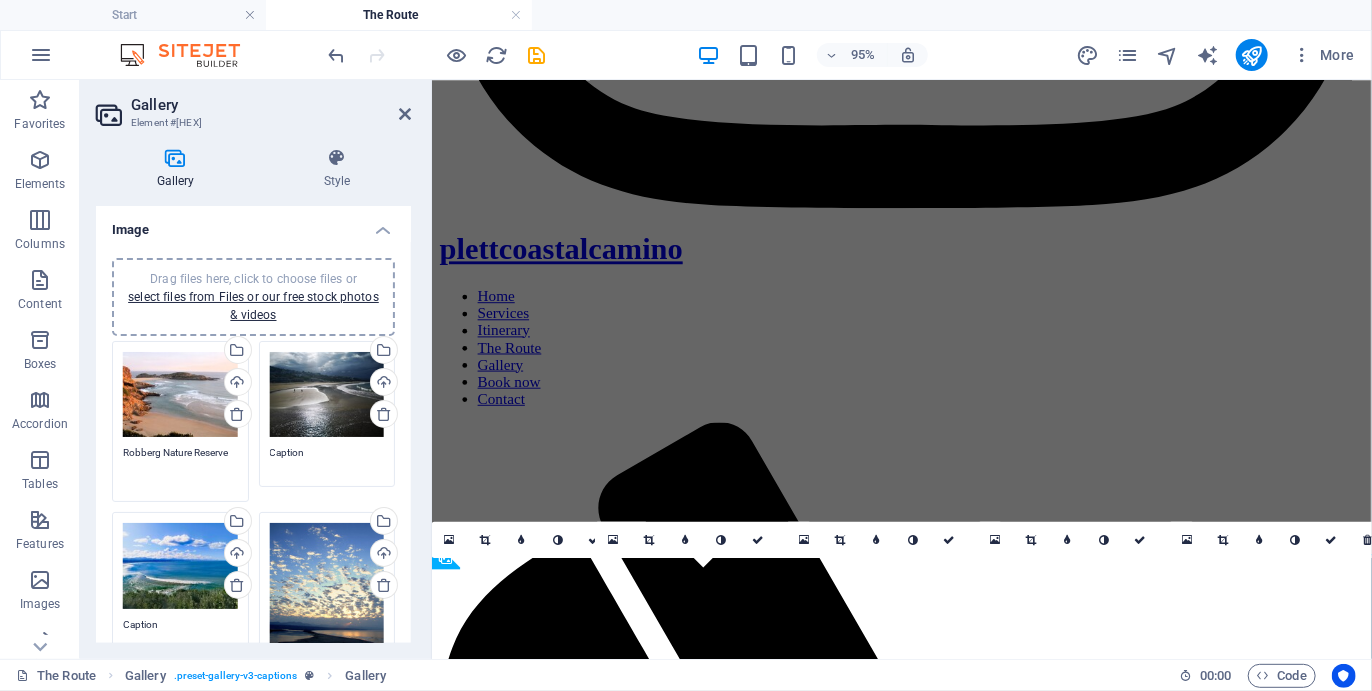 type on "Robberg Nature Reserve" 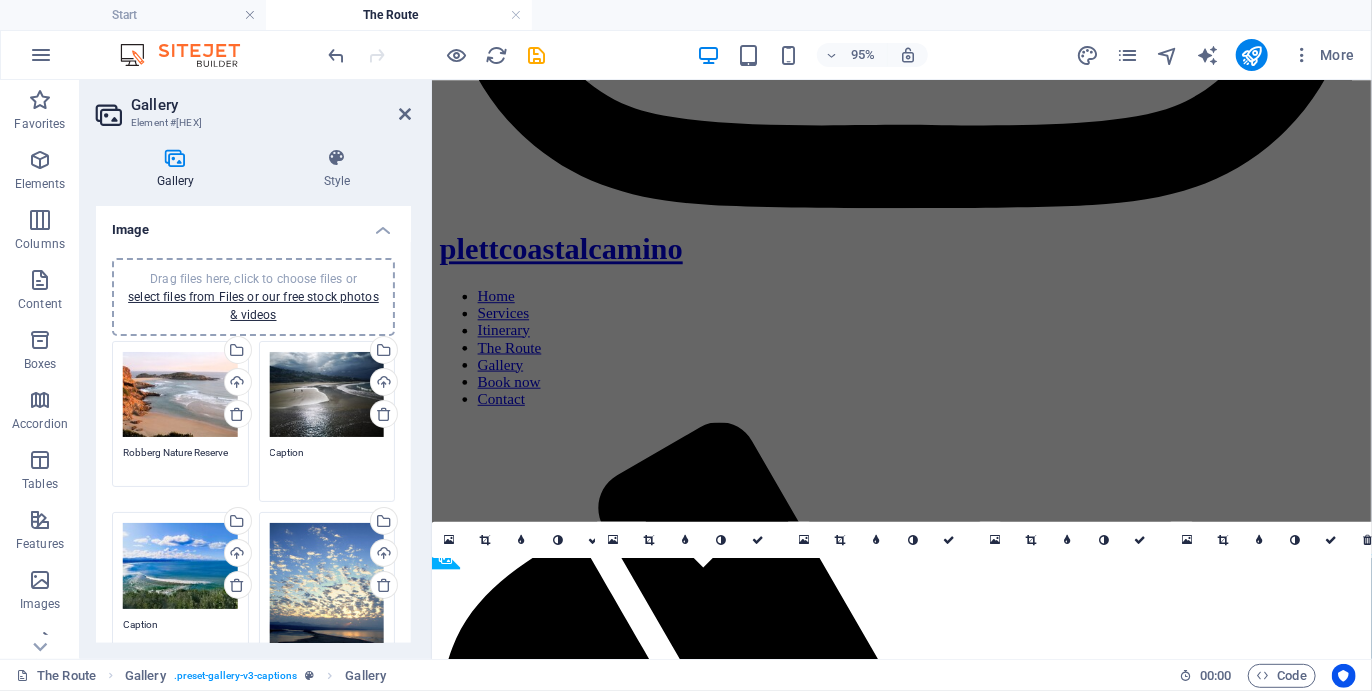 click on "Caption" at bounding box center [327, 467] 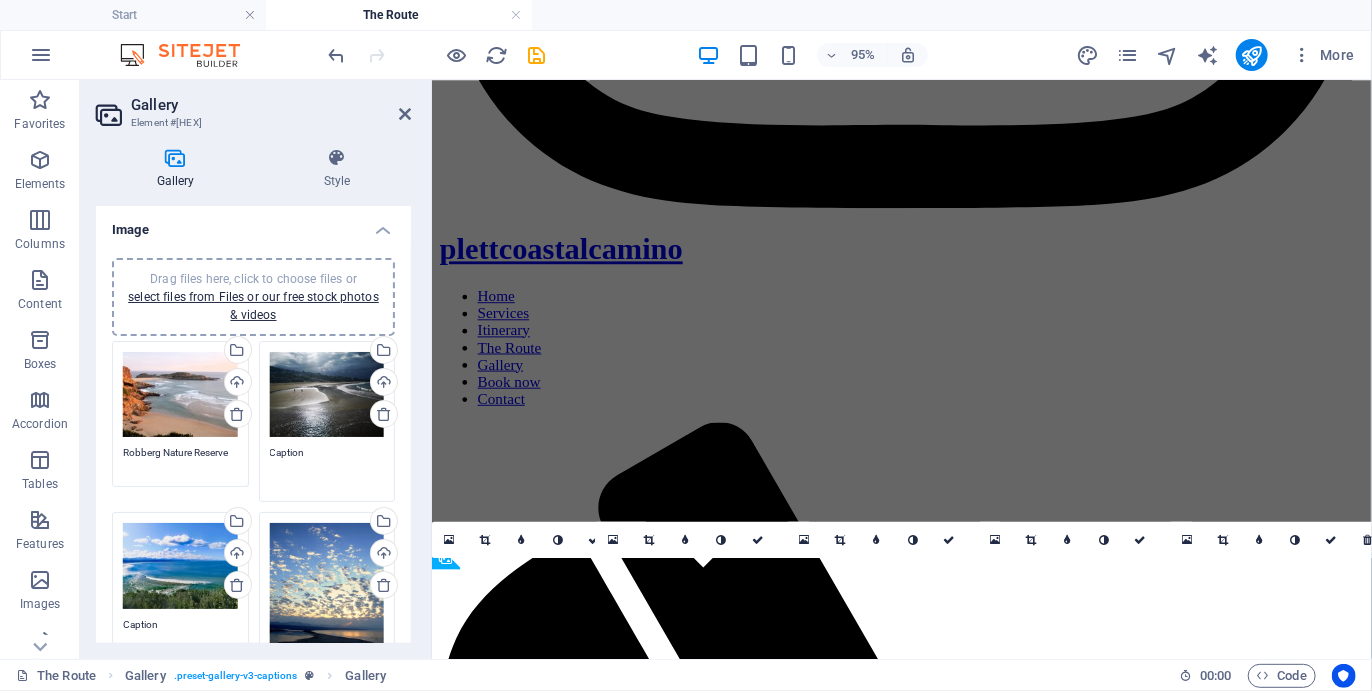 click on "Drag files here, click to choose files or select files from Files or our free stock photos & videos" at bounding box center [327, 395] 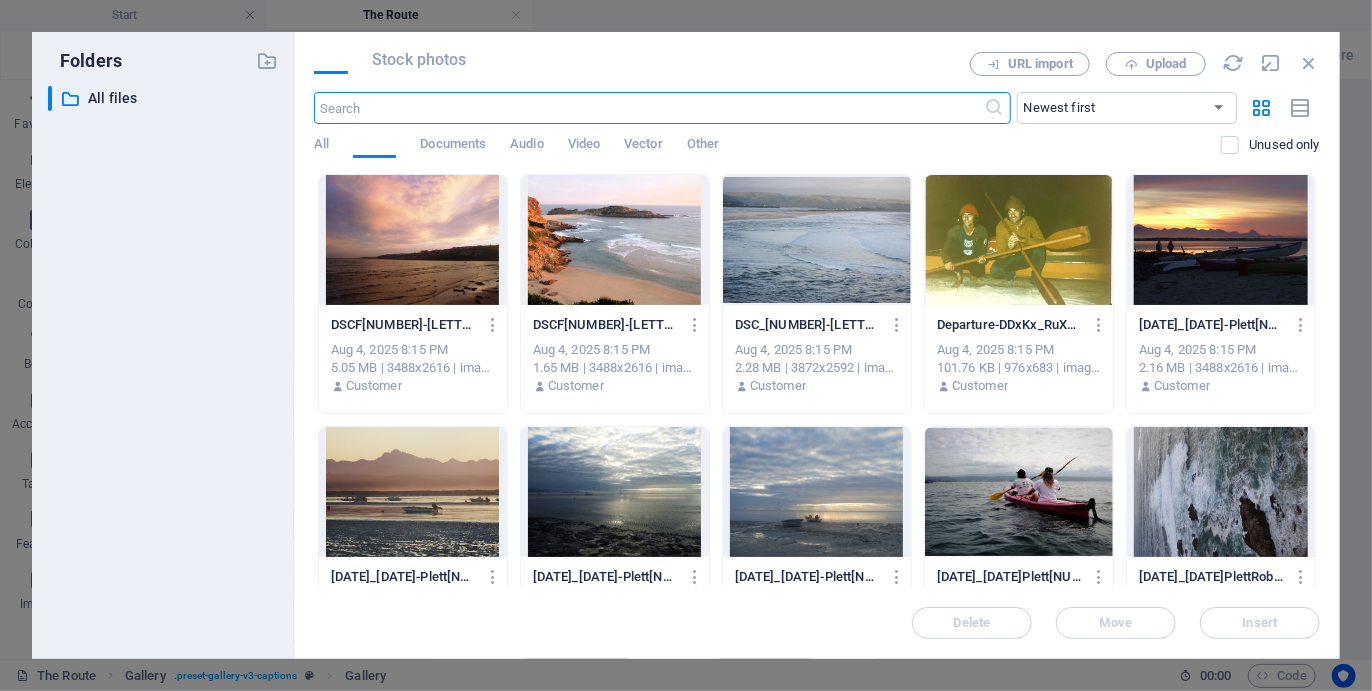 scroll, scrollTop: 3550, scrollLeft: 0, axis: vertical 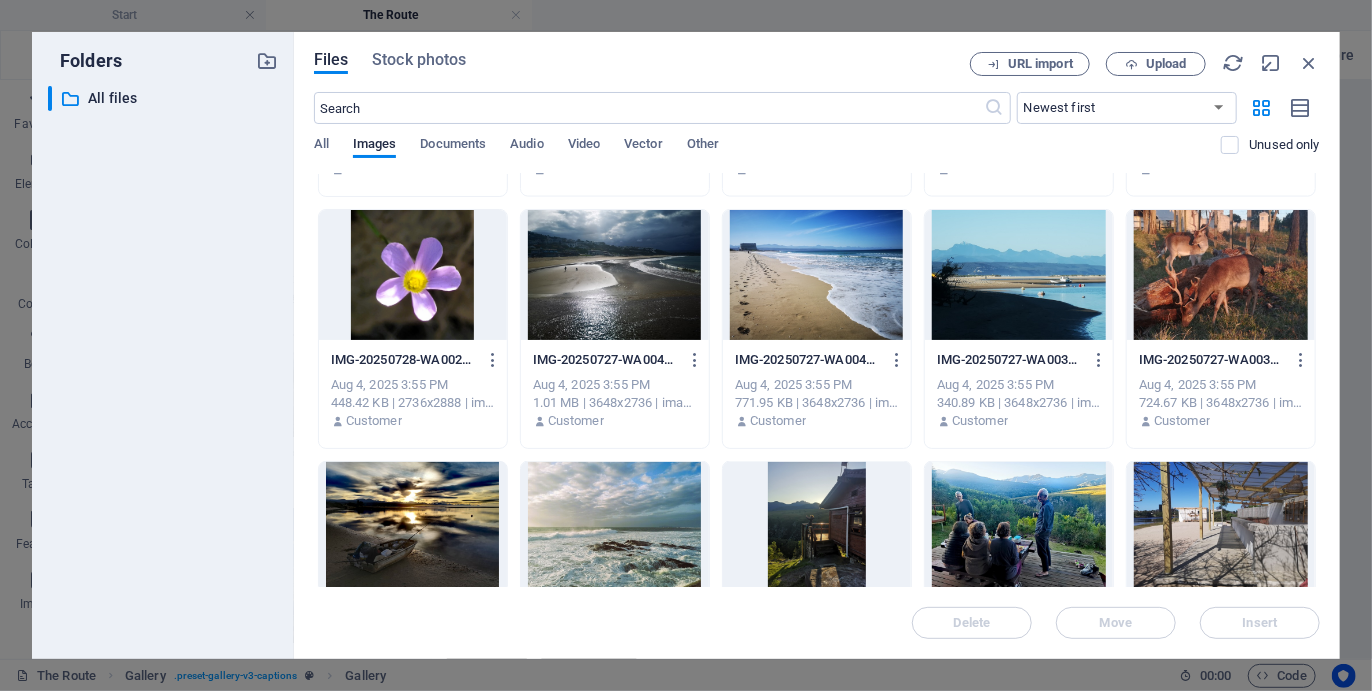click at bounding box center [817, 275] 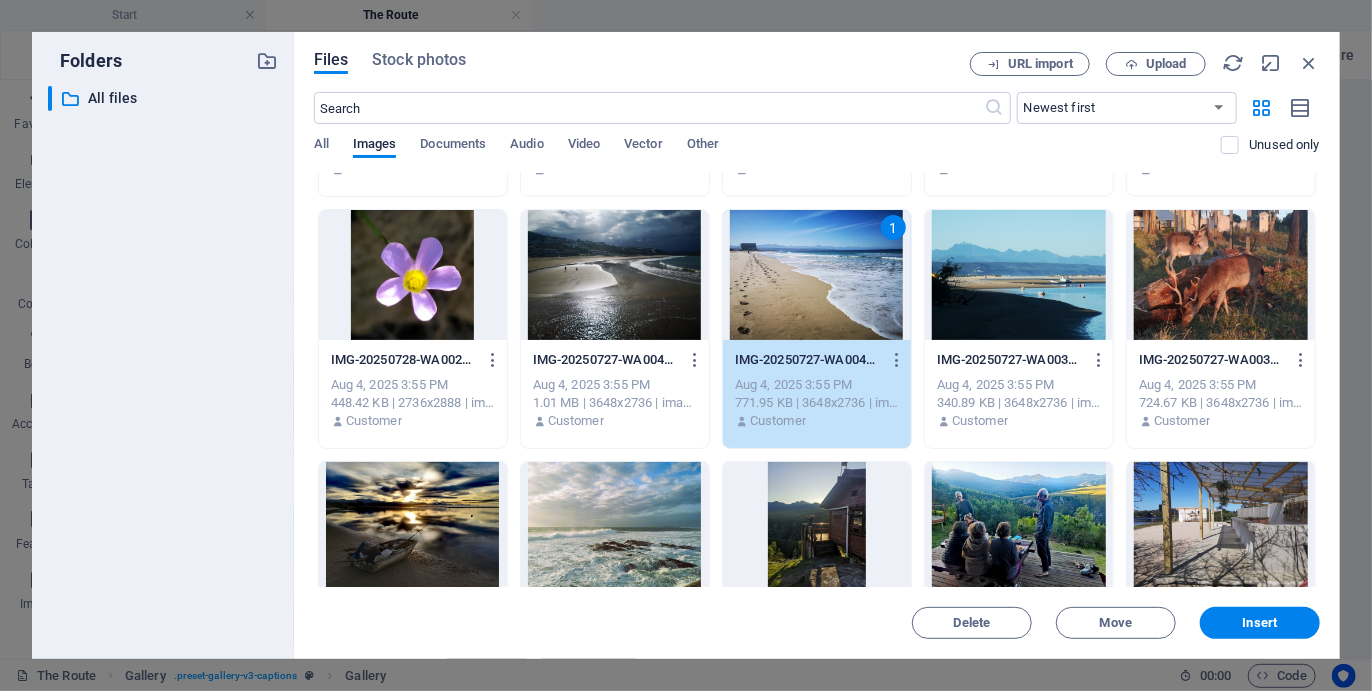click on "Insert" at bounding box center (1260, 623) 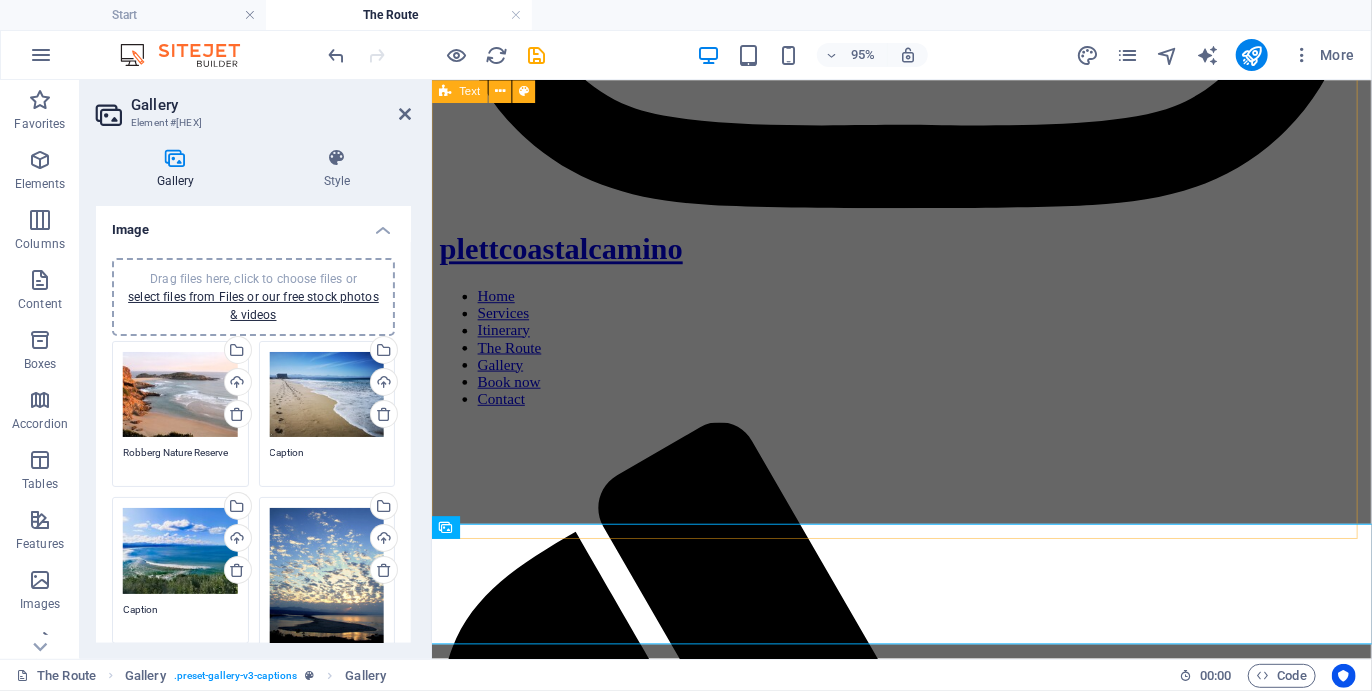 scroll, scrollTop: 4250, scrollLeft: 0, axis: vertical 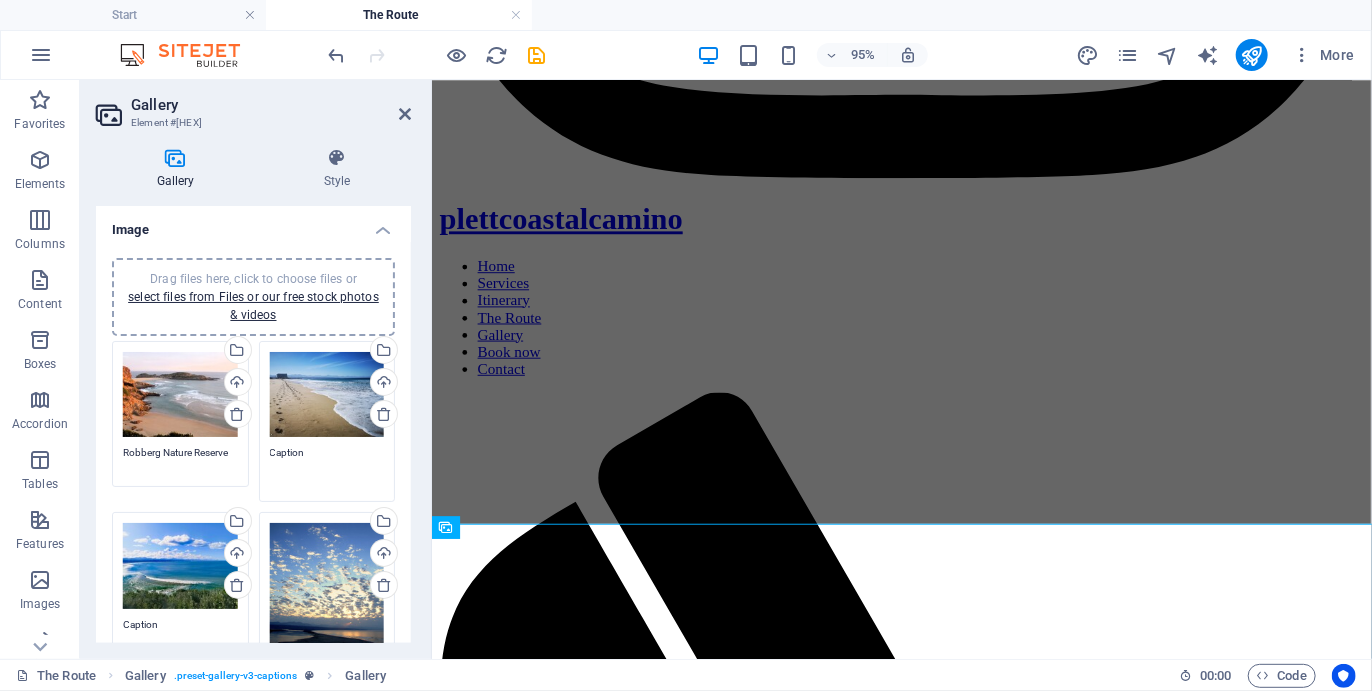 click on "Caption" at bounding box center (327, 467) 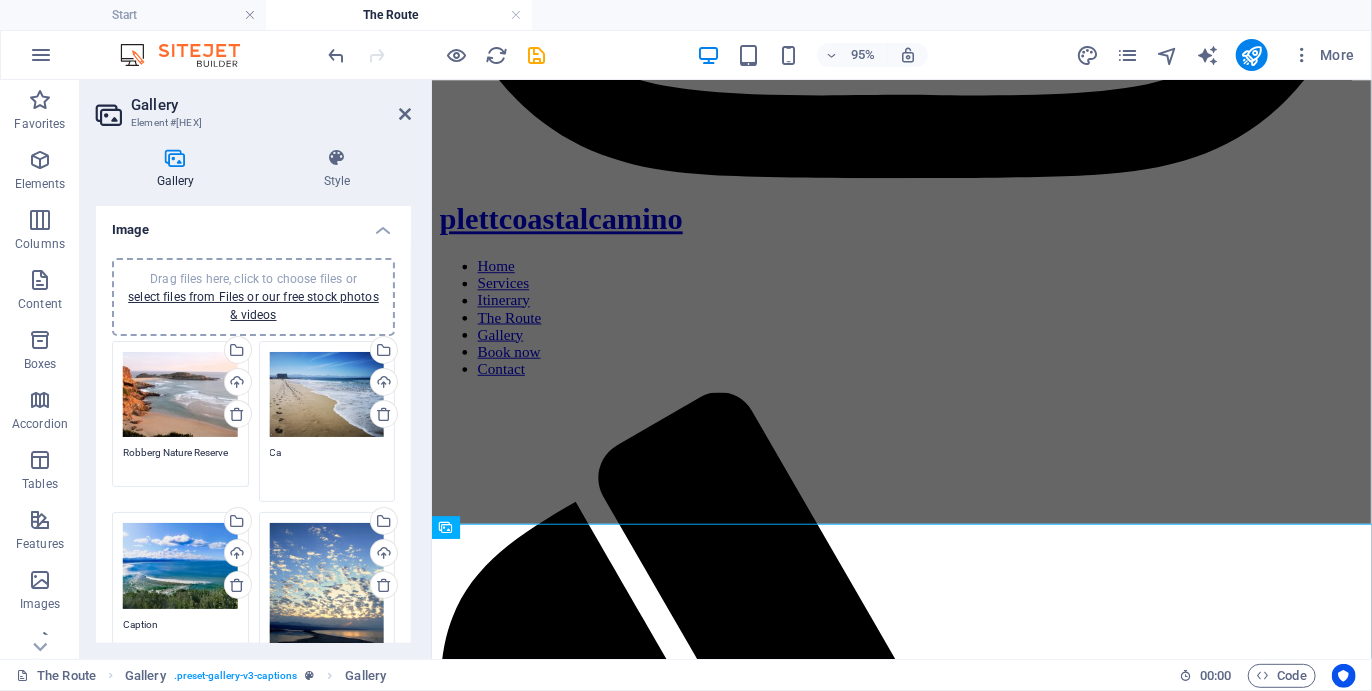 type on "C" 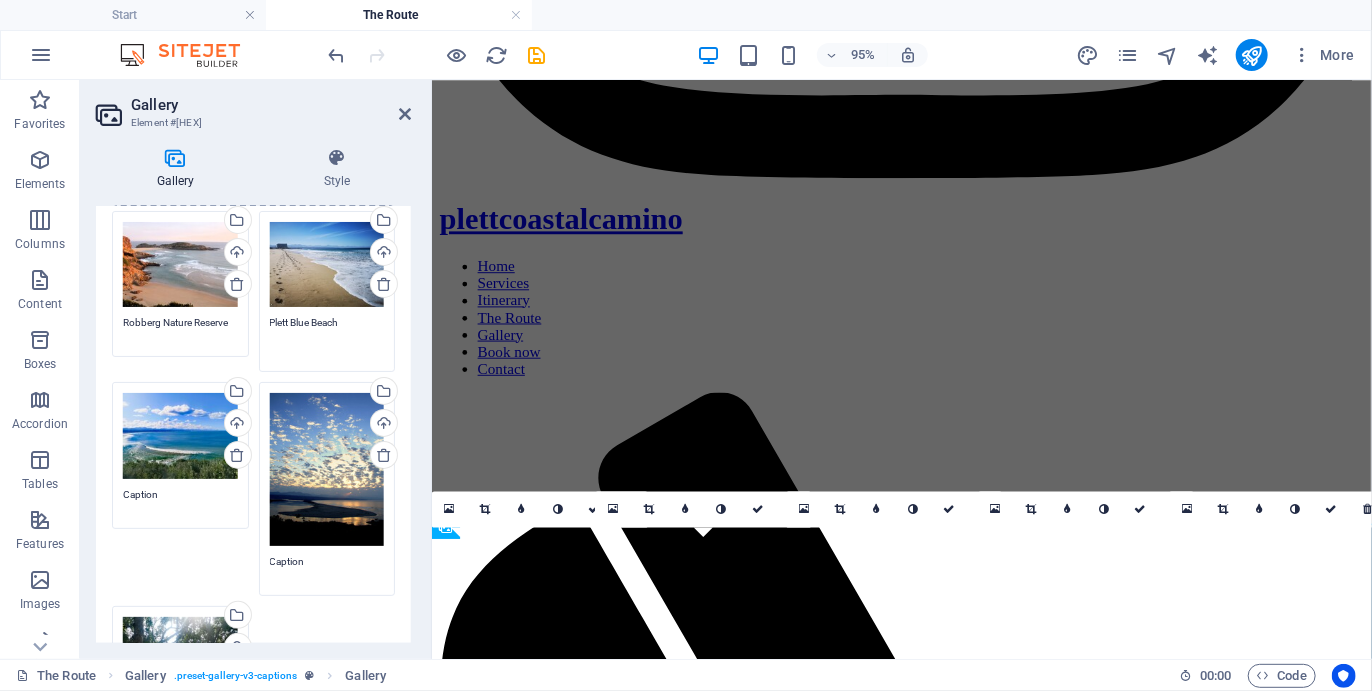 scroll, scrollTop: 132, scrollLeft: 0, axis: vertical 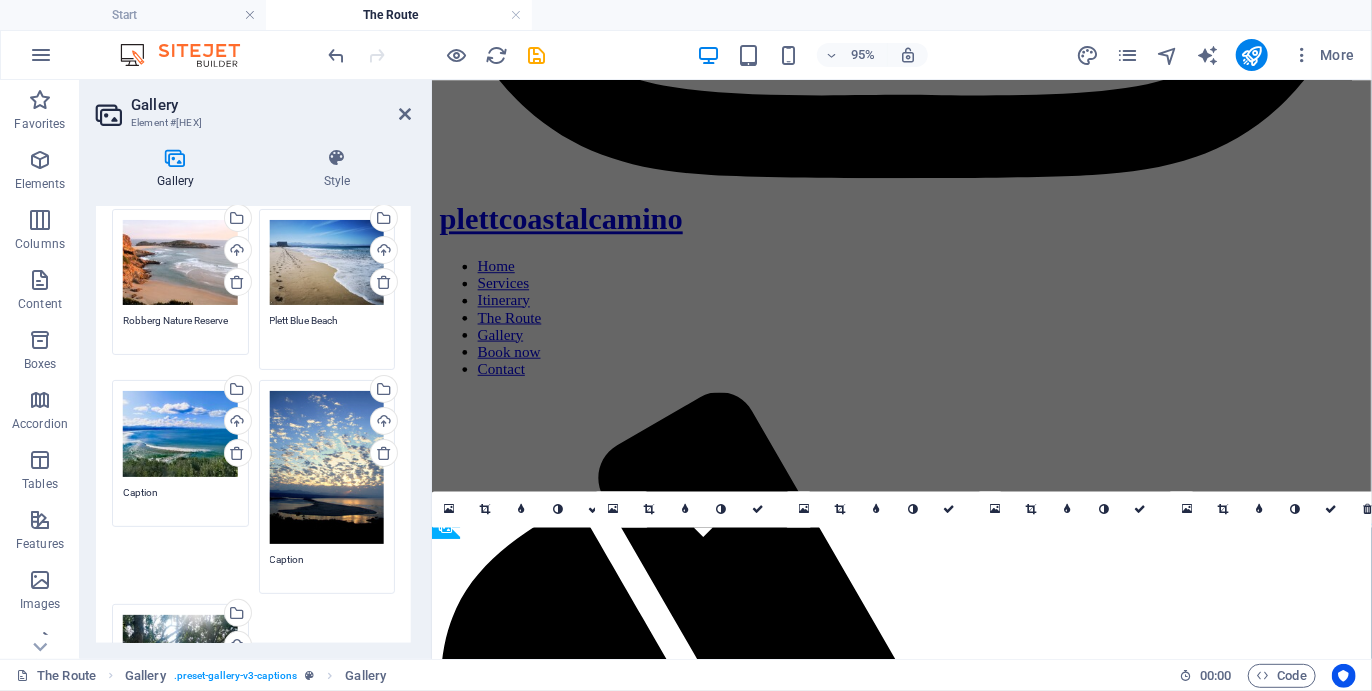 click on "Plett Blue Beach" at bounding box center (327, 335) 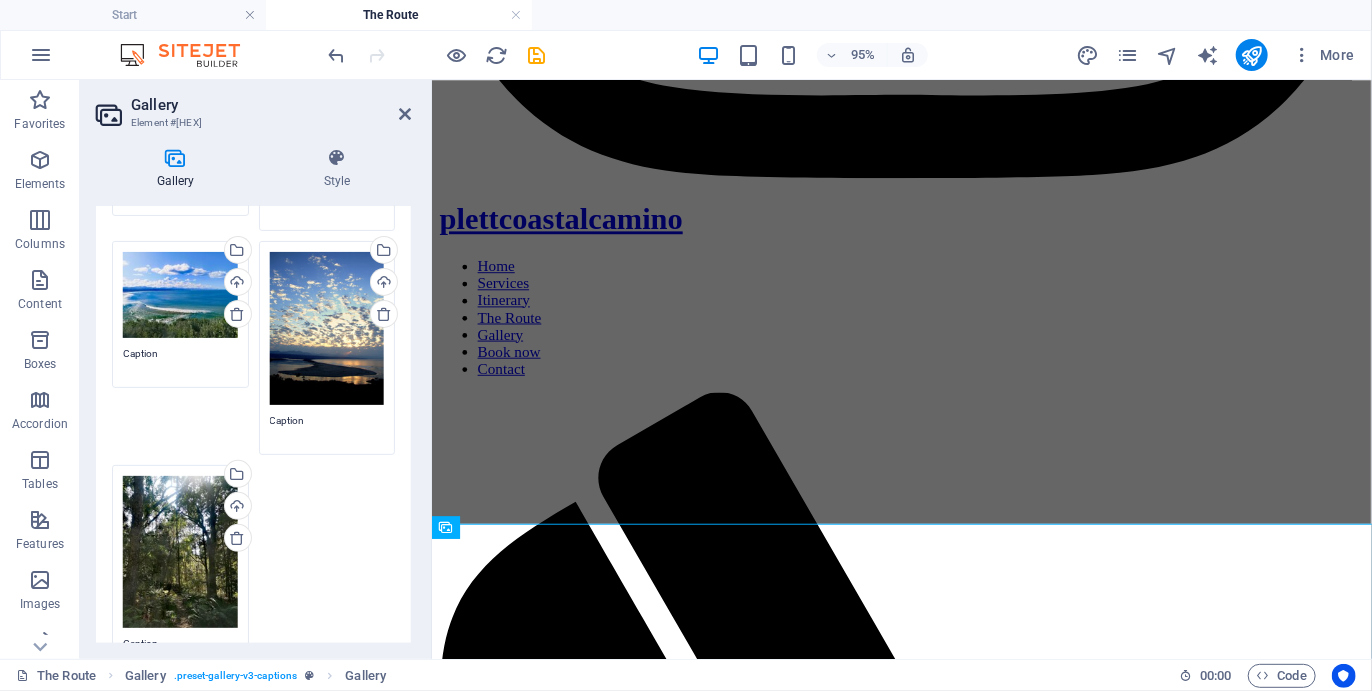 scroll, scrollTop: 272, scrollLeft: 0, axis: vertical 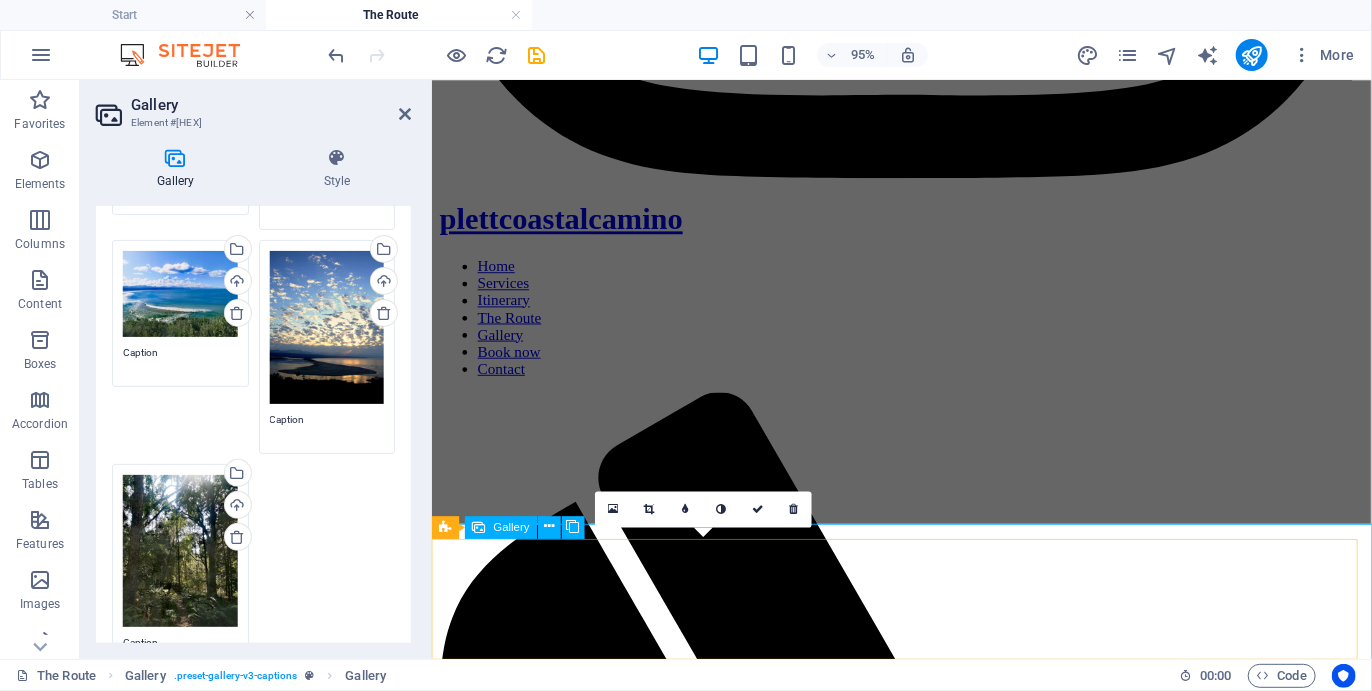 type on "Plett Blue Flag Beach" 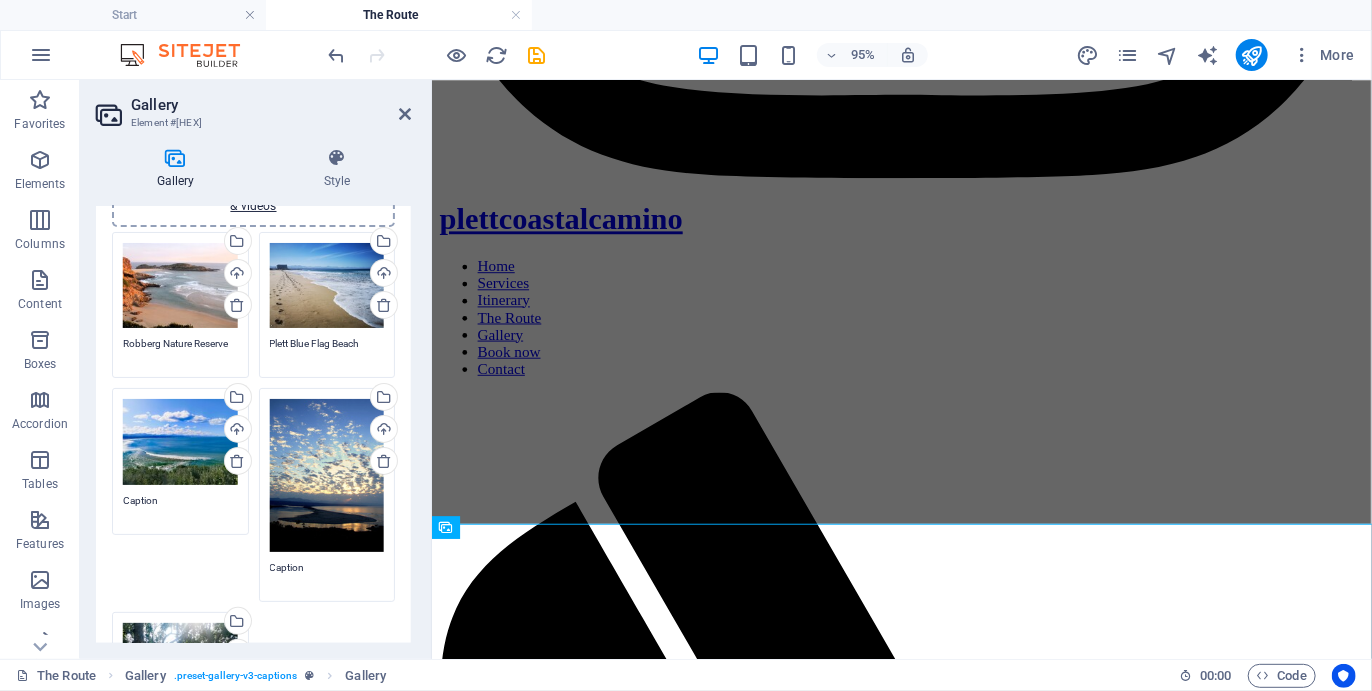scroll, scrollTop: 0, scrollLeft: 0, axis: both 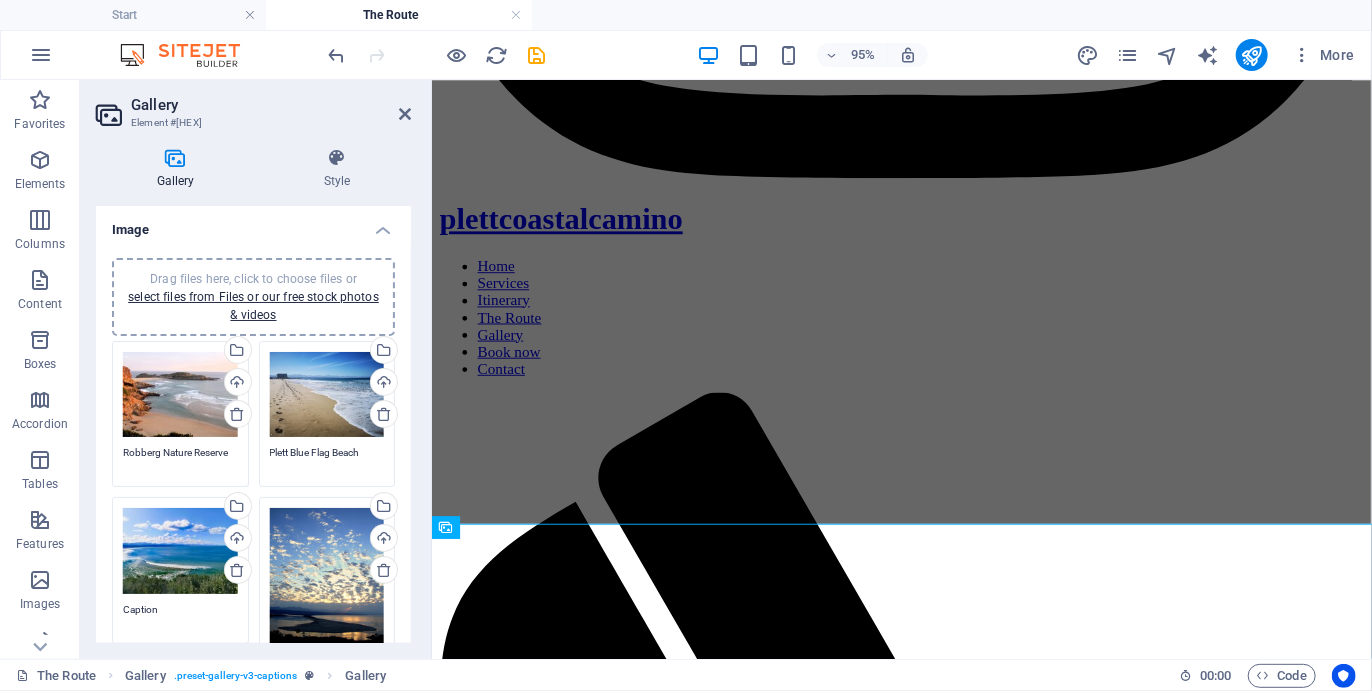click at bounding box center [405, 114] 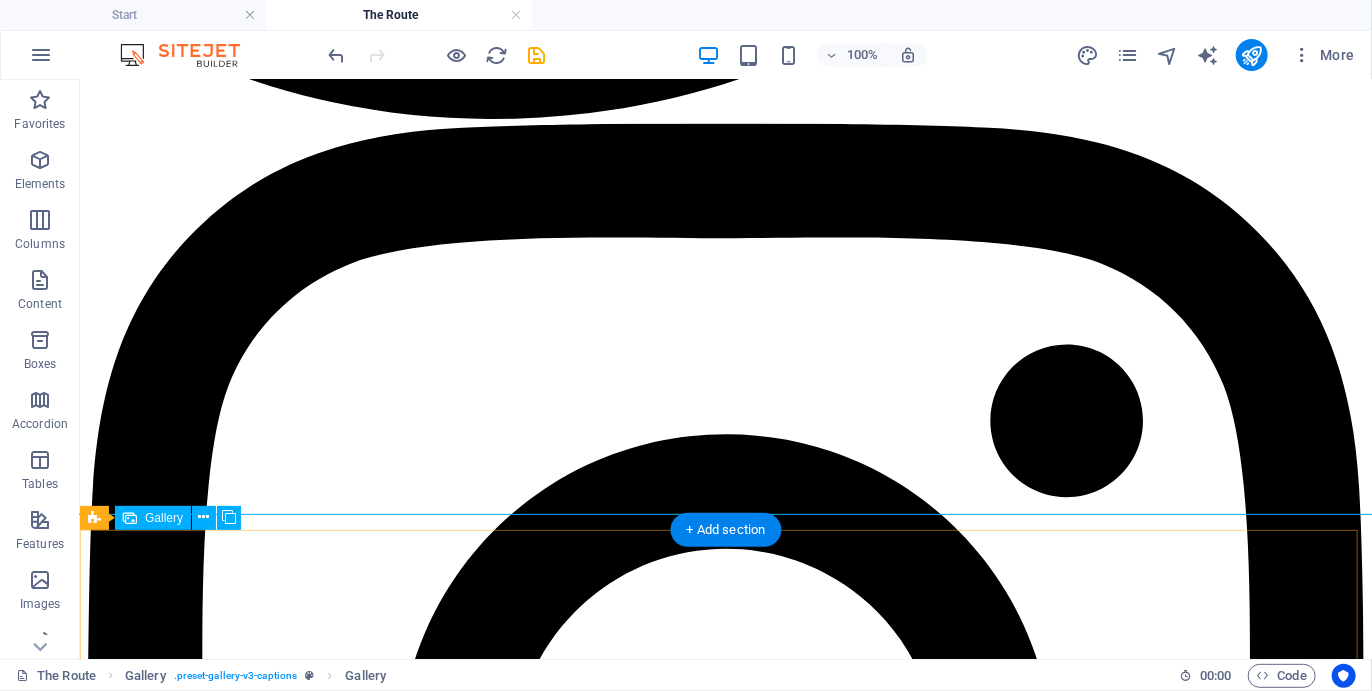 scroll, scrollTop: 4212, scrollLeft: 0, axis: vertical 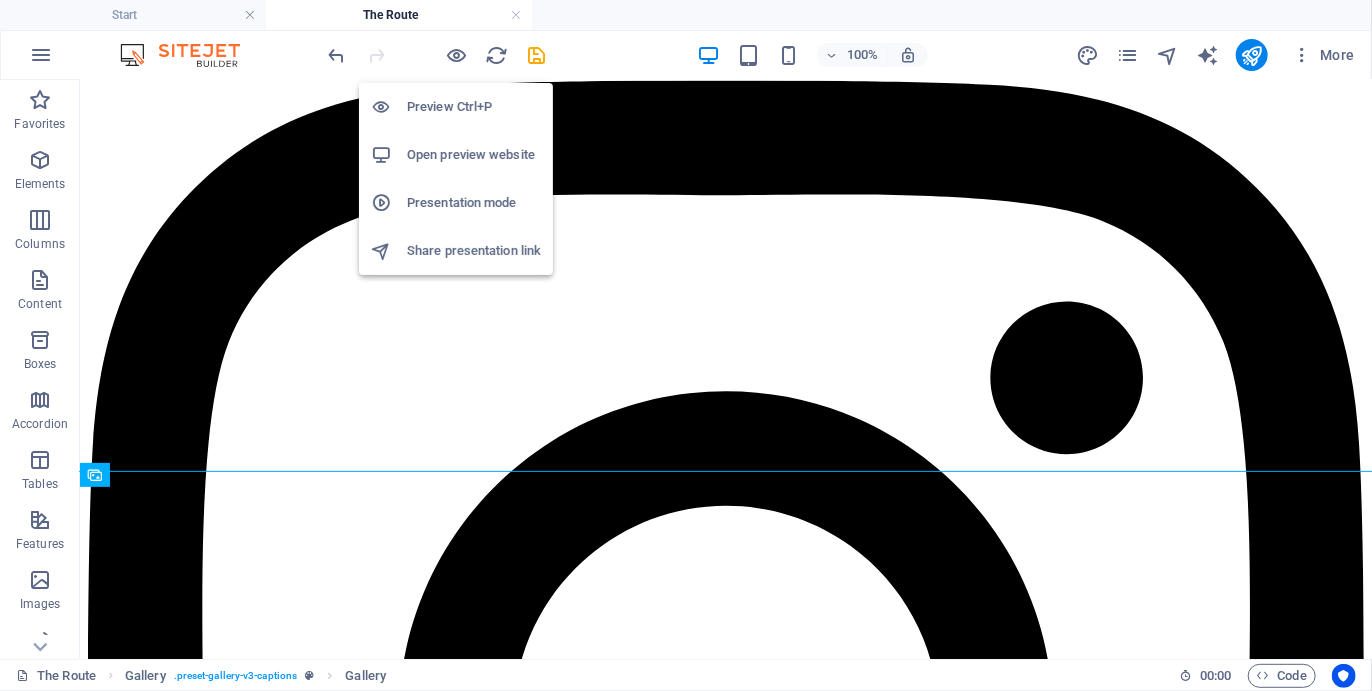 click at bounding box center (457, 55) 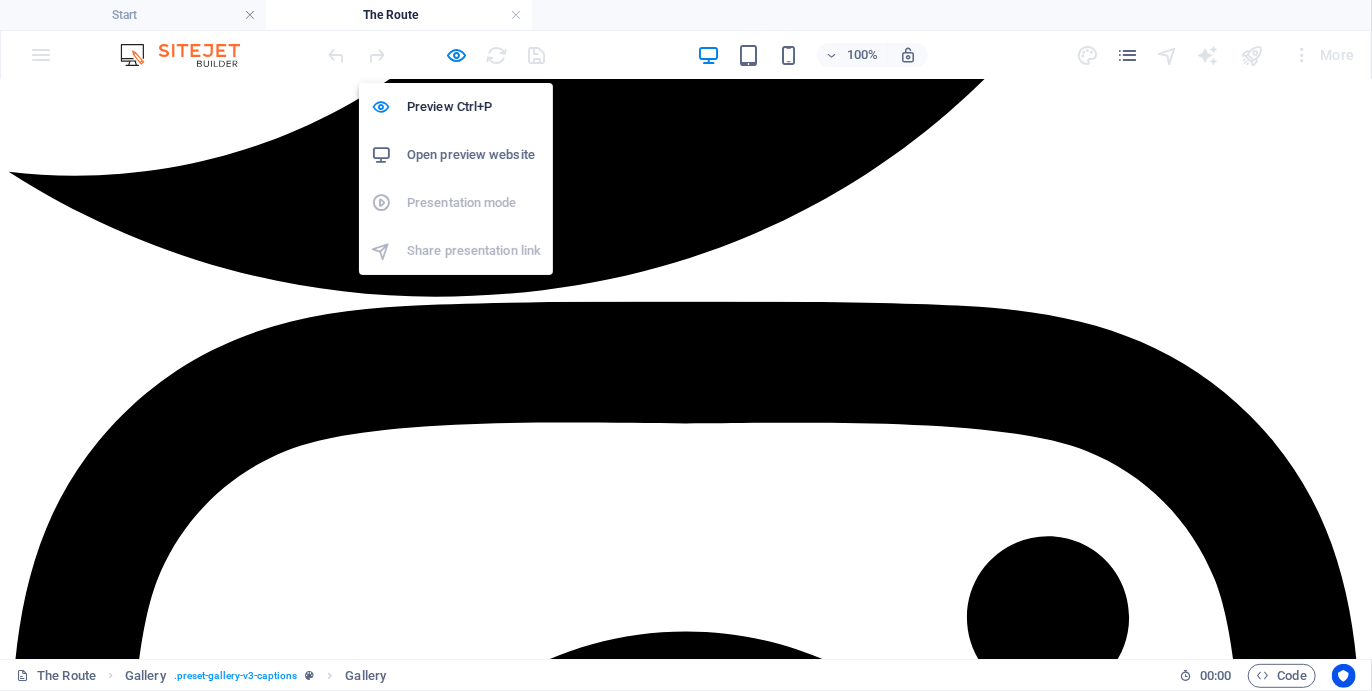 scroll, scrollTop: 4210, scrollLeft: 0, axis: vertical 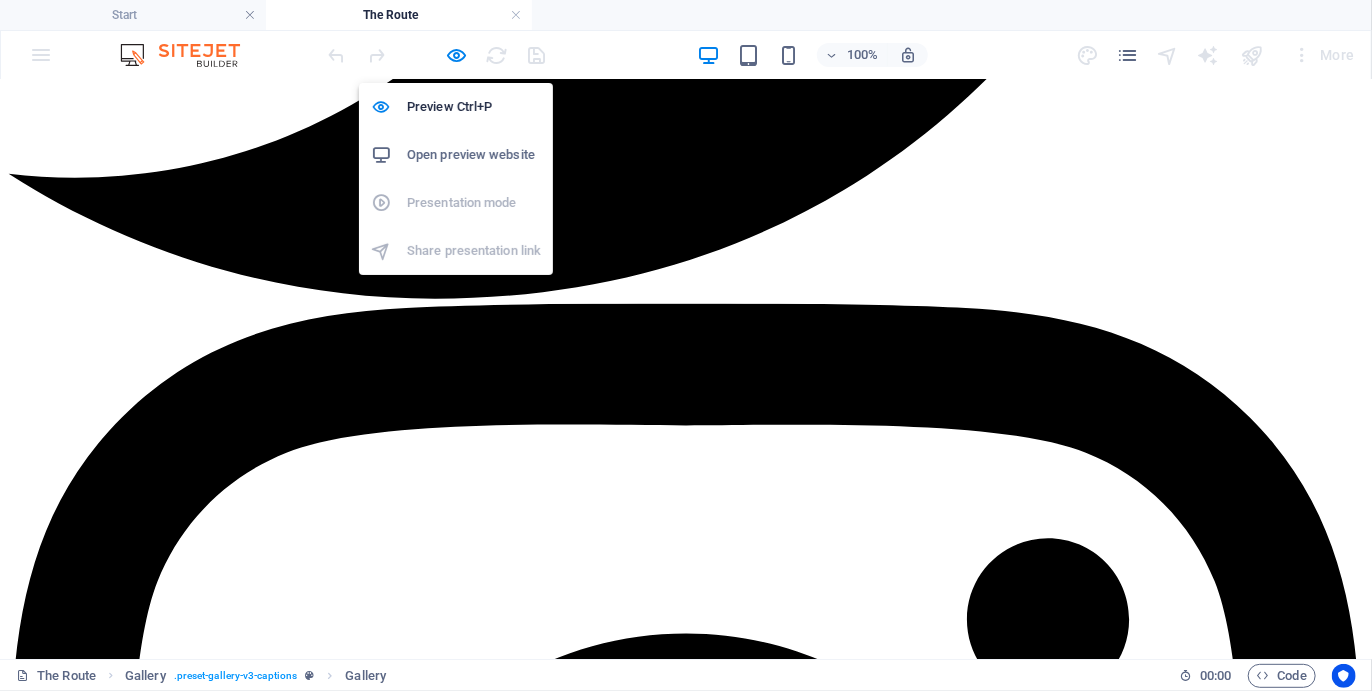 click at bounding box center [457, 55] 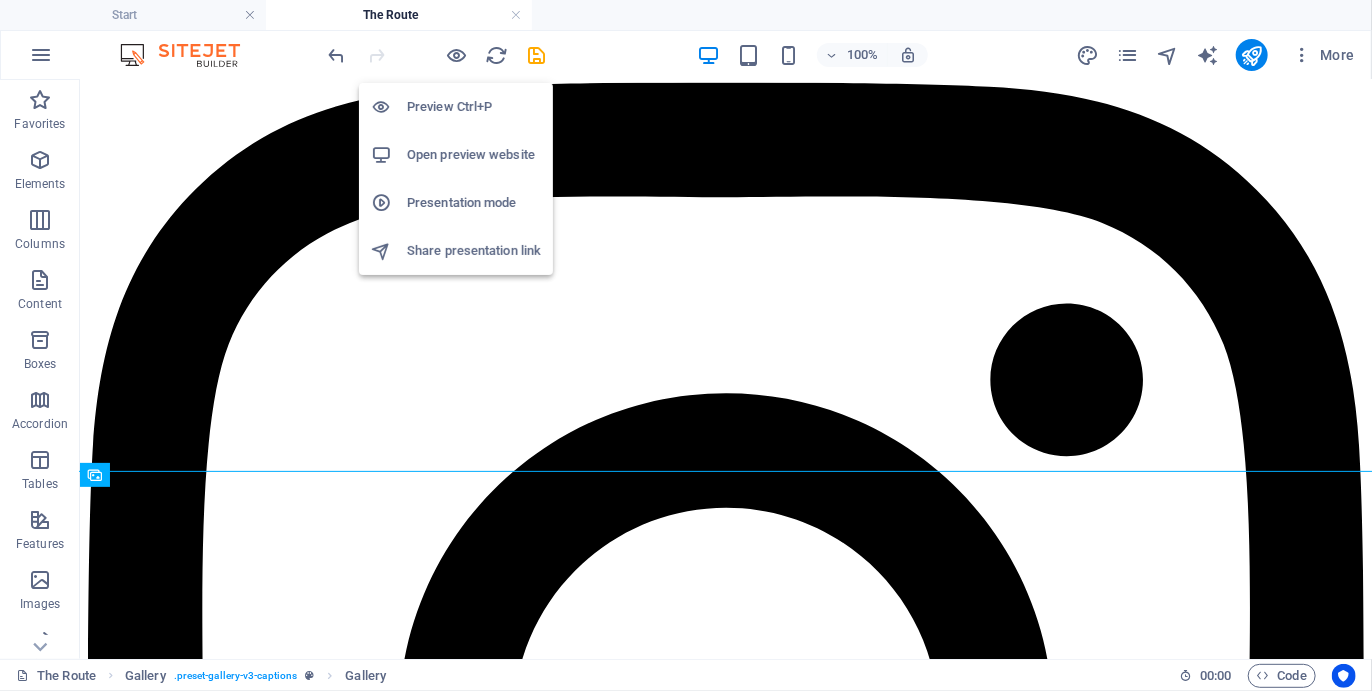 scroll, scrollTop: 4212, scrollLeft: 0, axis: vertical 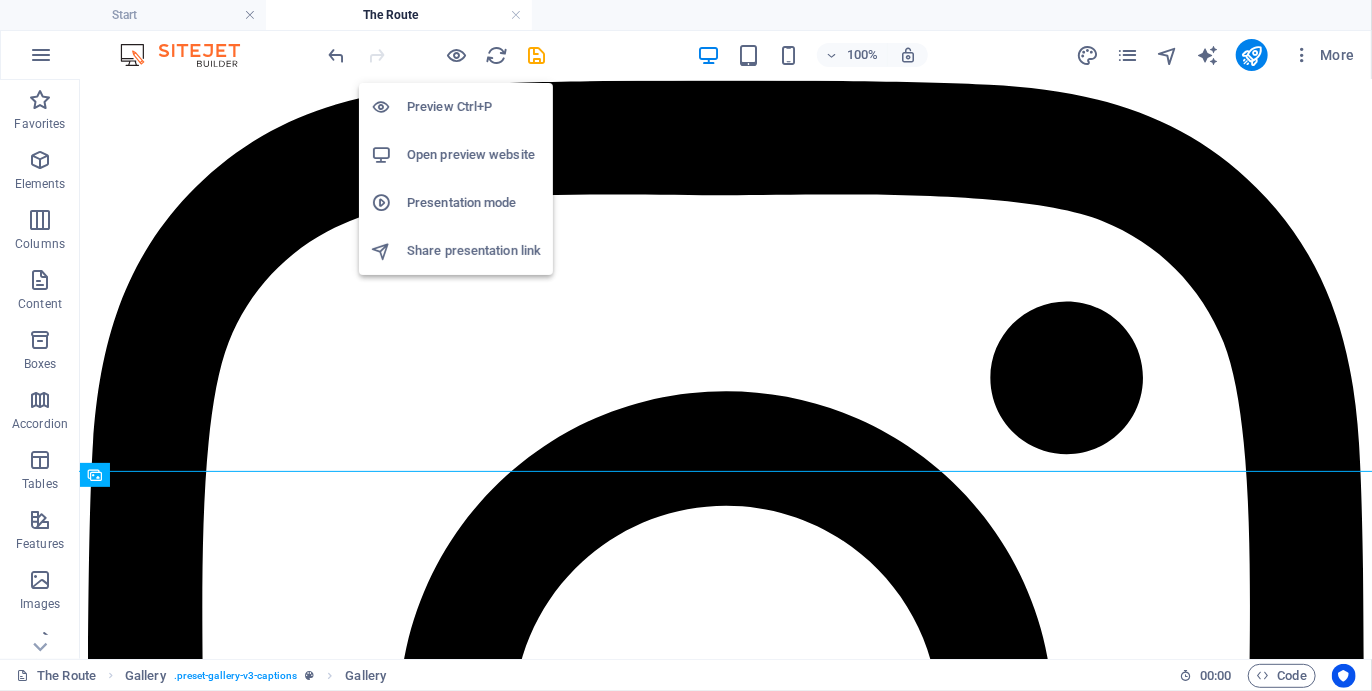 click on "Preview Ctrl+P" at bounding box center (474, 107) 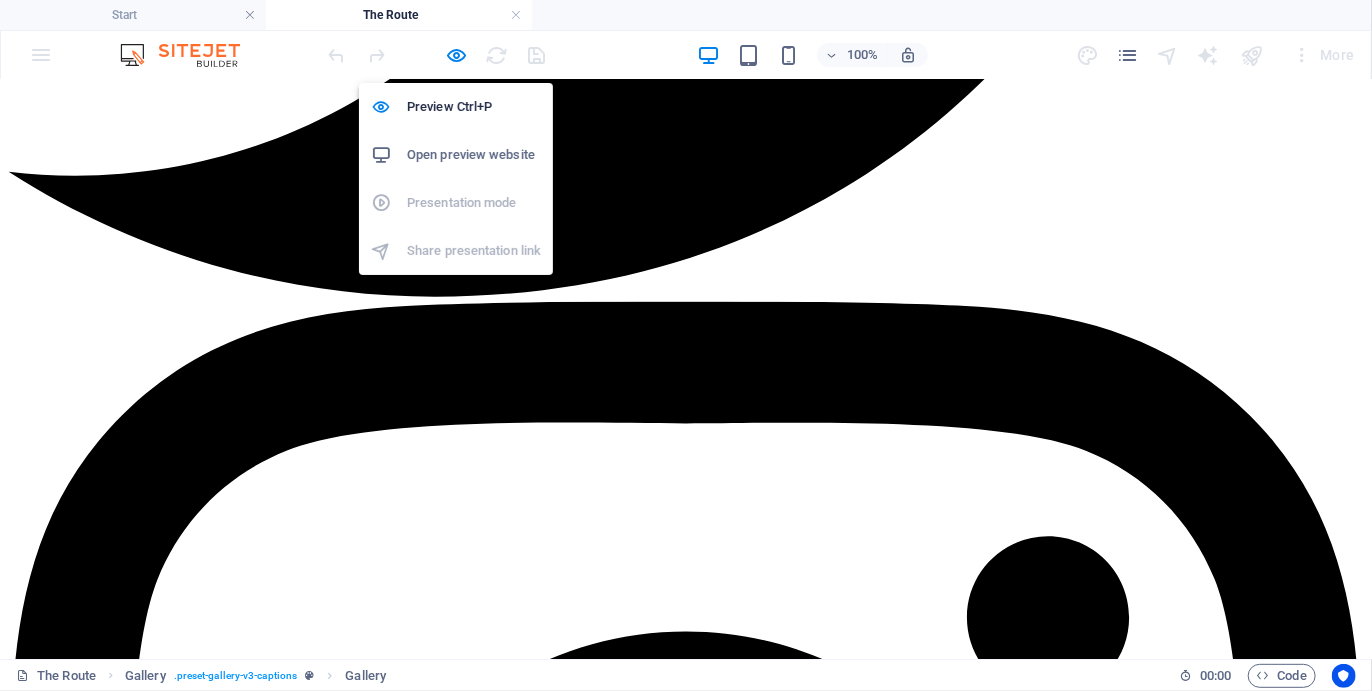 scroll, scrollTop: 4210, scrollLeft: 0, axis: vertical 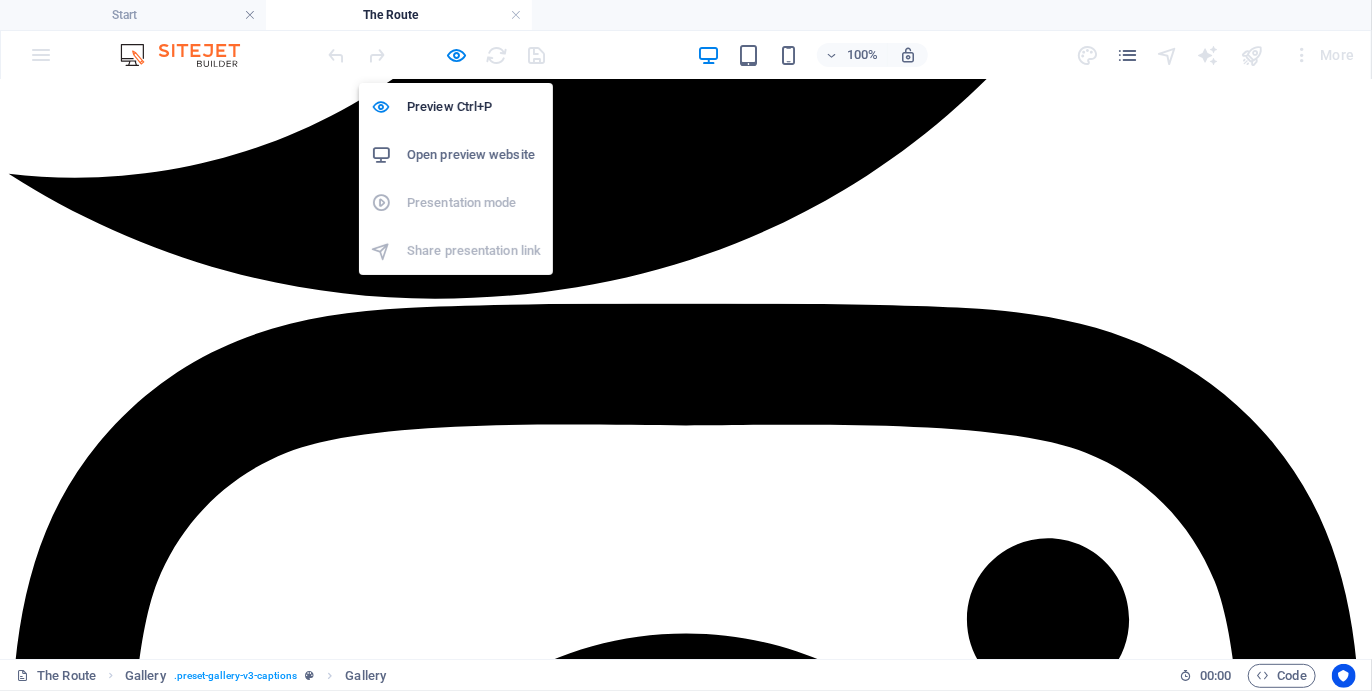 click at bounding box center (457, 55) 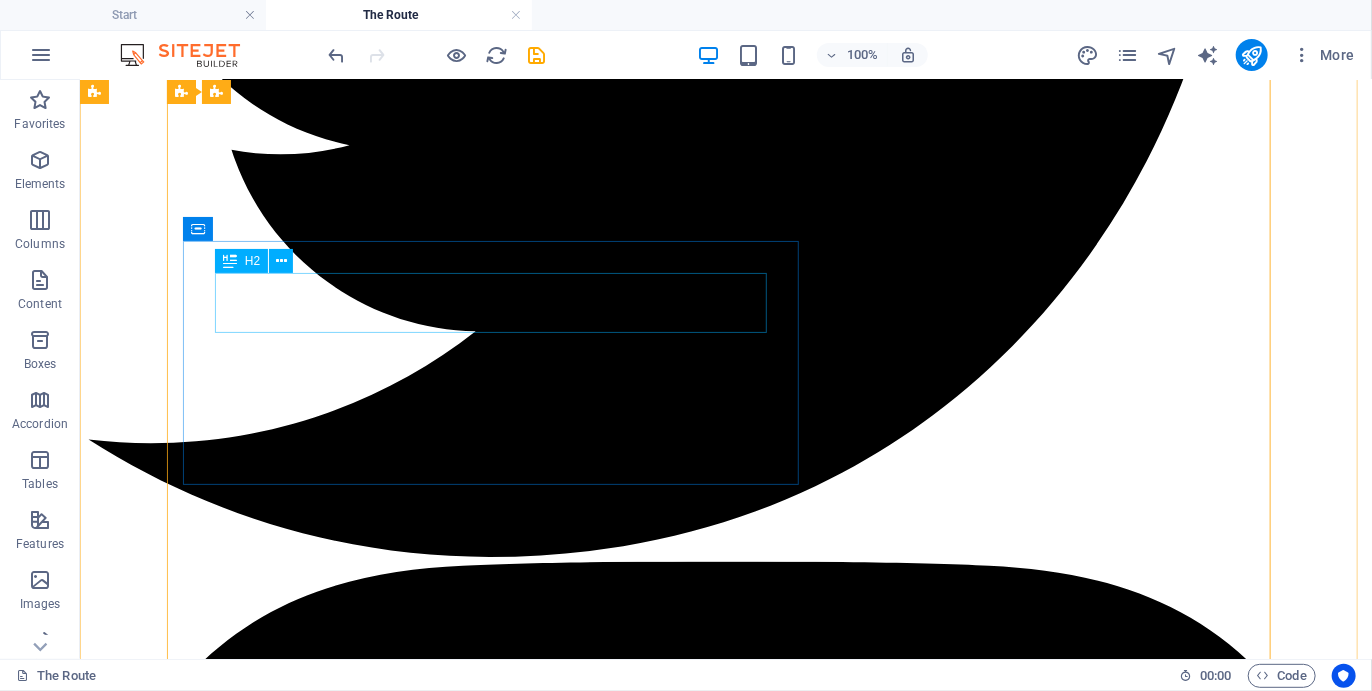 scroll, scrollTop: 4212, scrollLeft: 0, axis: vertical 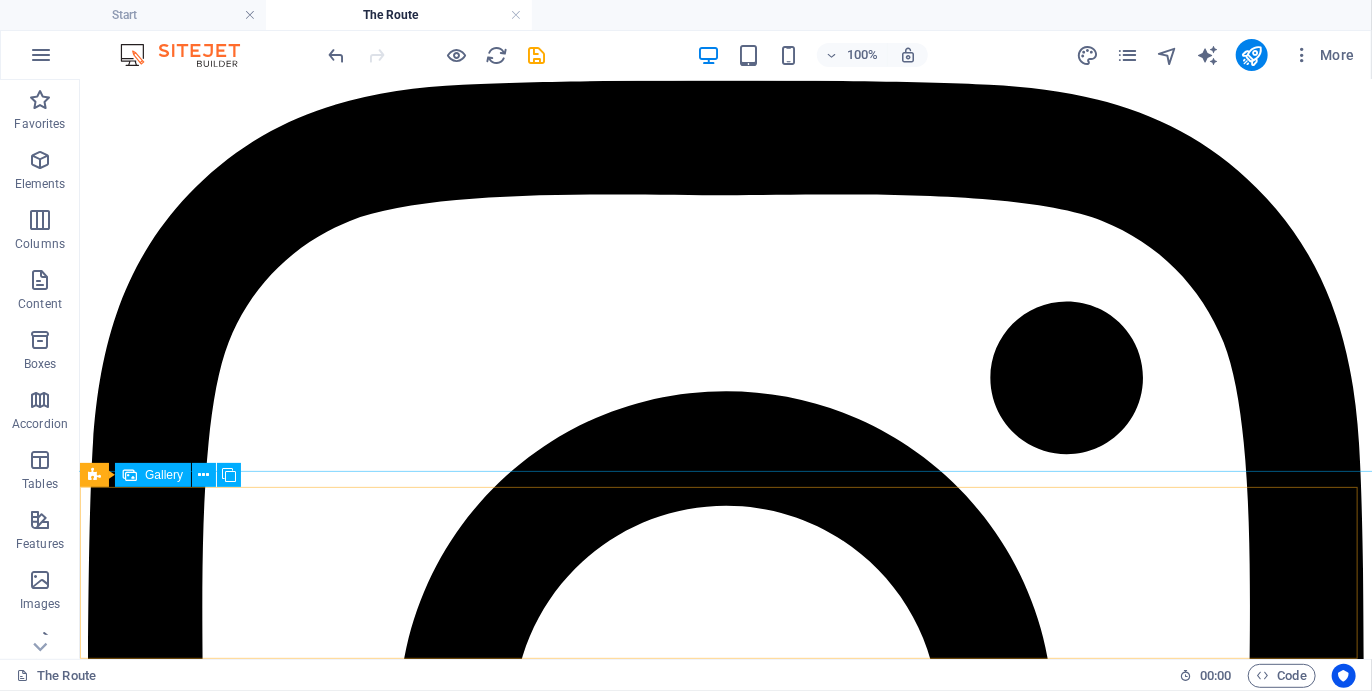 click at bounding box center (204, 475) 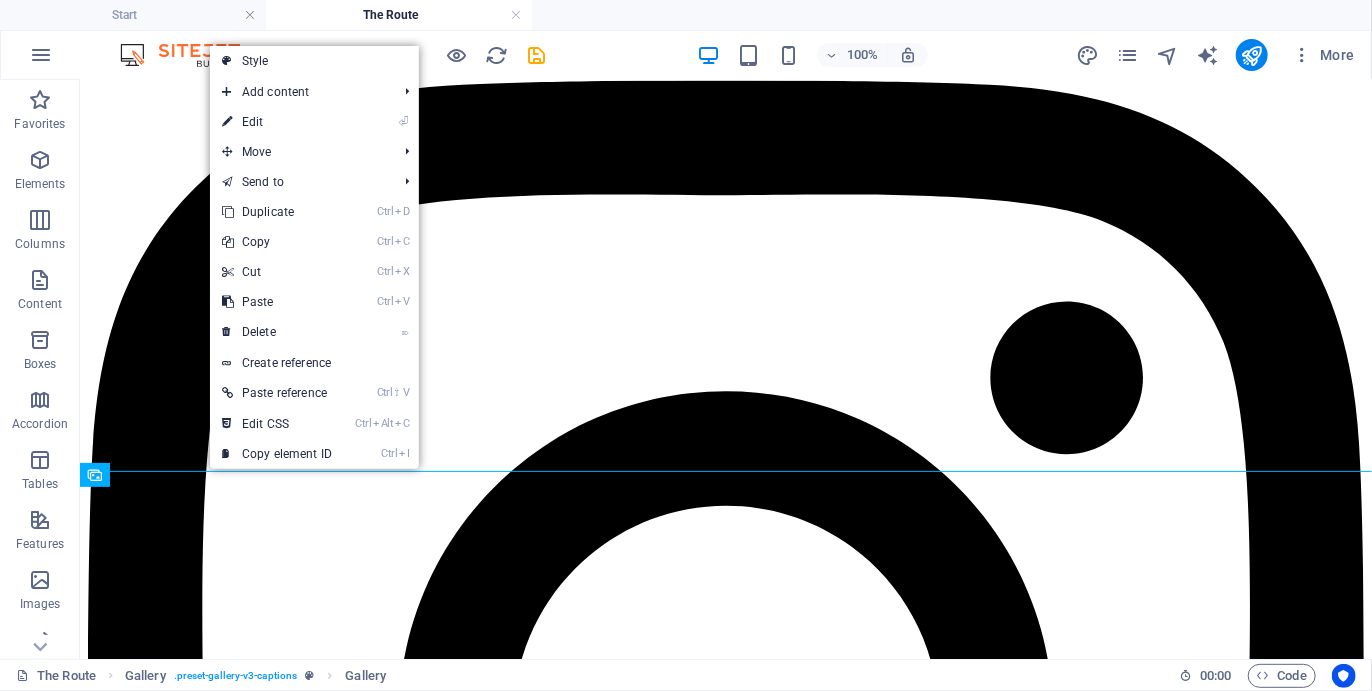 click on "⏎  Edit" at bounding box center [277, 122] 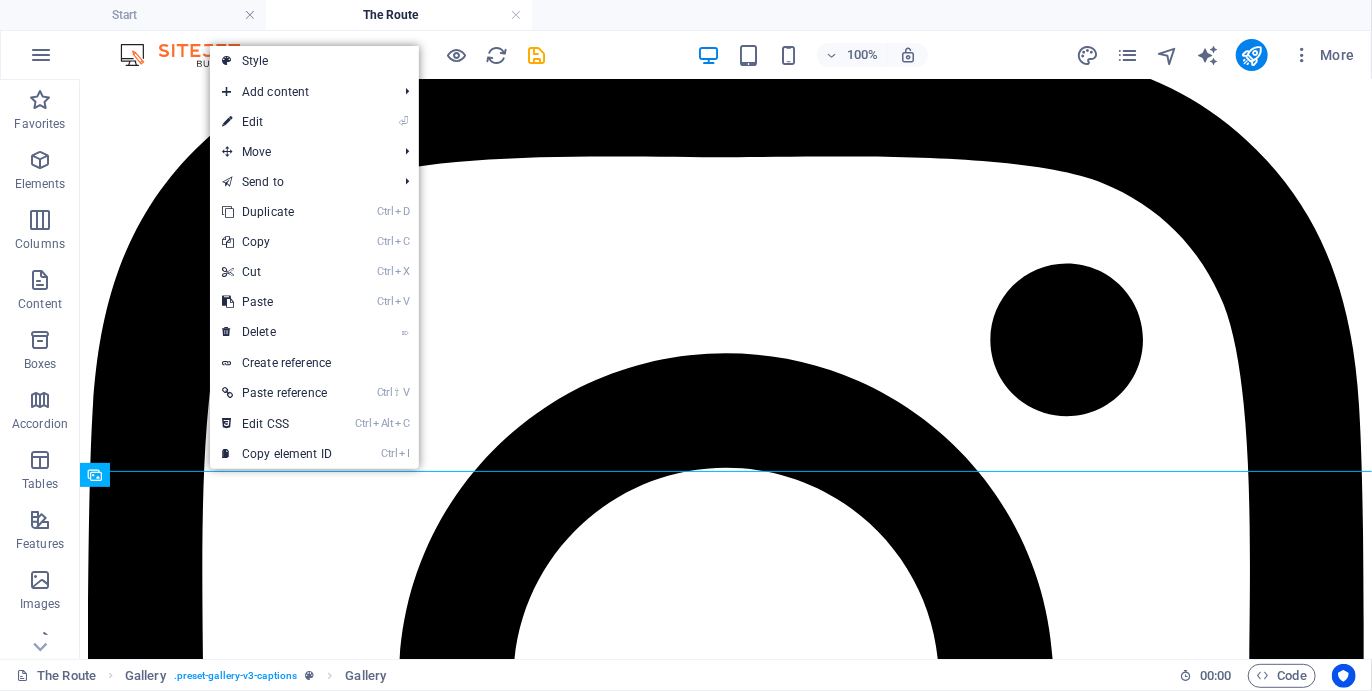 select on "1" 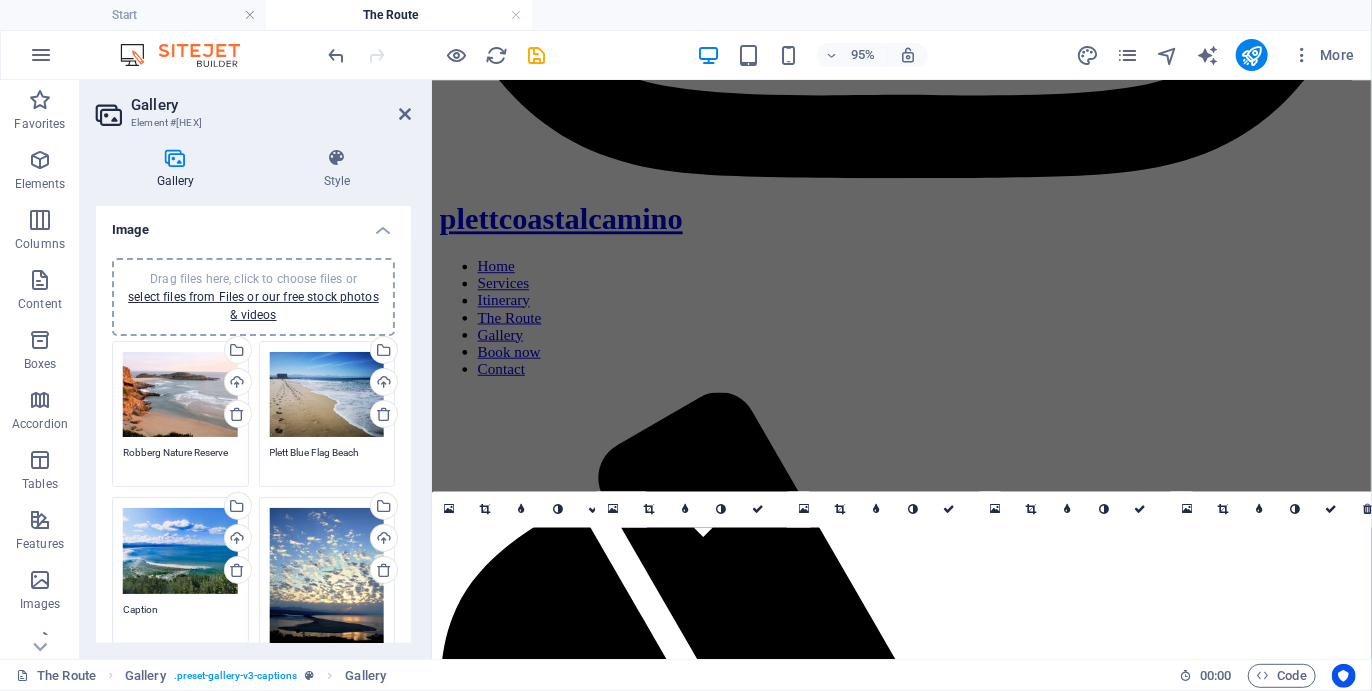 scroll, scrollTop: 630, scrollLeft: 0, axis: vertical 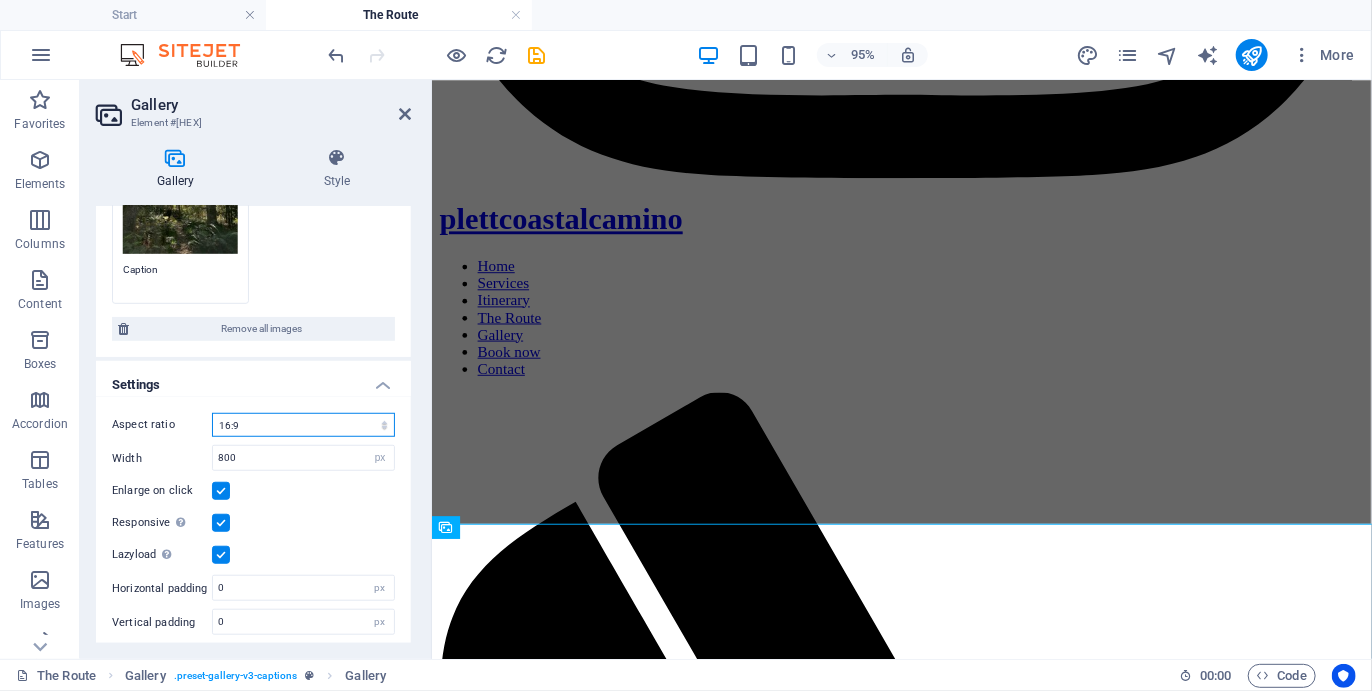 click on "No fixed aspect ratio 16:9 16:10 4:3 1:1 1:2 2:1" at bounding box center (303, 425) 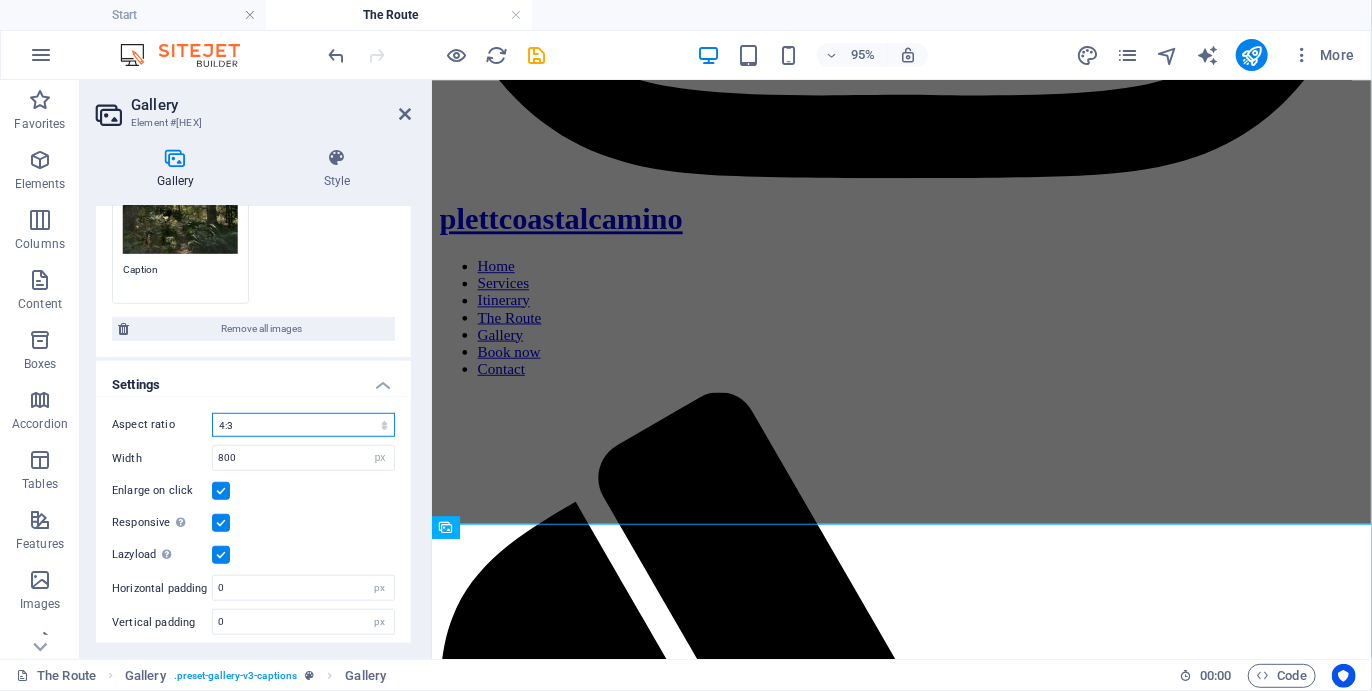 click on "No fixed aspect ratio 16:9 16:10 4:3 1:1 1:2 2:1" at bounding box center [303, 425] 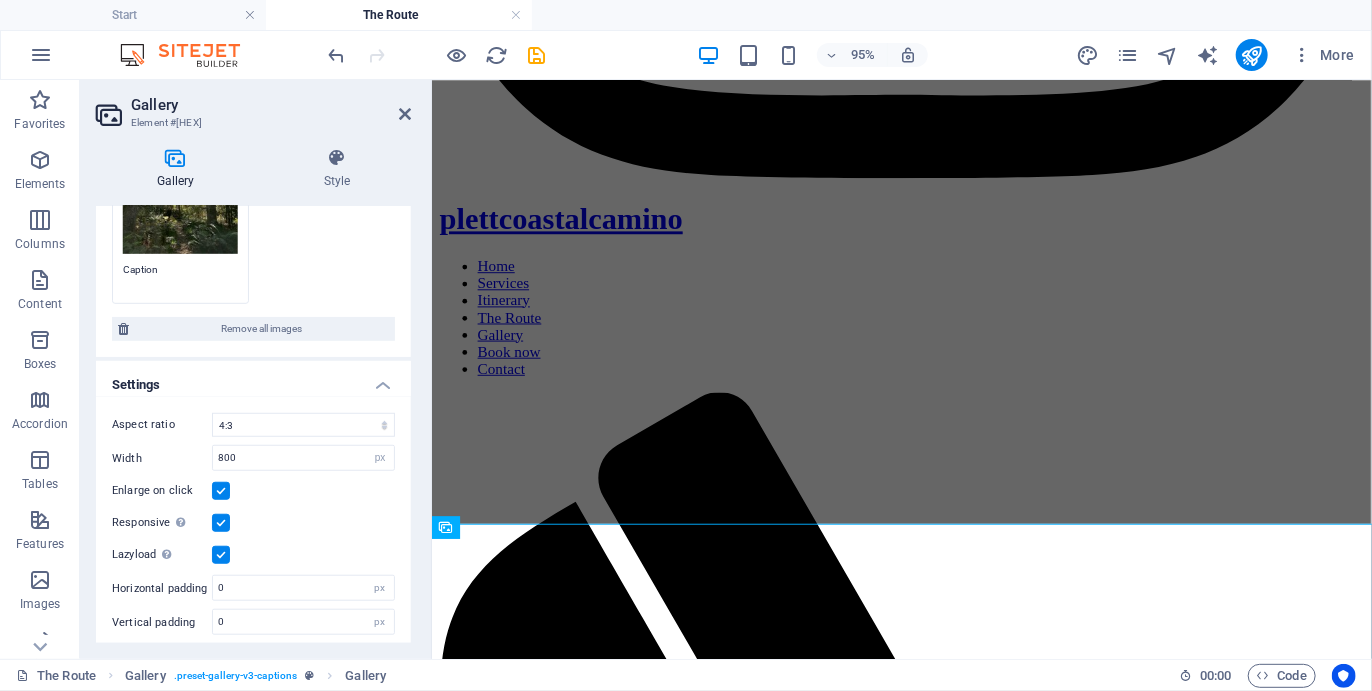 click at bounding box center [405, 114] 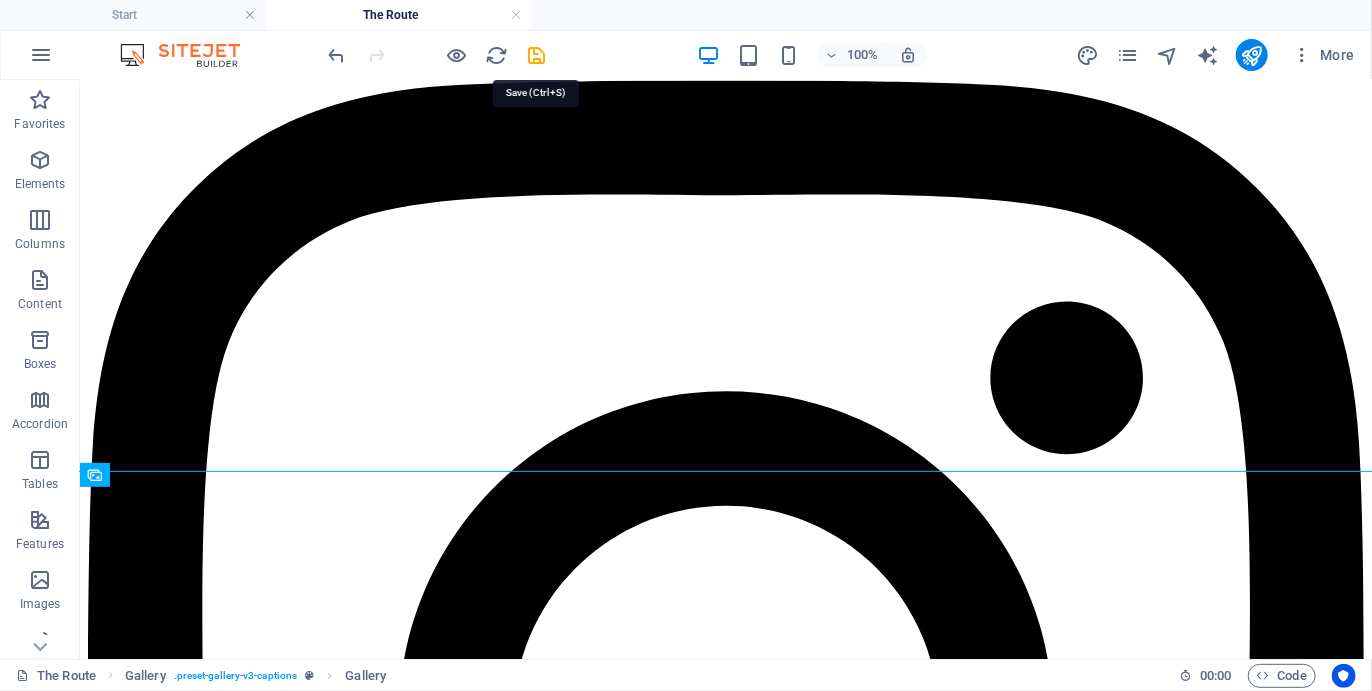 click at bounding box center (537, 55) 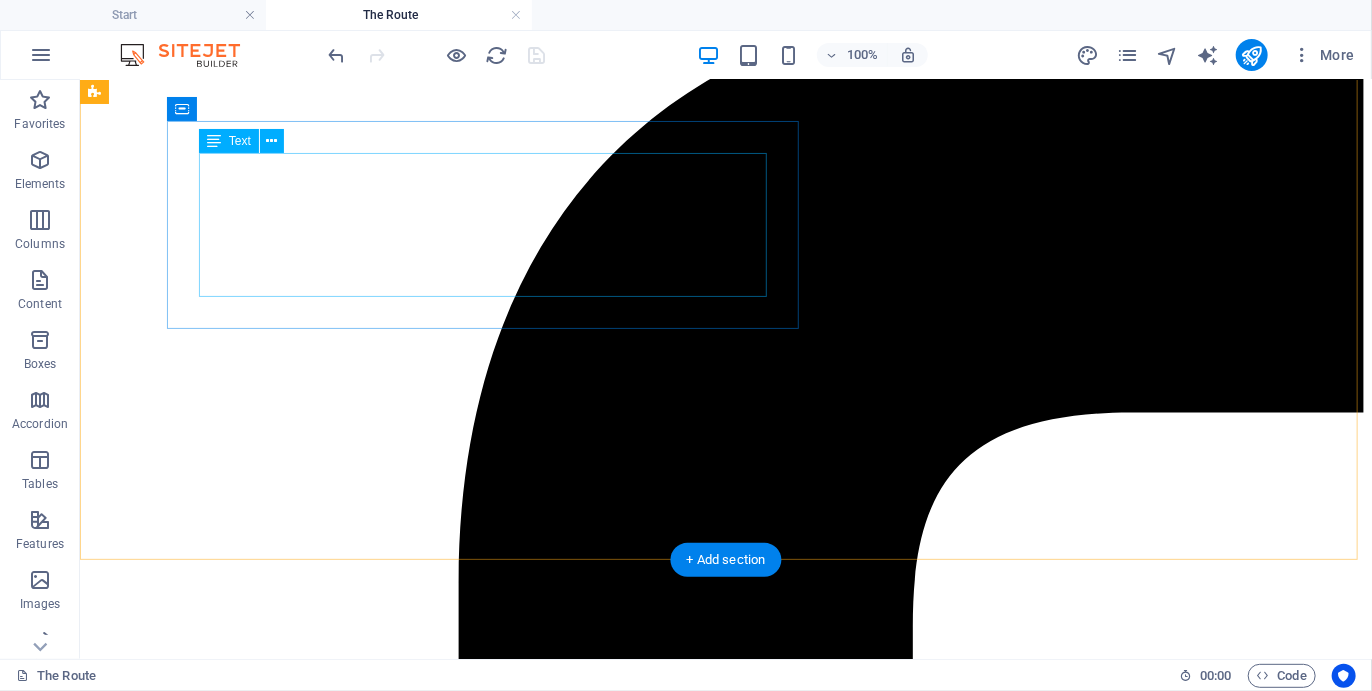 scroll, scrollTop: 773, scrollLeft: 0, axis: vertical 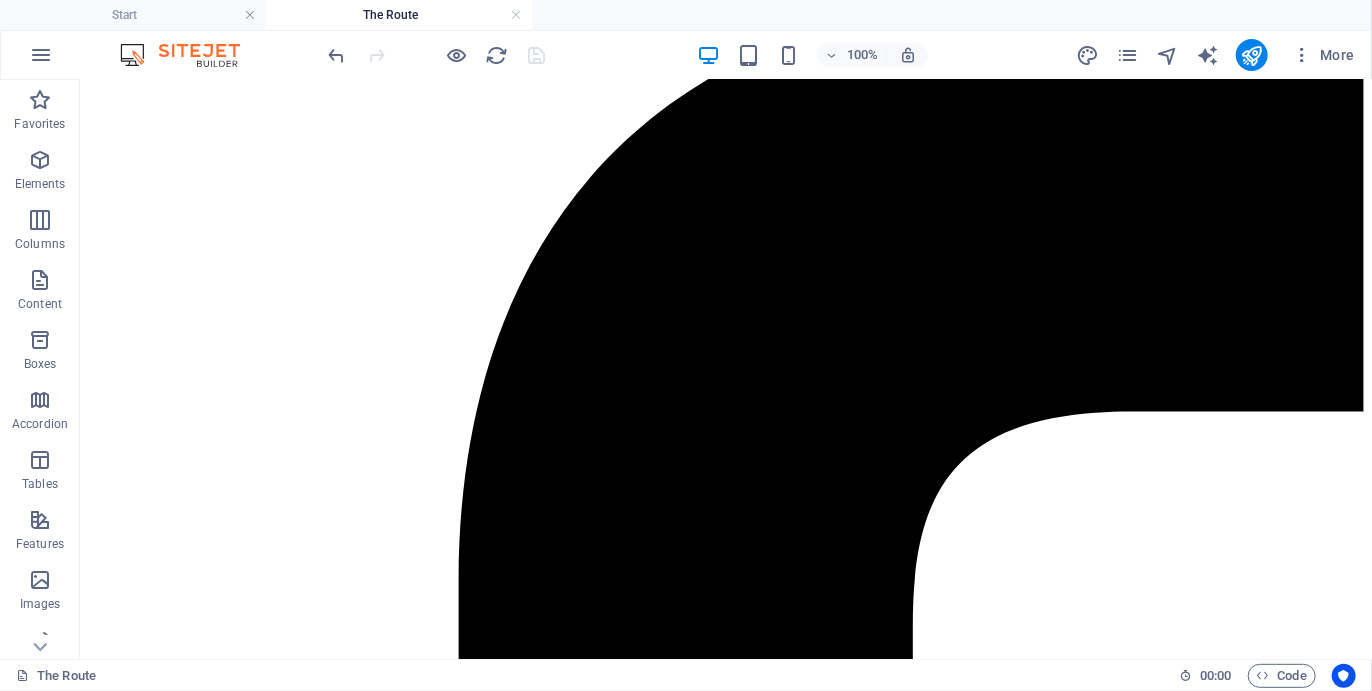 click at bounding box center (41, 55) 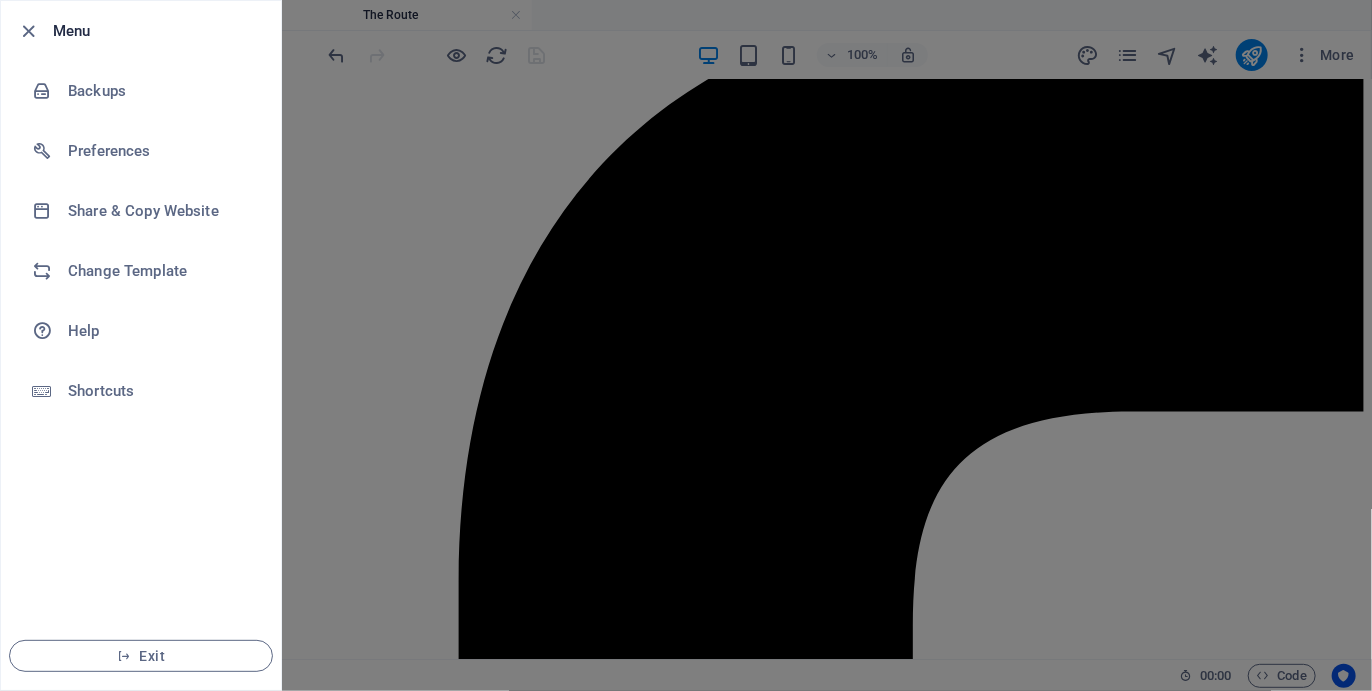 click on "Exit" at bounding box center [141, 656] 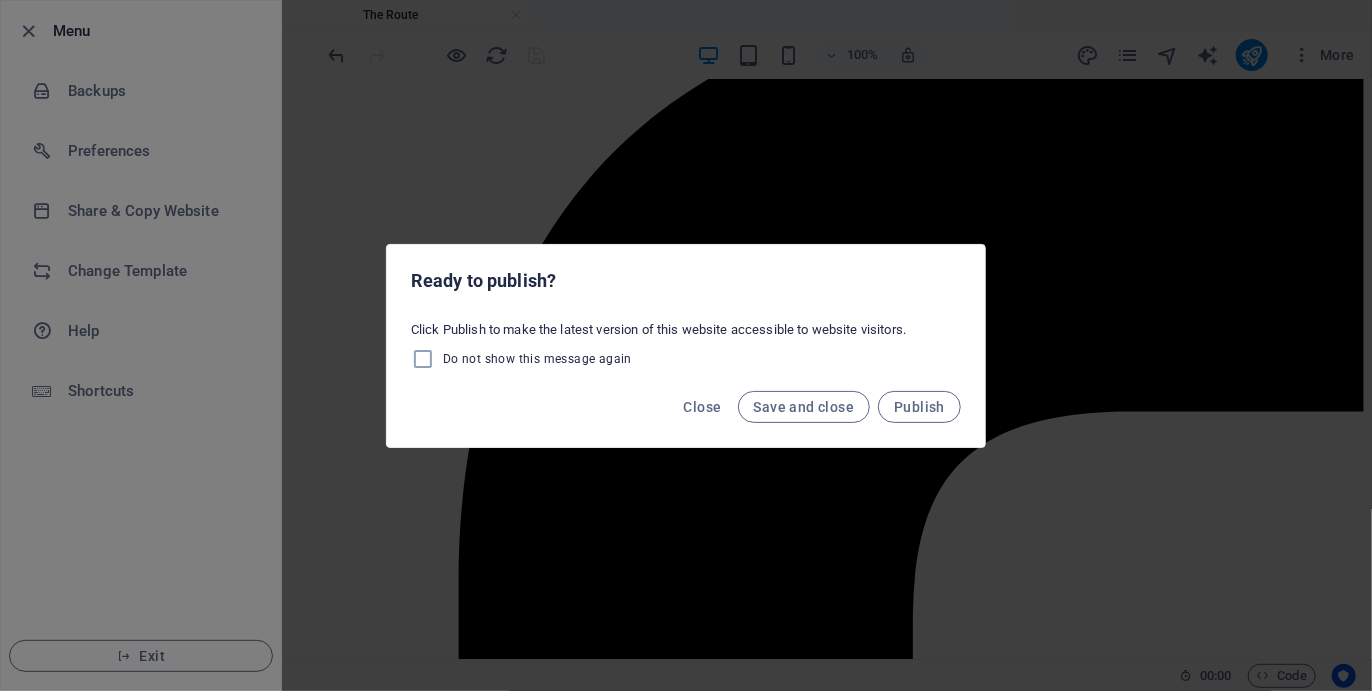 click on "Publish" at bounding box center [919, 407] 